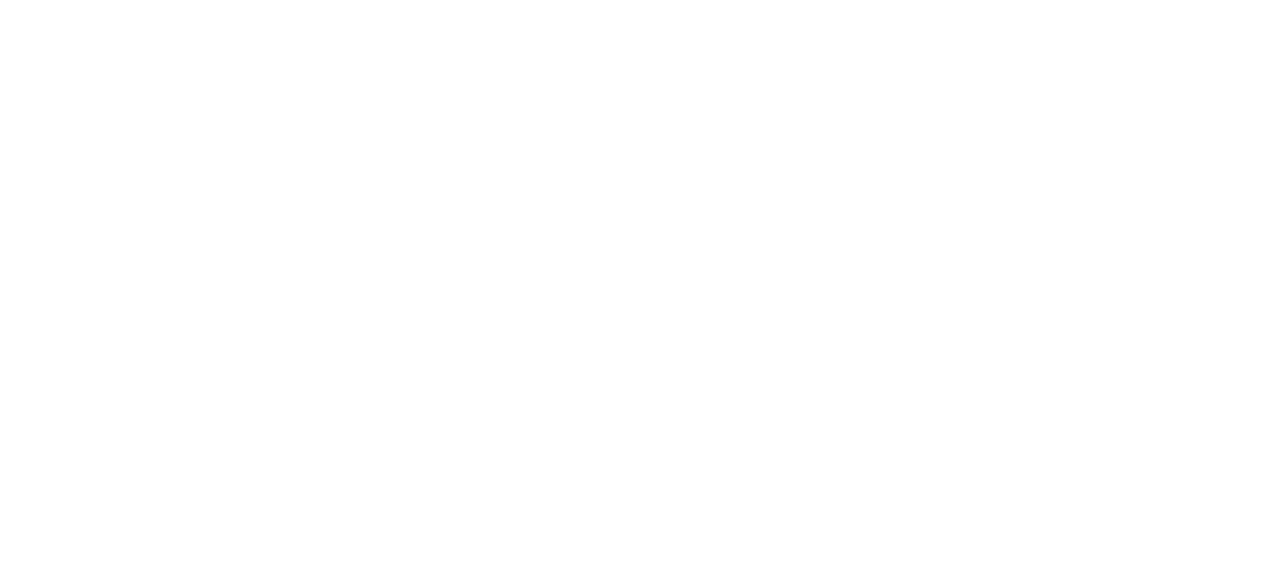 scroll, scrollTop: 0, scrollLeft: 0, axis: both 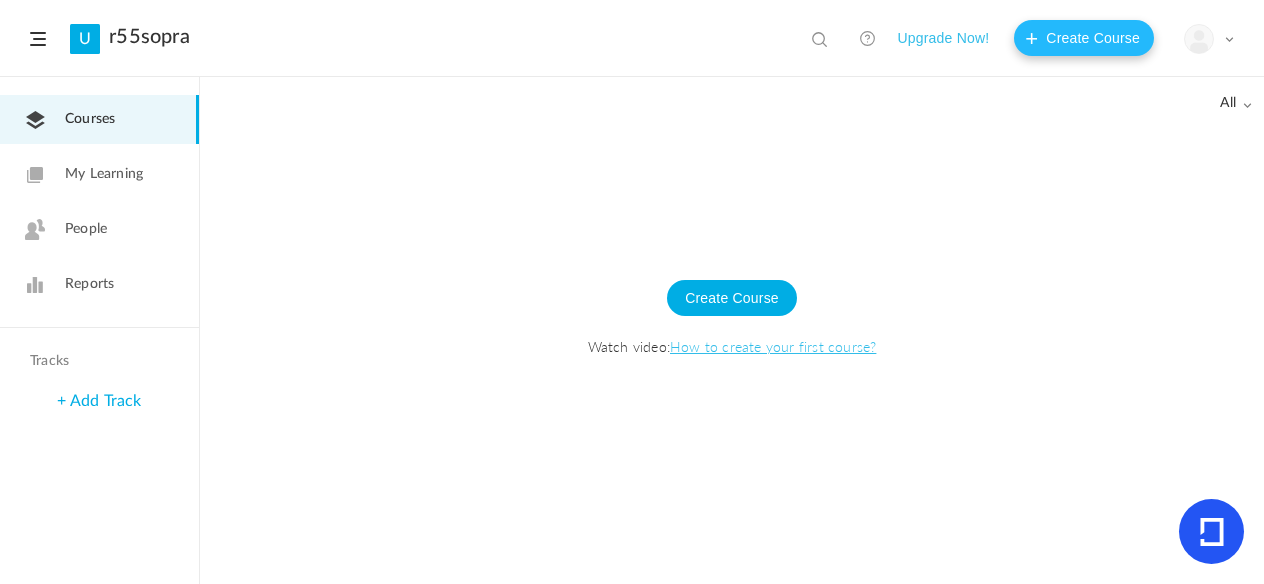 click on "Create Course" 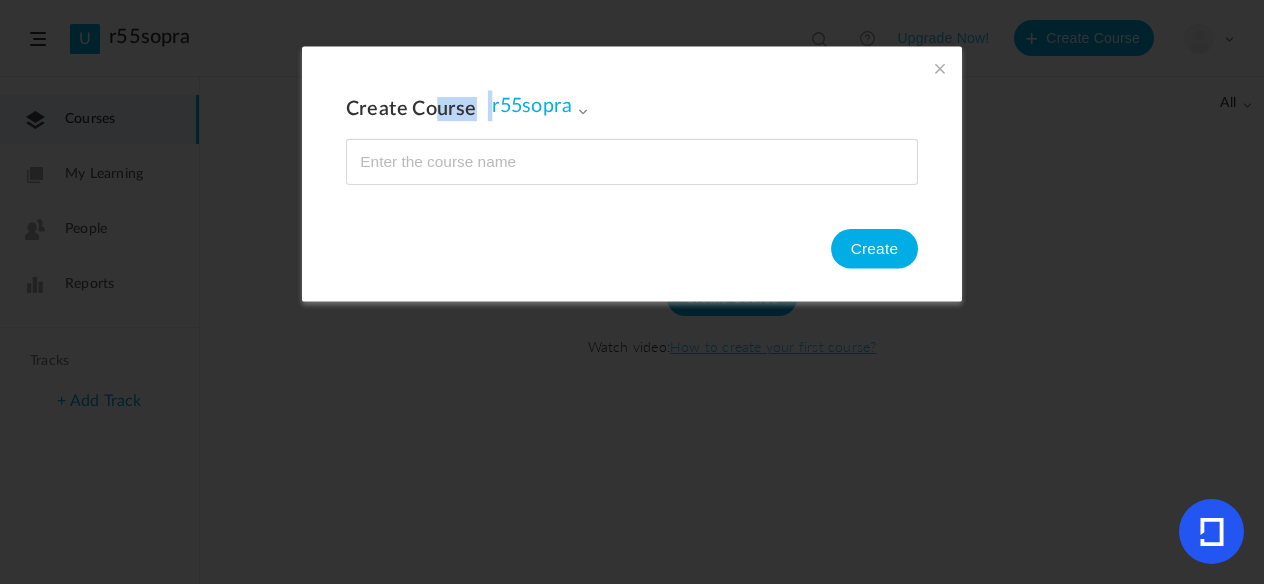 drag, startPoint x: 427, startPoint y: 112, endPoint x: 594, endPoint y: 104, distance: 167.19151 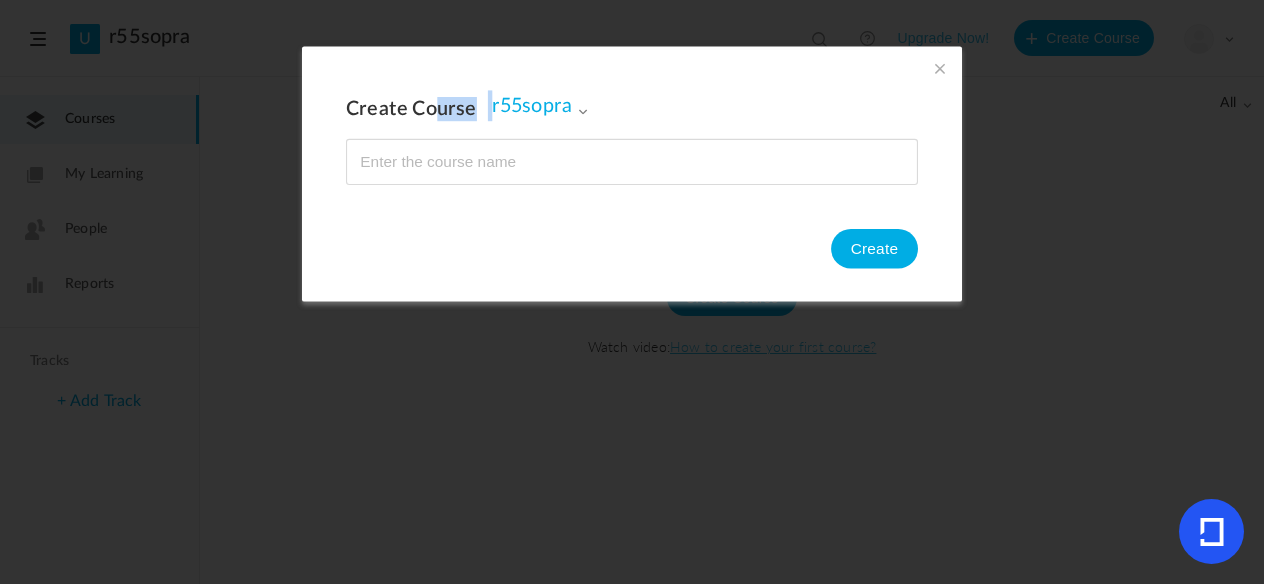click on "Create Course
r55sopra
r55sopra
Create" at bounding box center [632, 138] 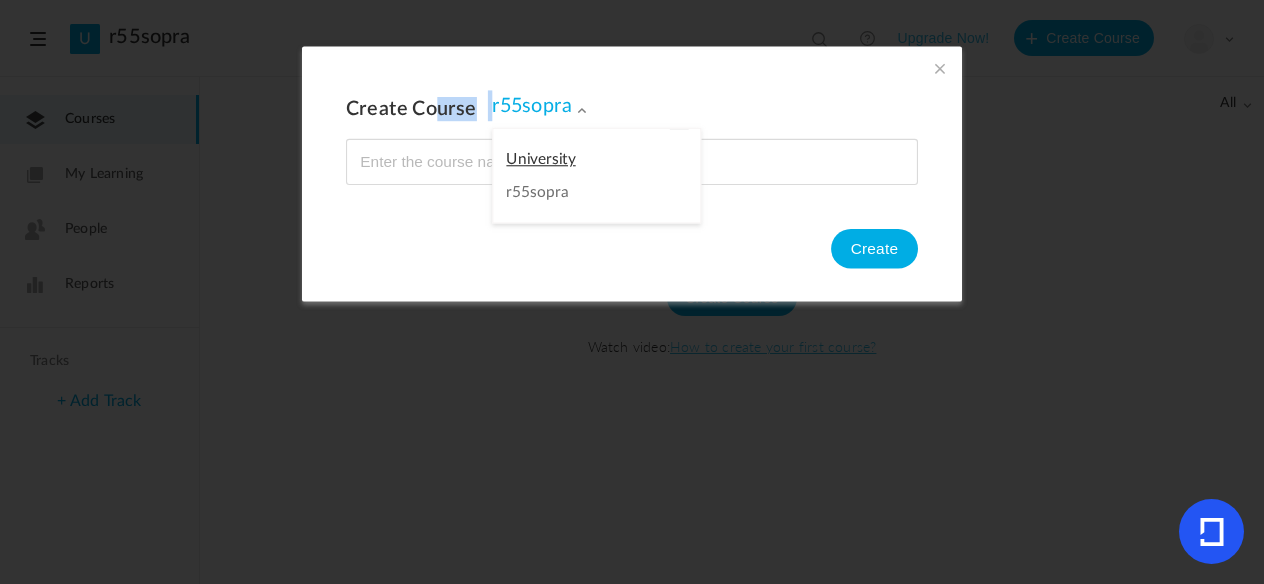 click on "Create Course
r55sopra
r55sopra
Create" at bounding box center (632, 138) 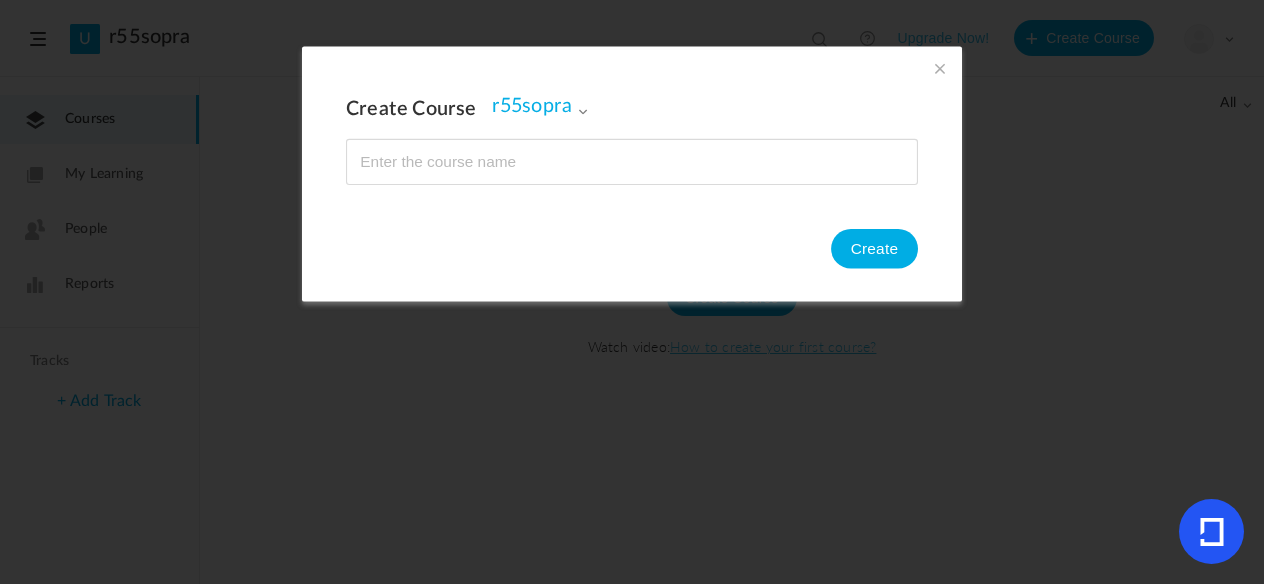 click at bounding box center (940, 69) 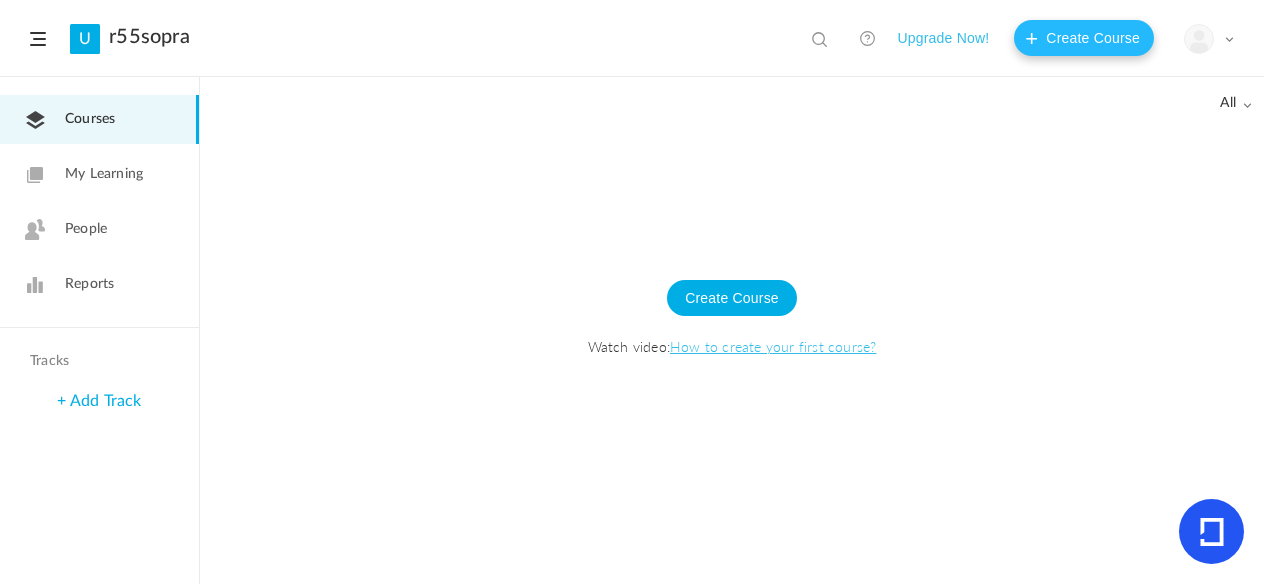 click on "Create Course" 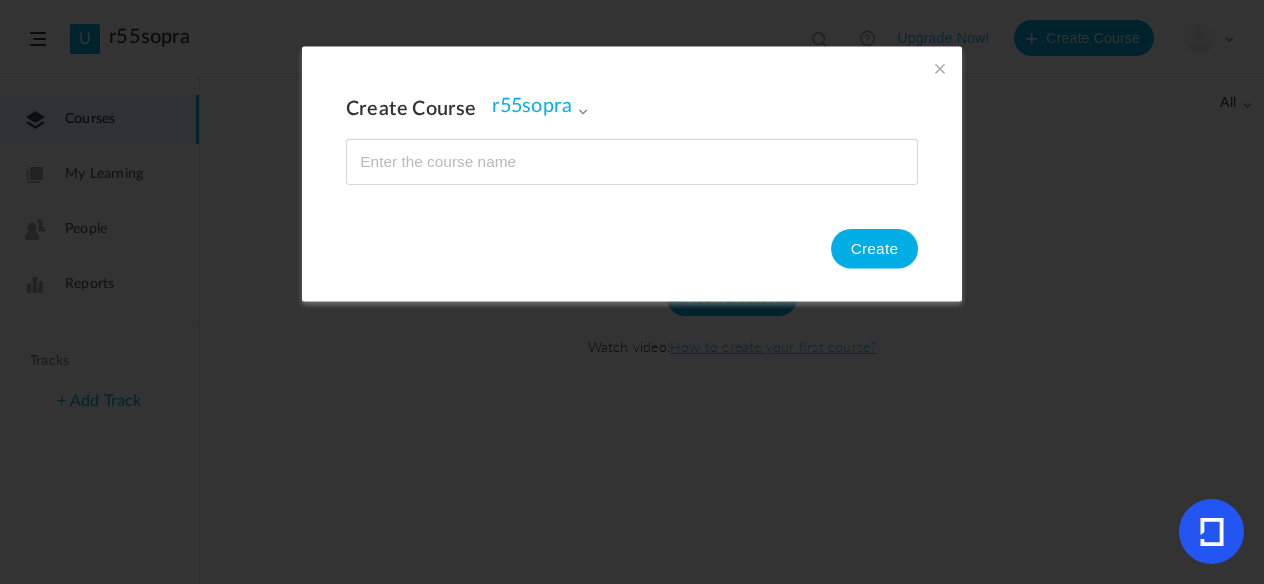 click at bounding box center (632, 162) 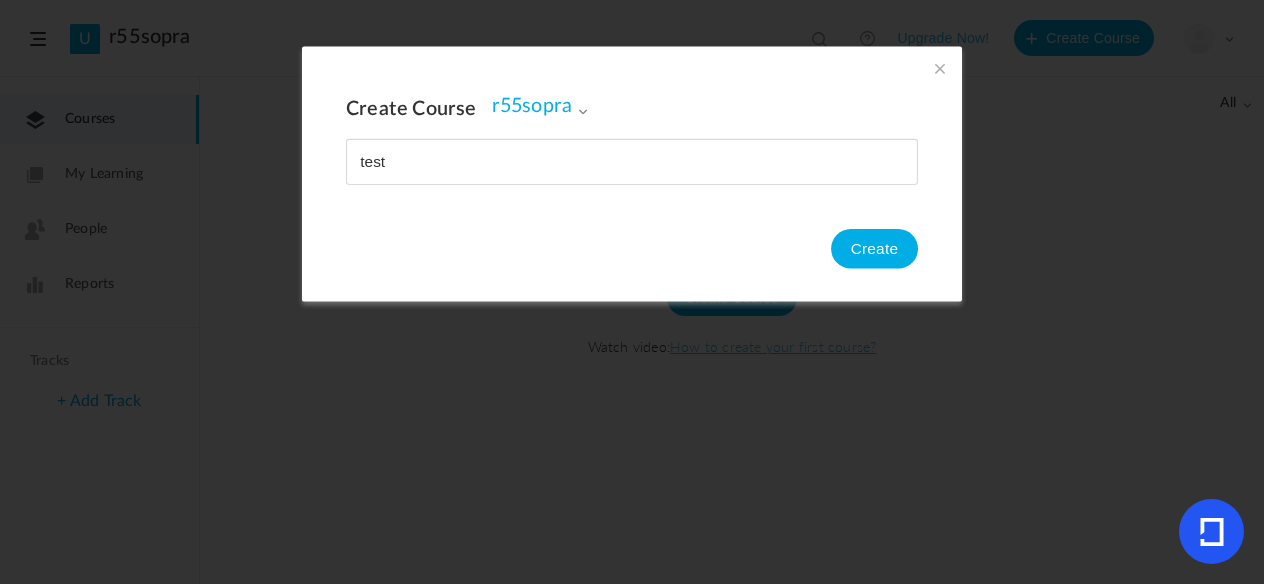 type on "test" 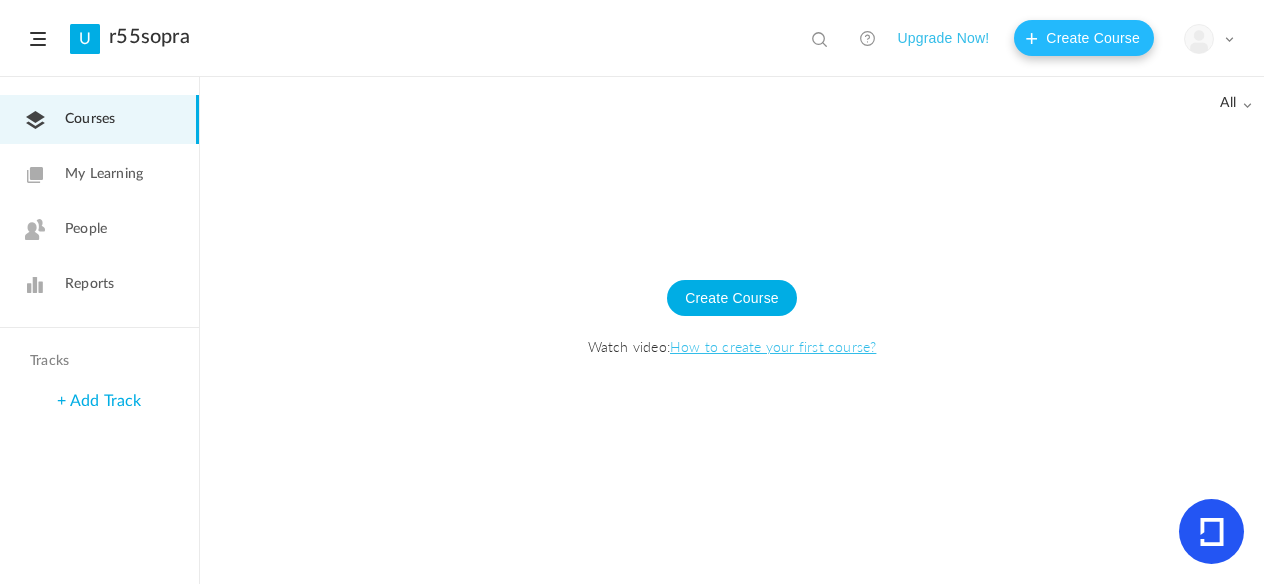 click on "Create Course" 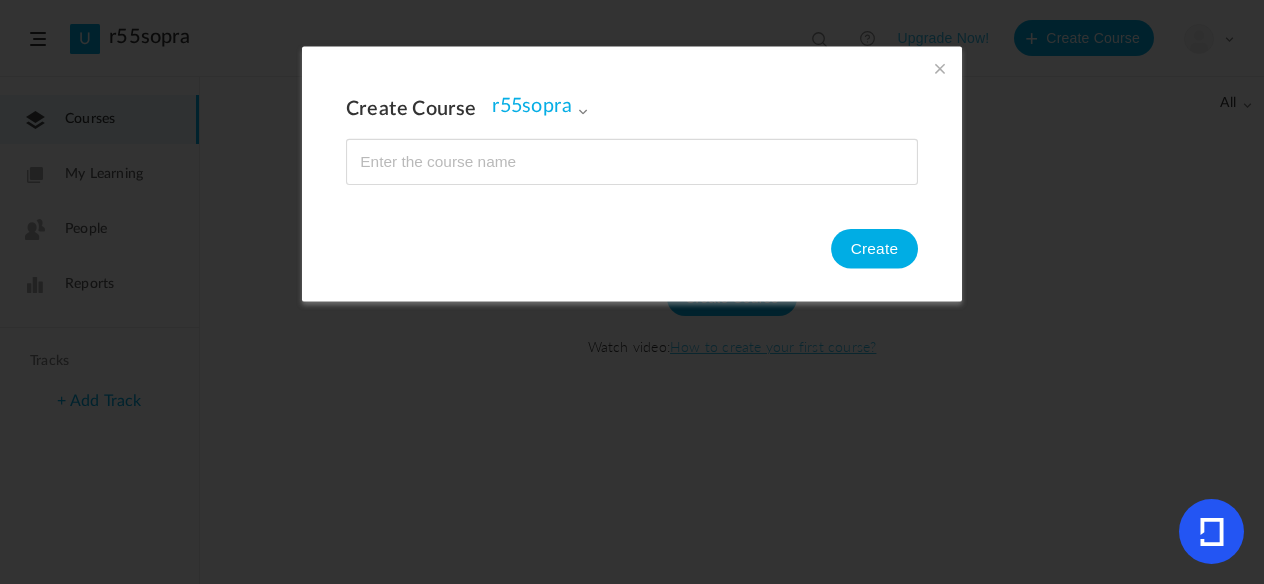 click at bounding box center (632, 162) 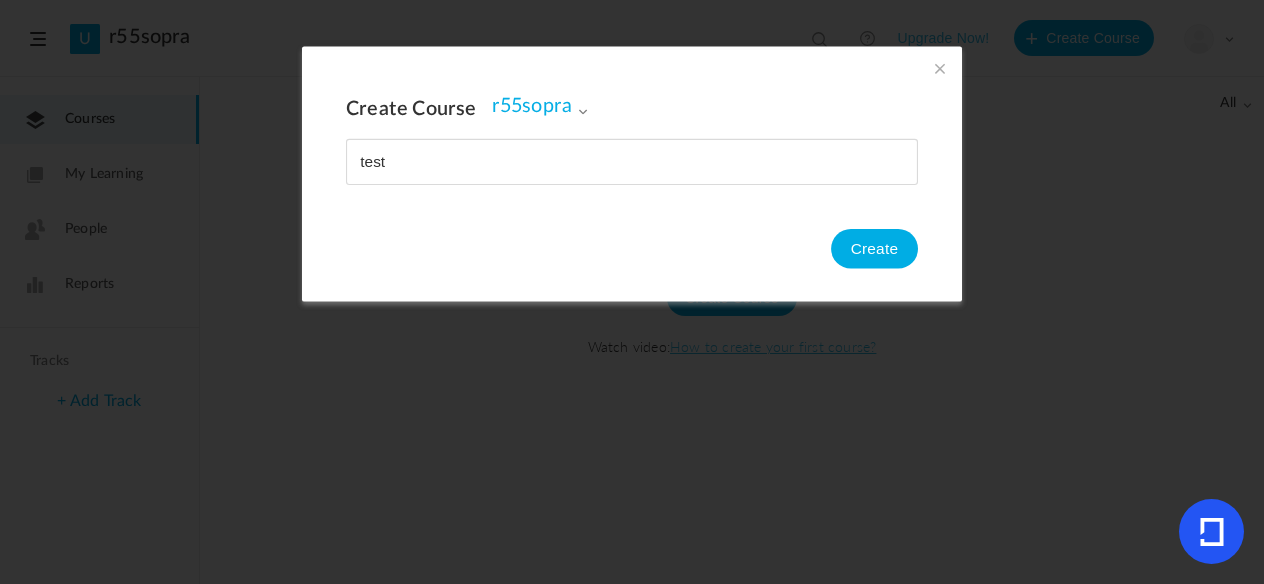 type on "test" 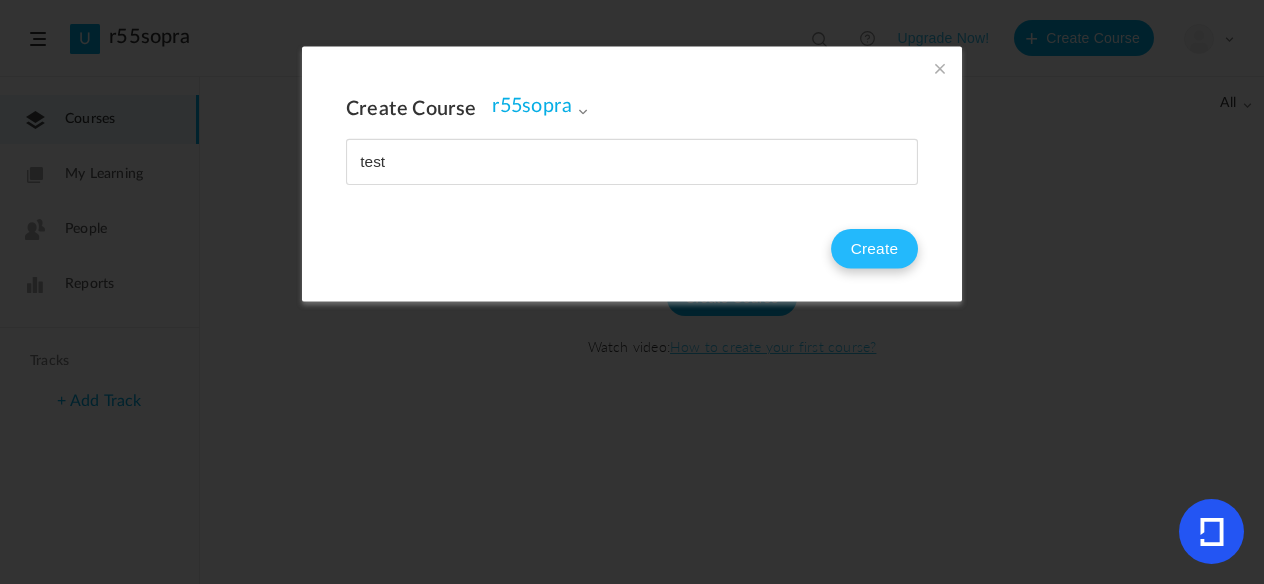 click on "Create" at bounding box center [874, 249] 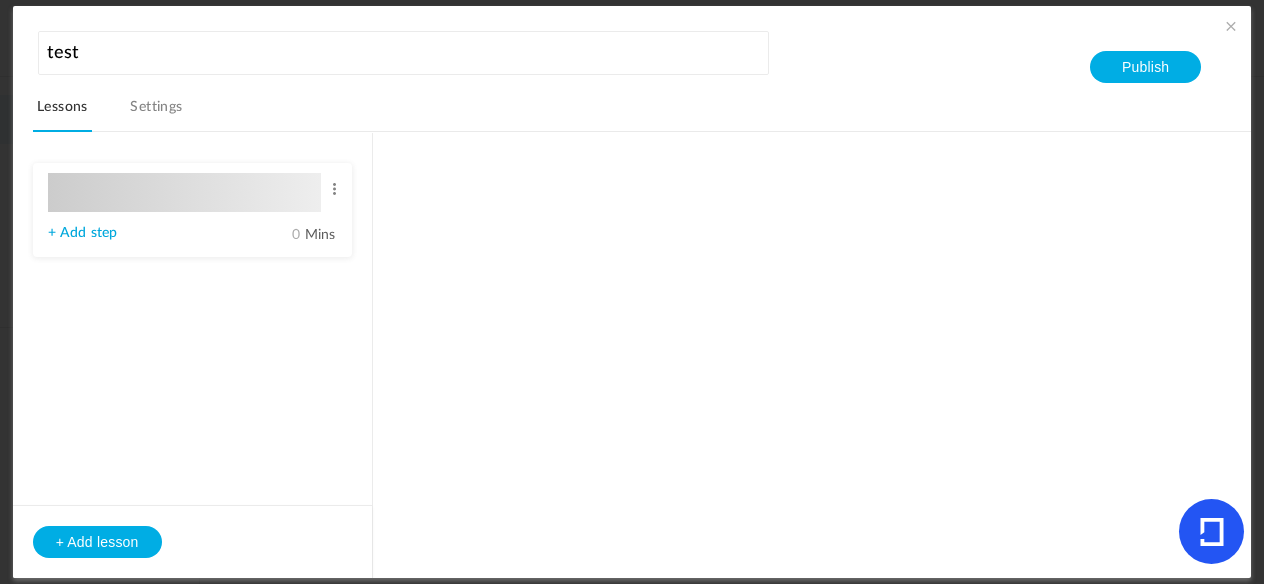 type on "Lesson 1" 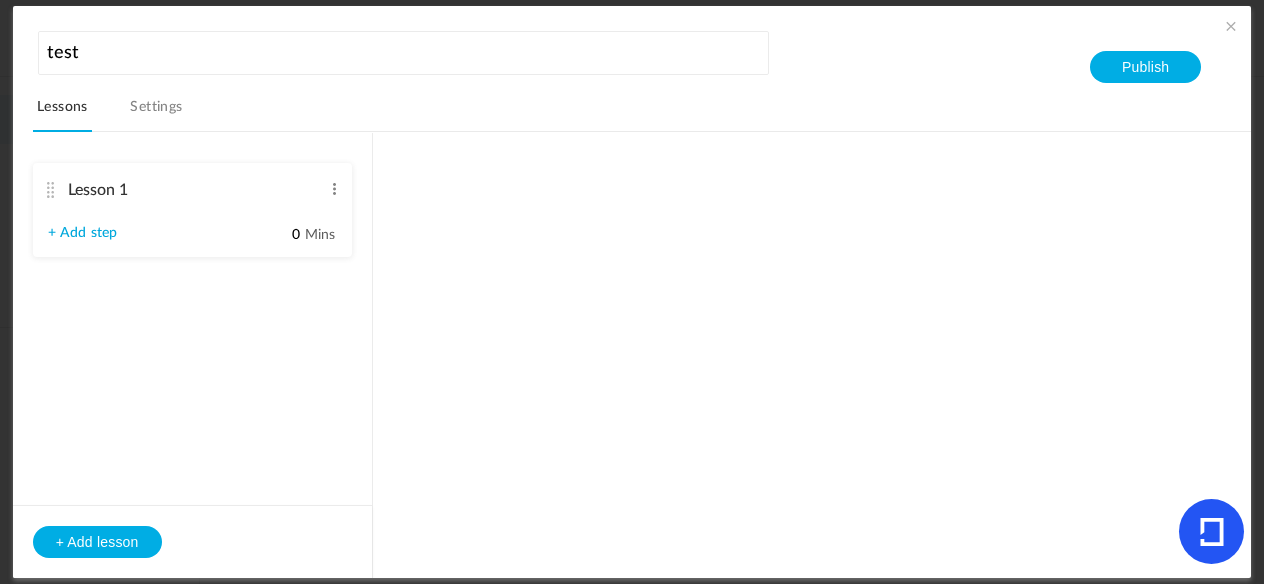 type on "Step 1" 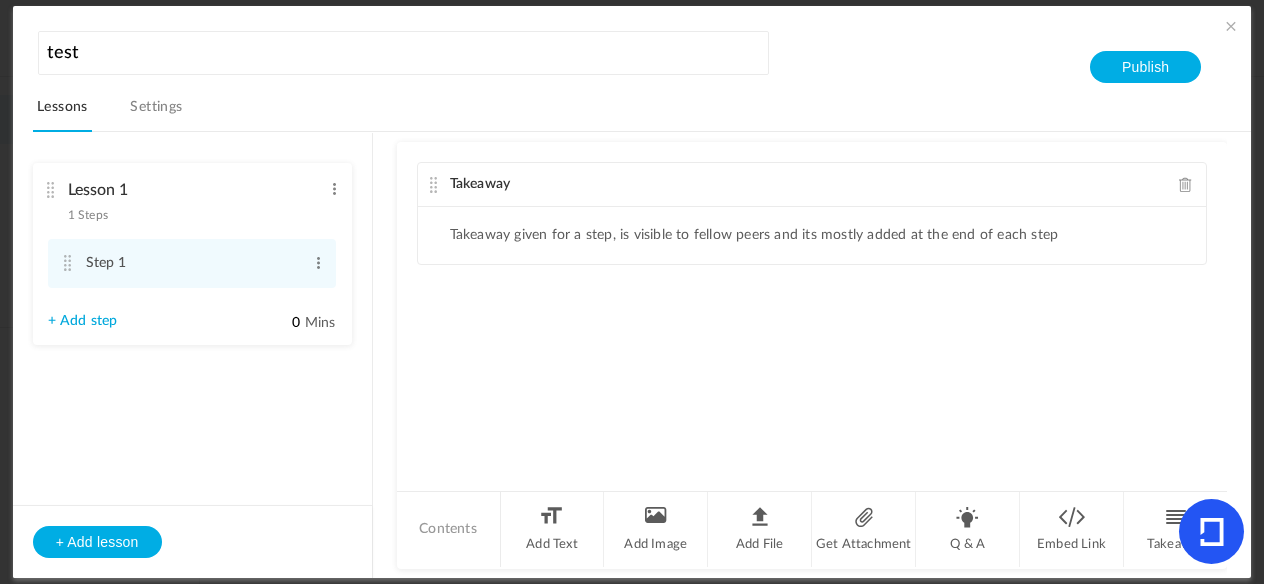 click on "+ Add step" at bounding box center [83, 321] 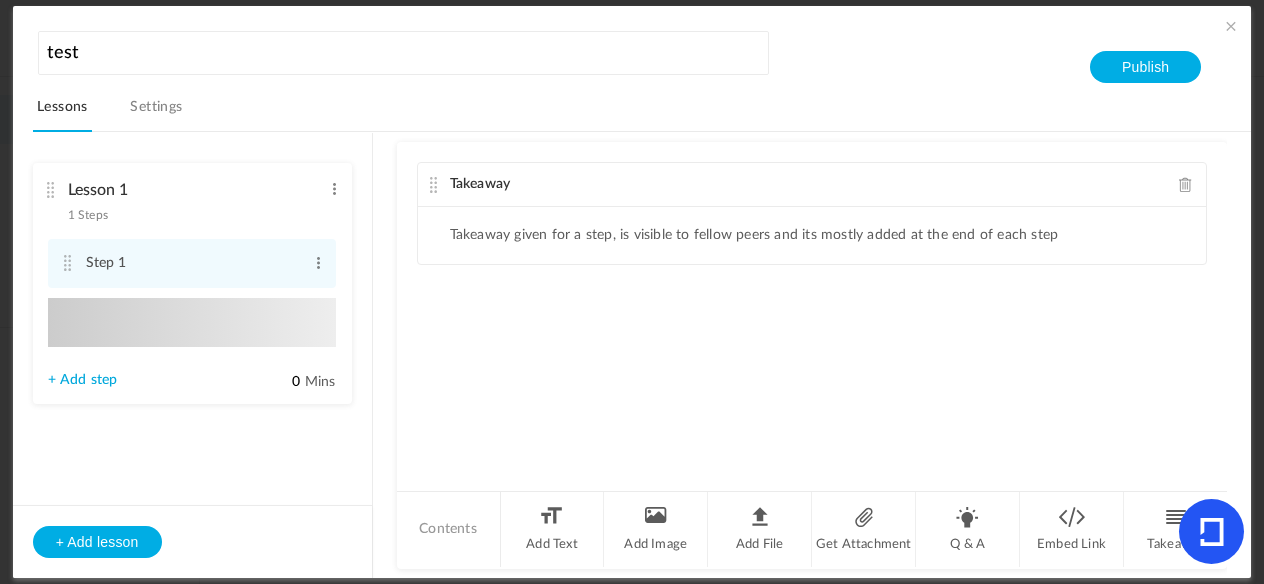 type on "Step 2" 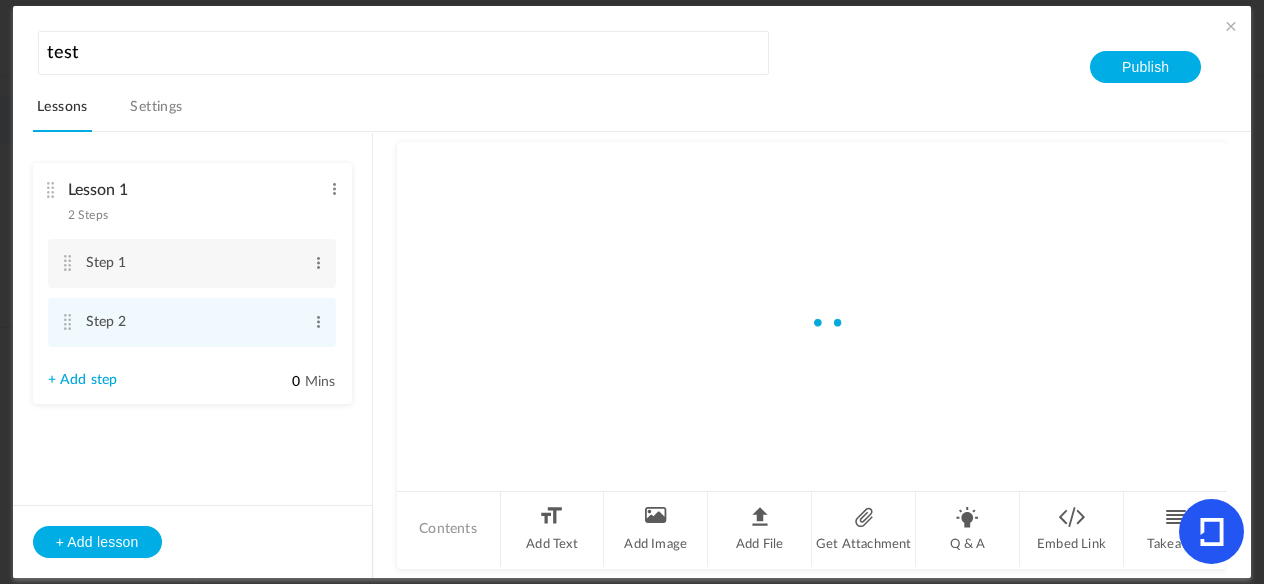 click on "Lesson 1
2 Steps
Edit
Delete
Step 1
Edit
Delete
Step 2 Edit Delete + Add step 0" at bounding box center [192, 283] 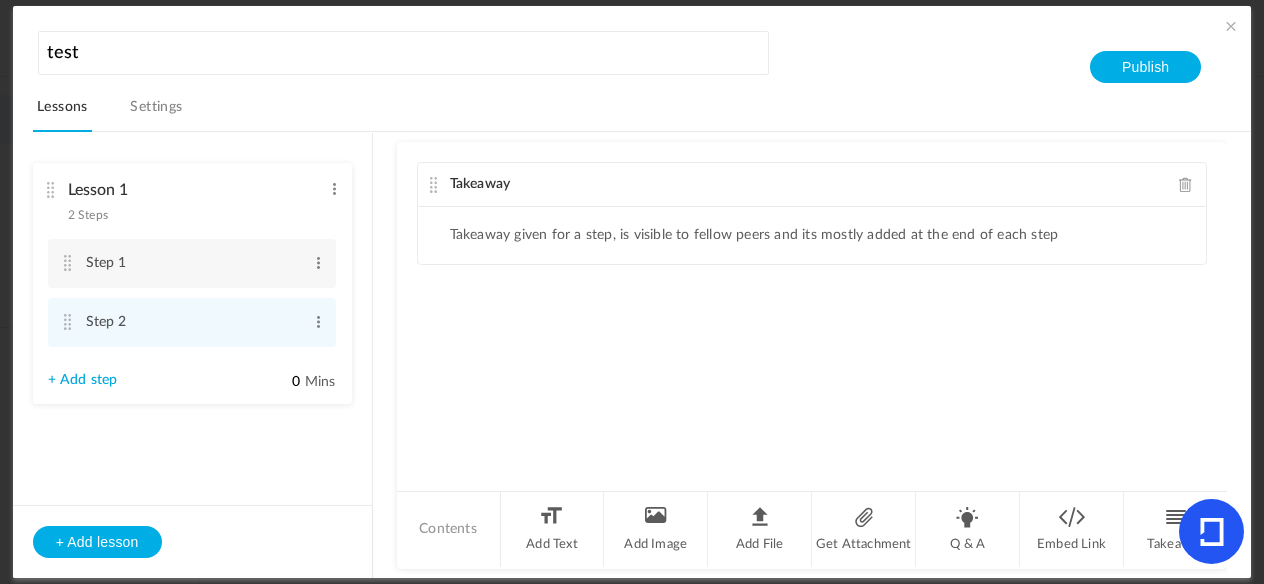 click on "+ Add step" at bounding box center (83, 380) 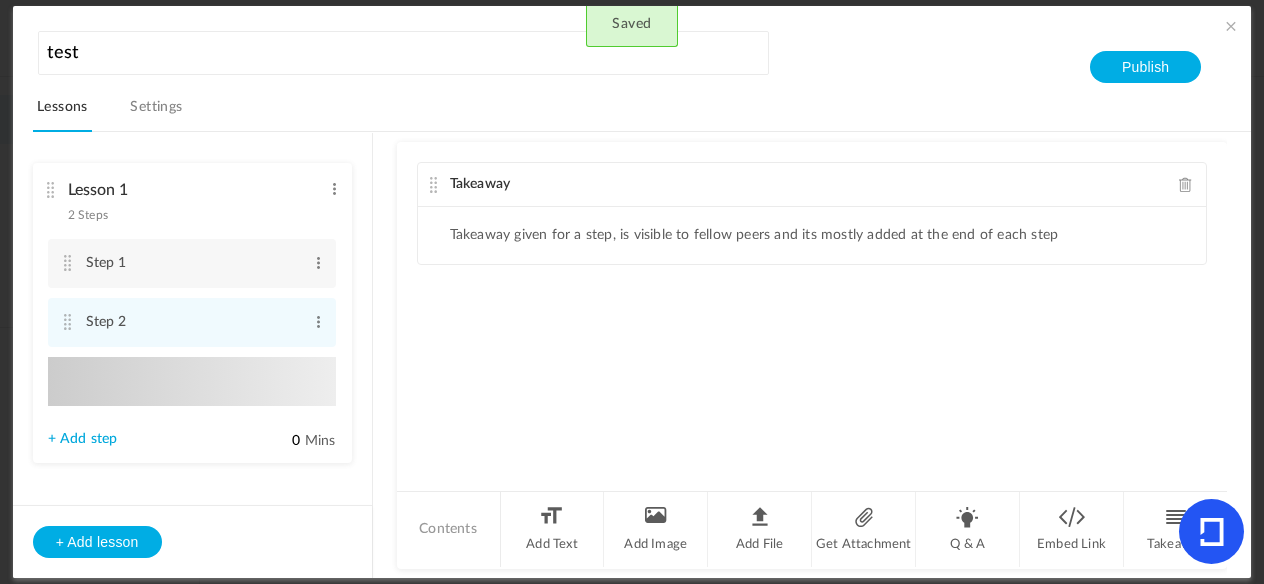 type on "Step 3" 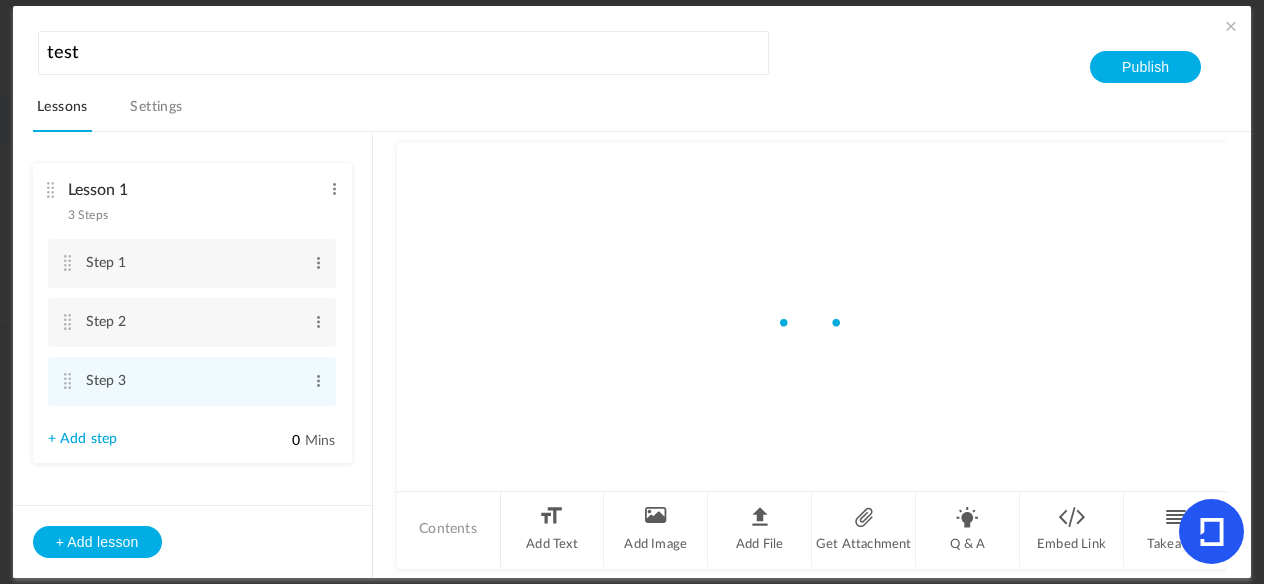 click on "+ Add step" at bounding box center [83, 439] 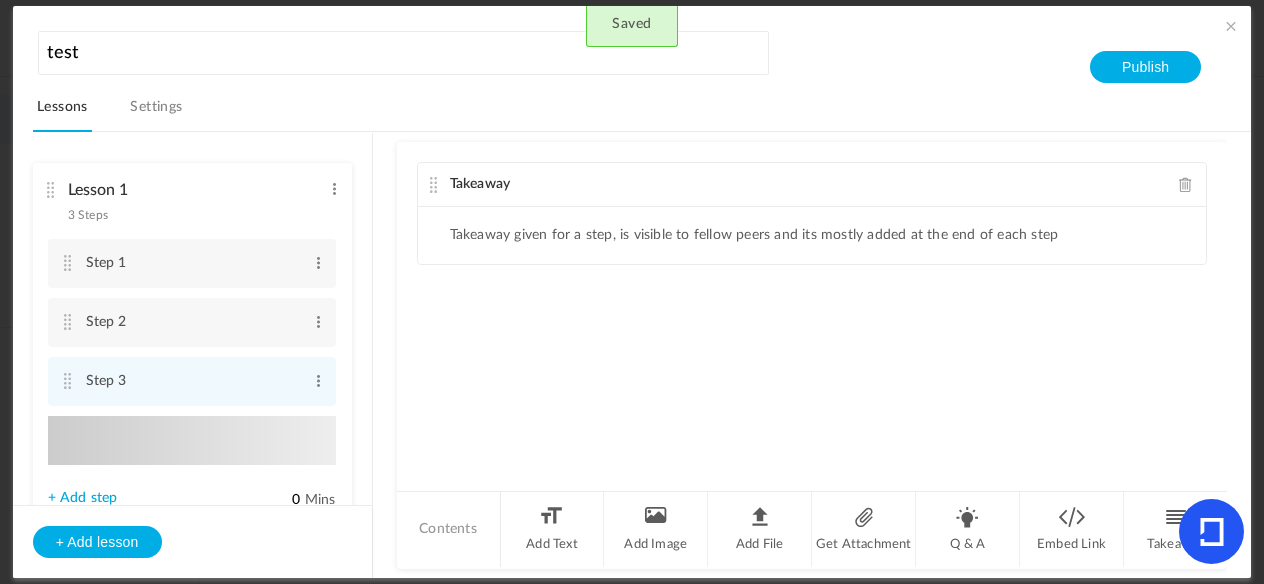 scroll, scrollTop: 77, scrollLeft: 0, axis: vertical 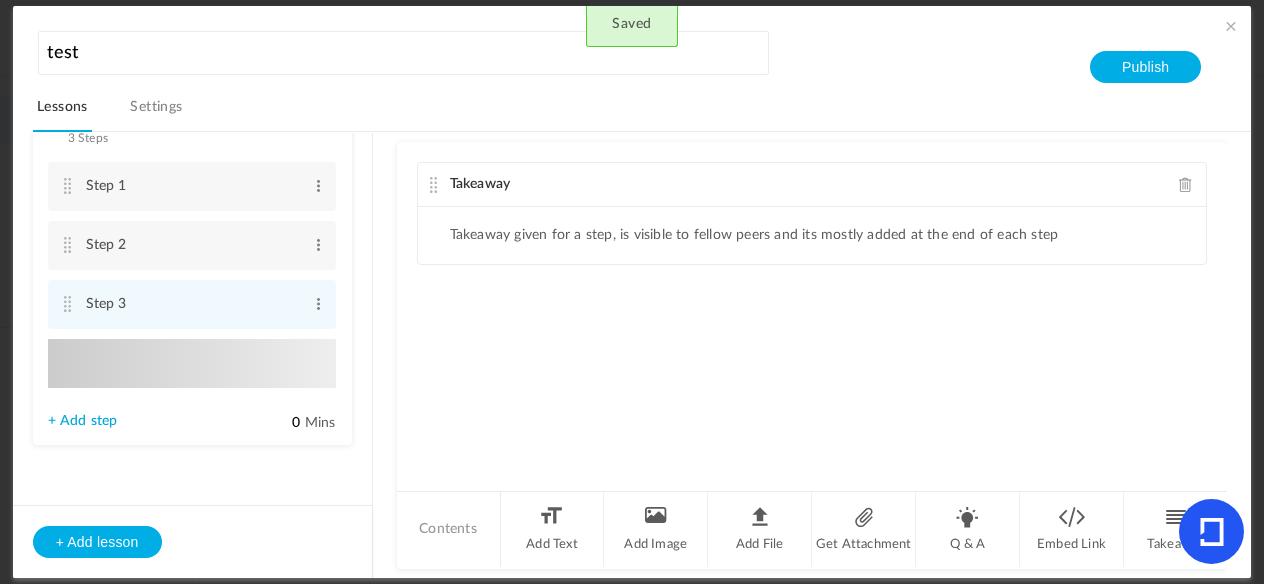 type on "Step 4" 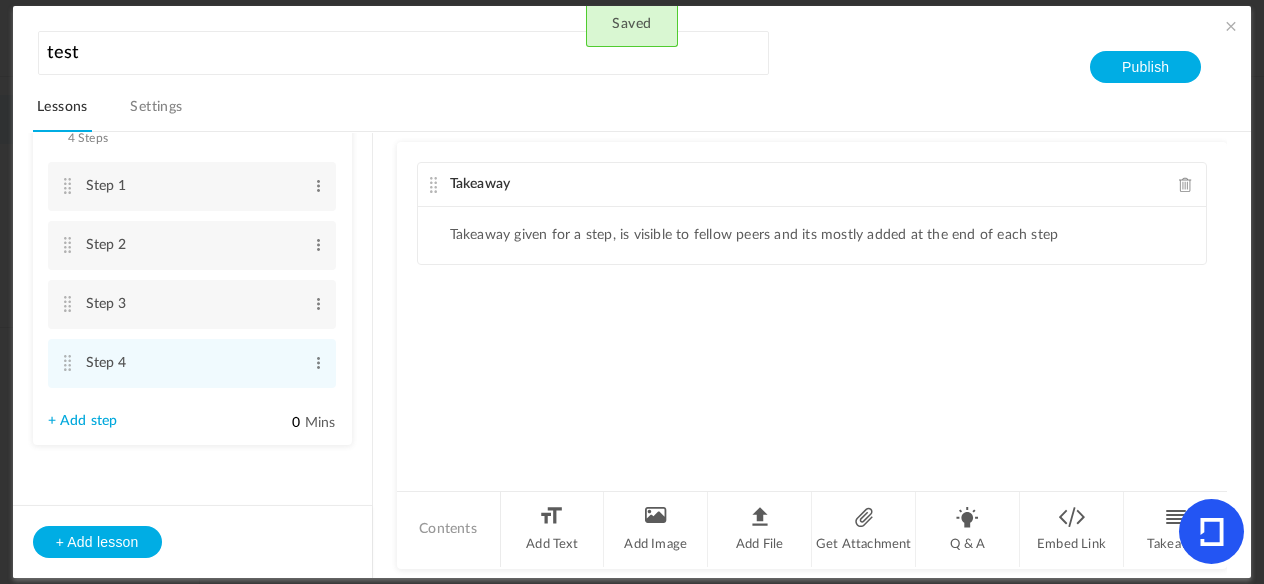 click on "+ Add step" at bounding box center [83, 421] 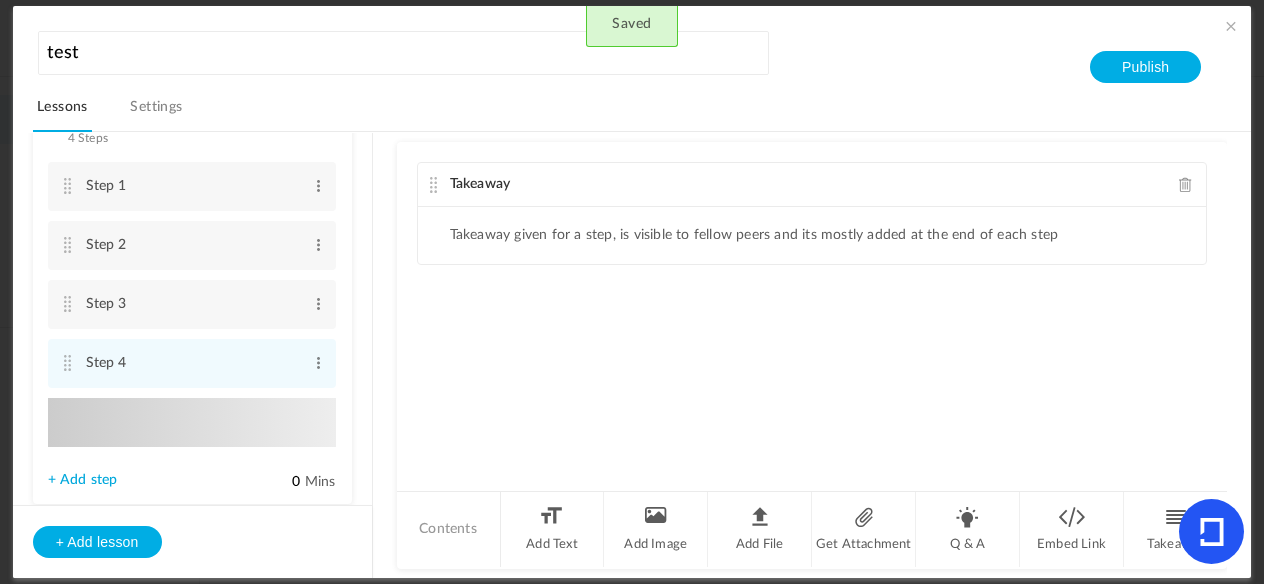 type on "Step 5" 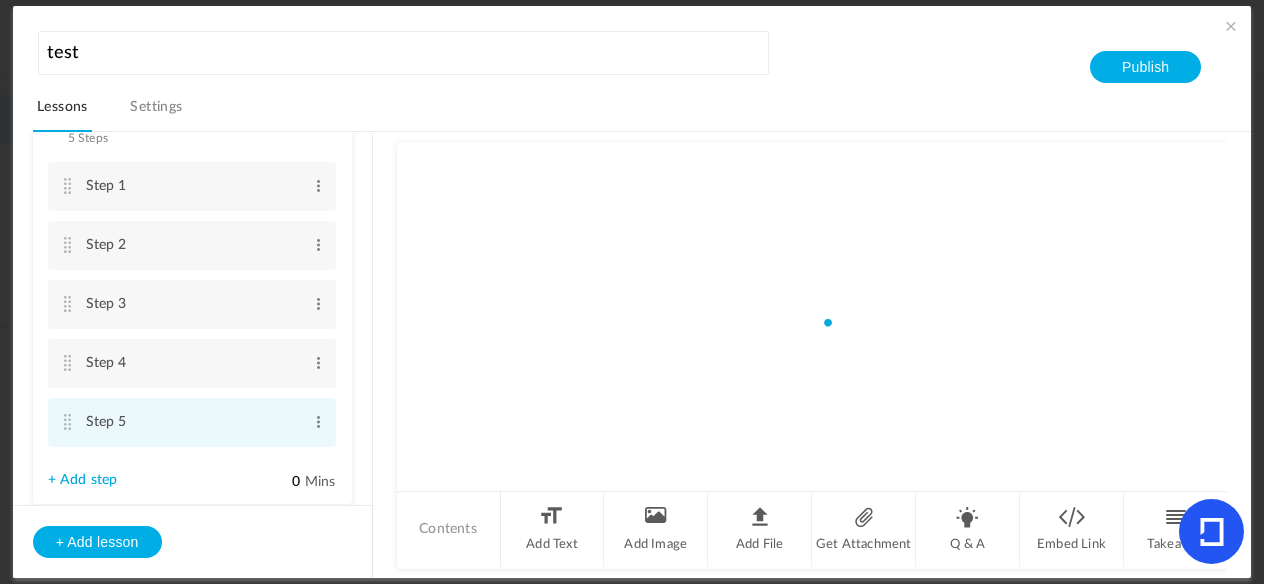 scroll, scrollTop: 136, scrollLeft: 0, axis: vertical 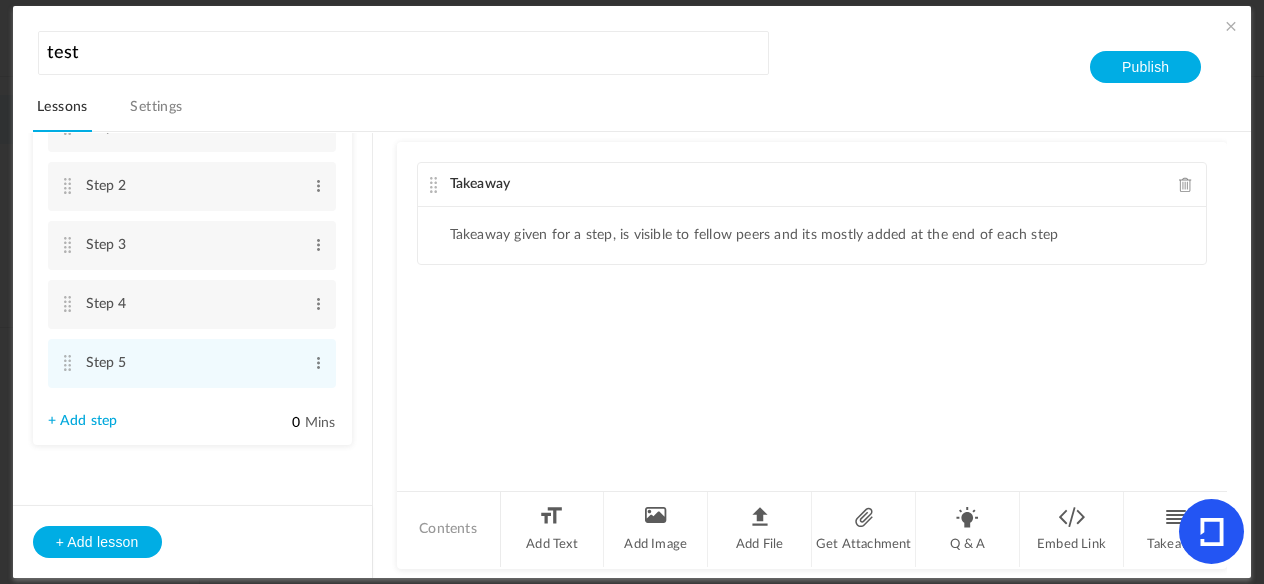 click on "+ Add step" at bounding box center (83, 421) 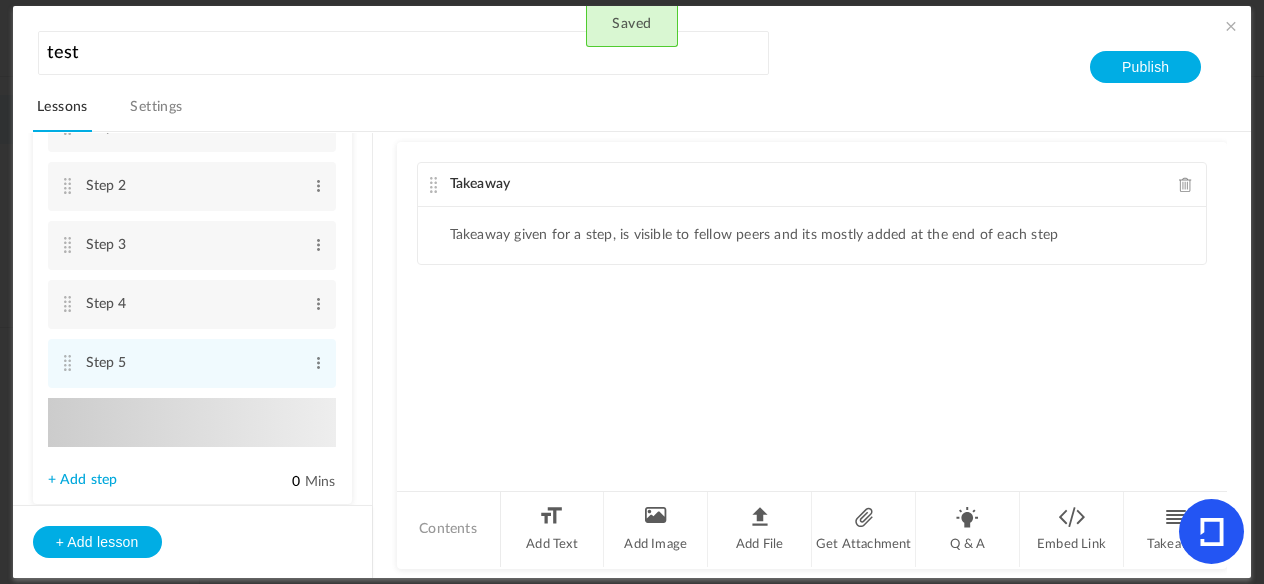 scroll, scrollTop: 195, scrollLeft: 0, axis: vertical 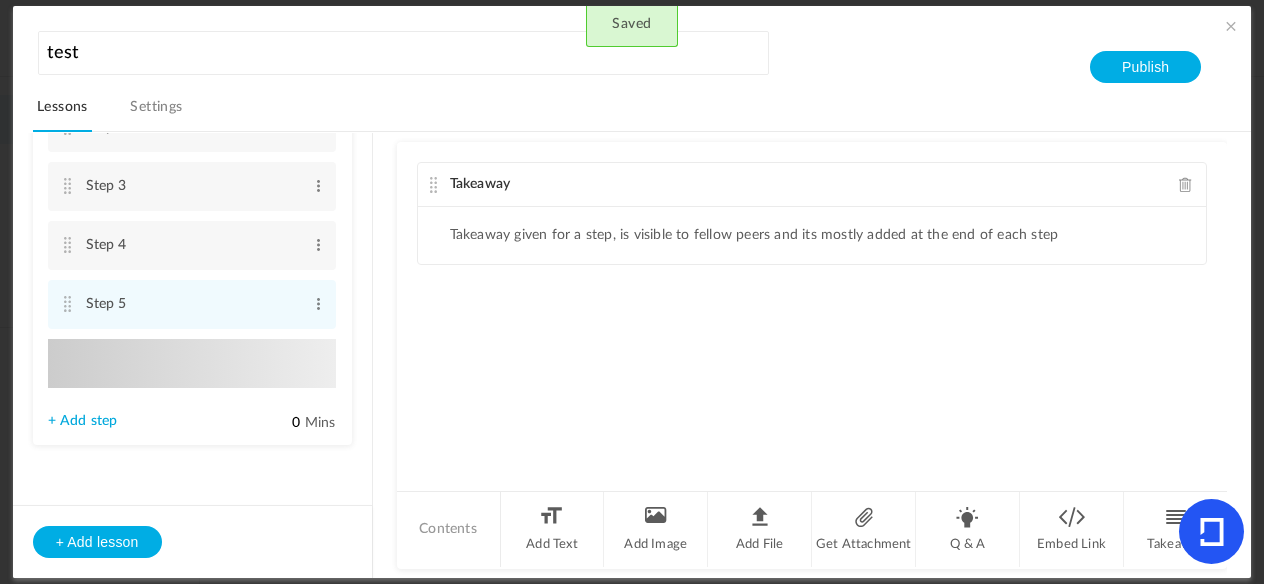 type on "Step 6" 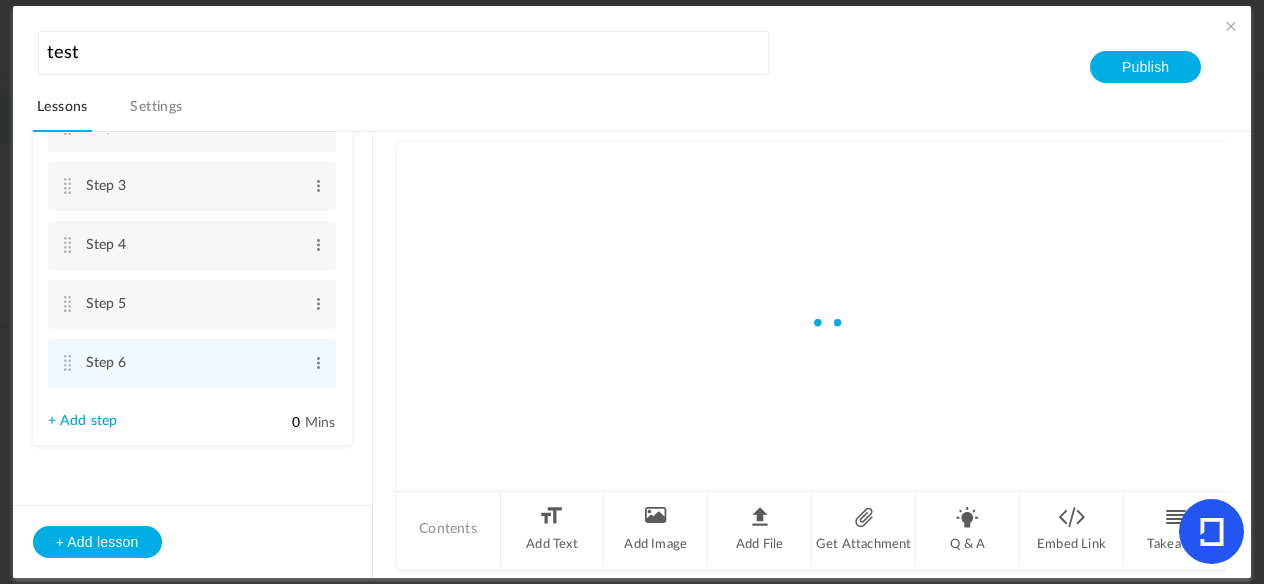 click on "+ Add step" at bounding box center (83, 421) 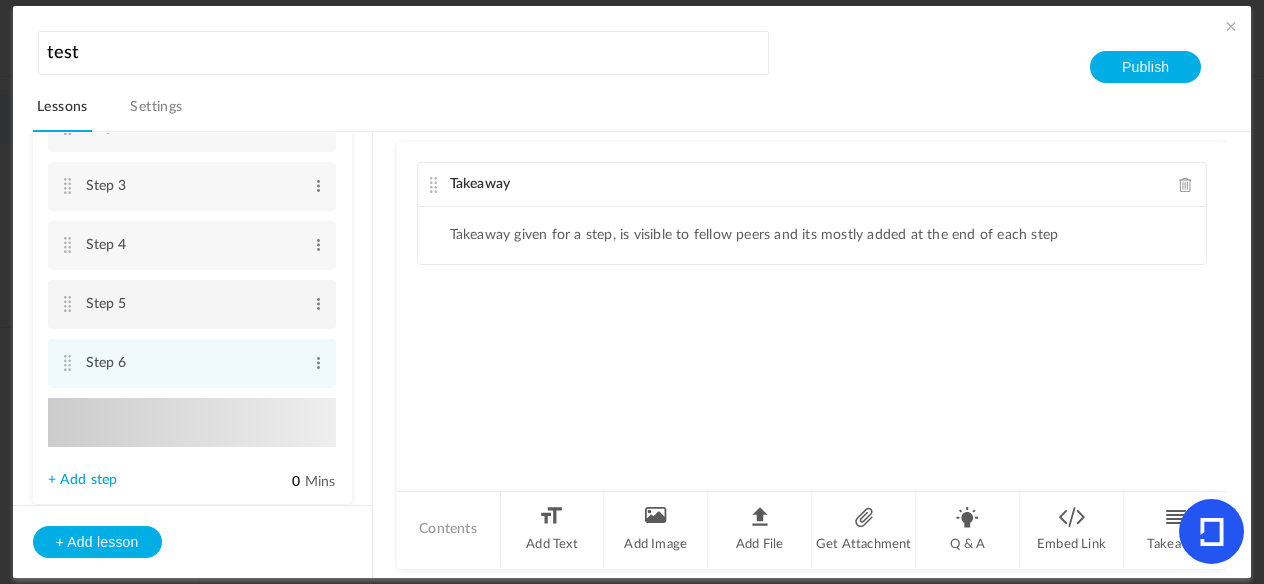 type on "Step 7" 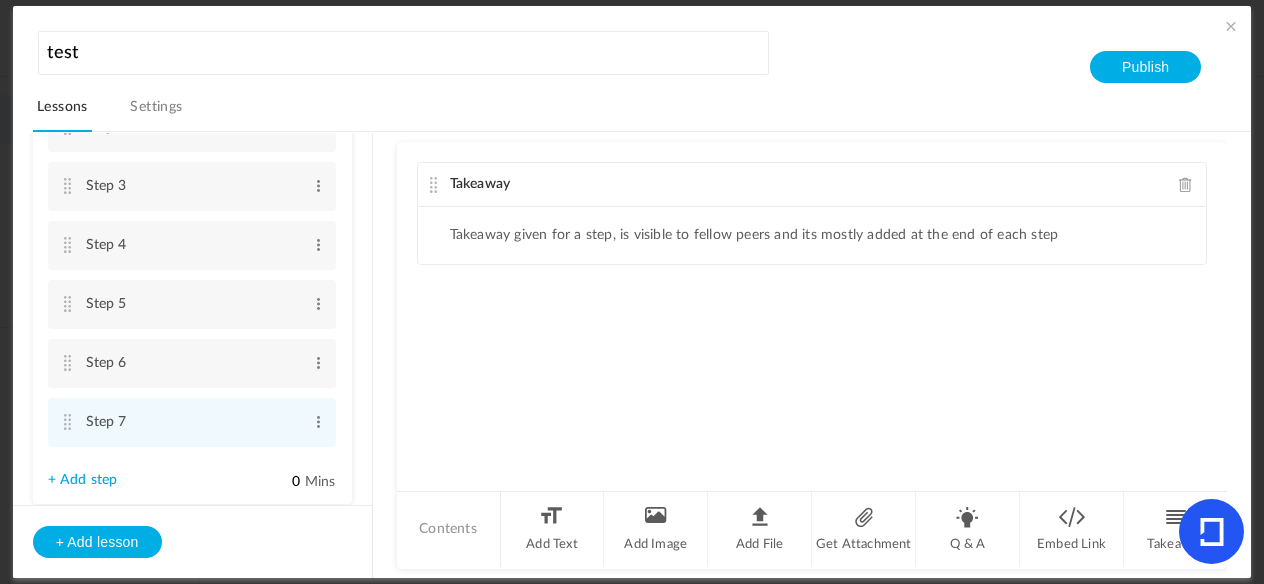 scroll, scrollTop: 254, scrollLeft: 0, axis: vertical 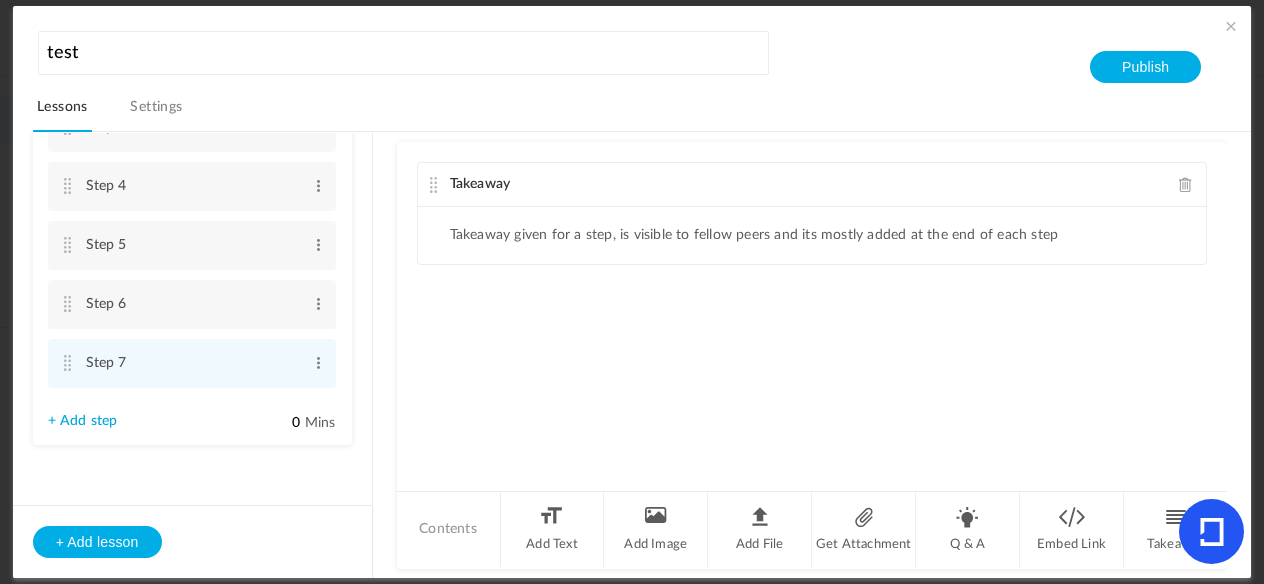 click on "+ Add step" at bounding box center (83, 421) 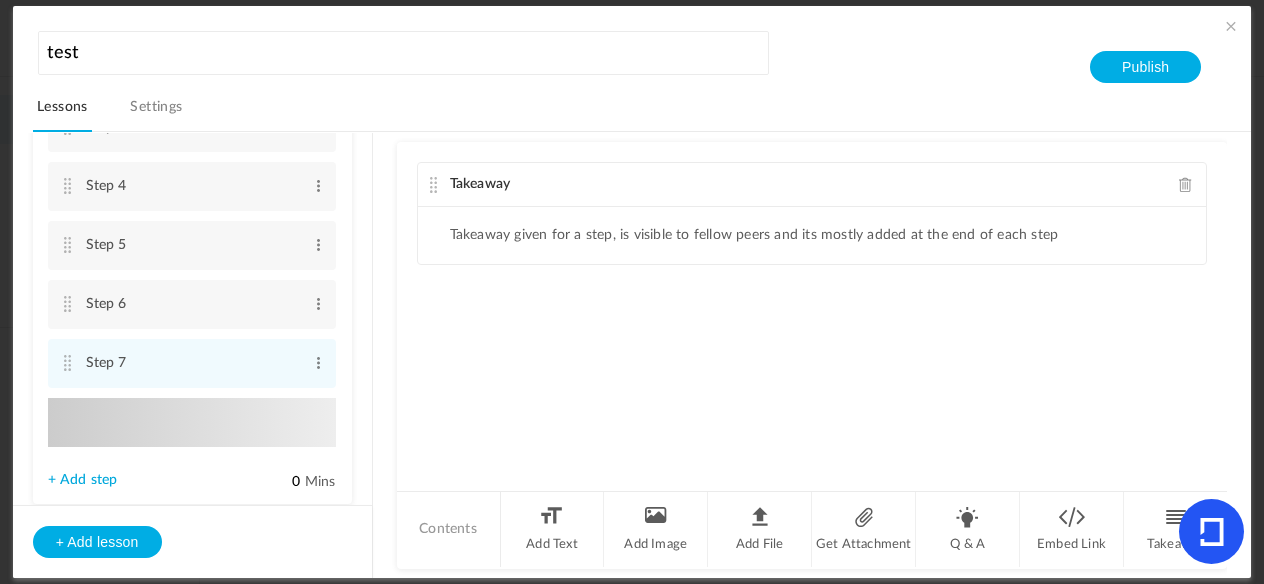 type on "Step 8" 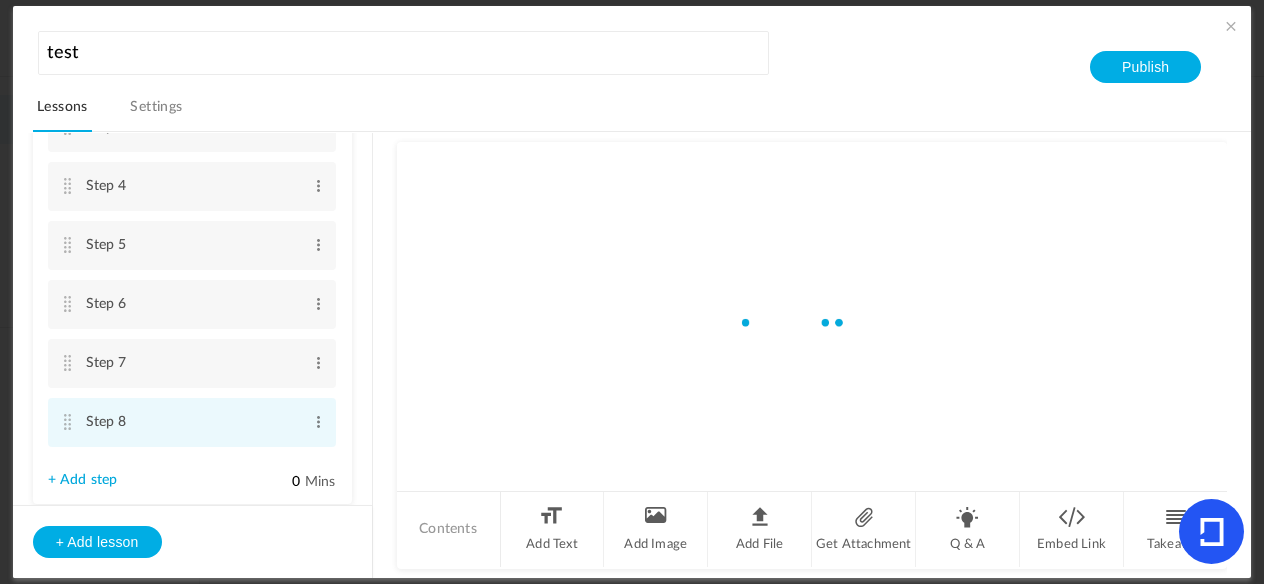 scroll, scrollTop: 313, scrollLeft: 0, axis: vertical 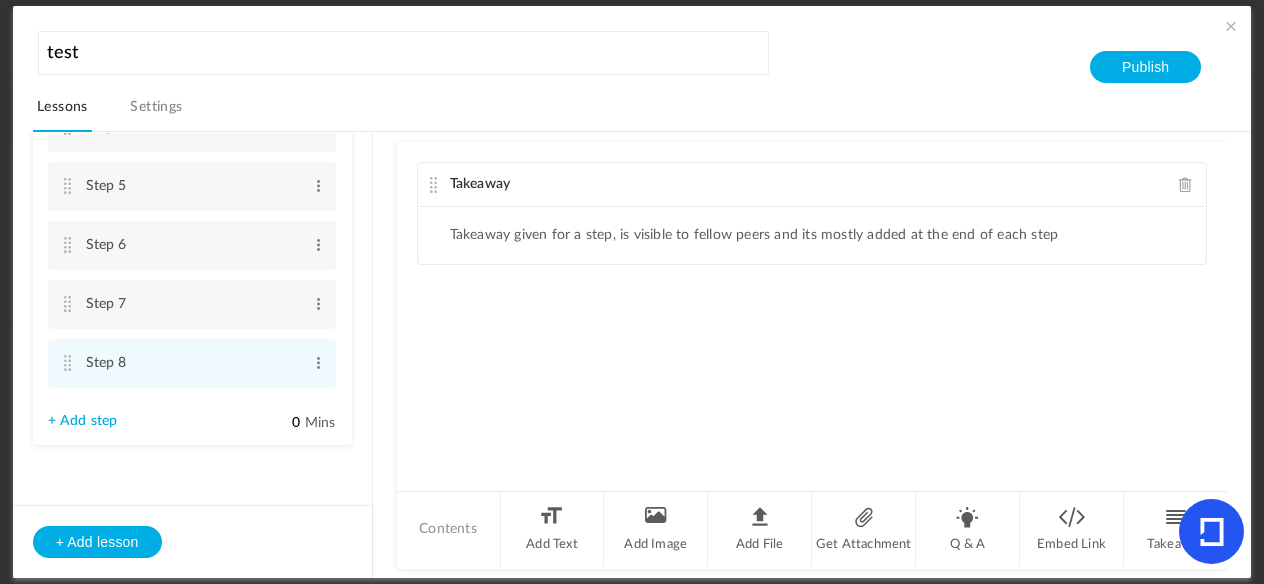 click on "+ Add step" at bounding box center [83, 421] 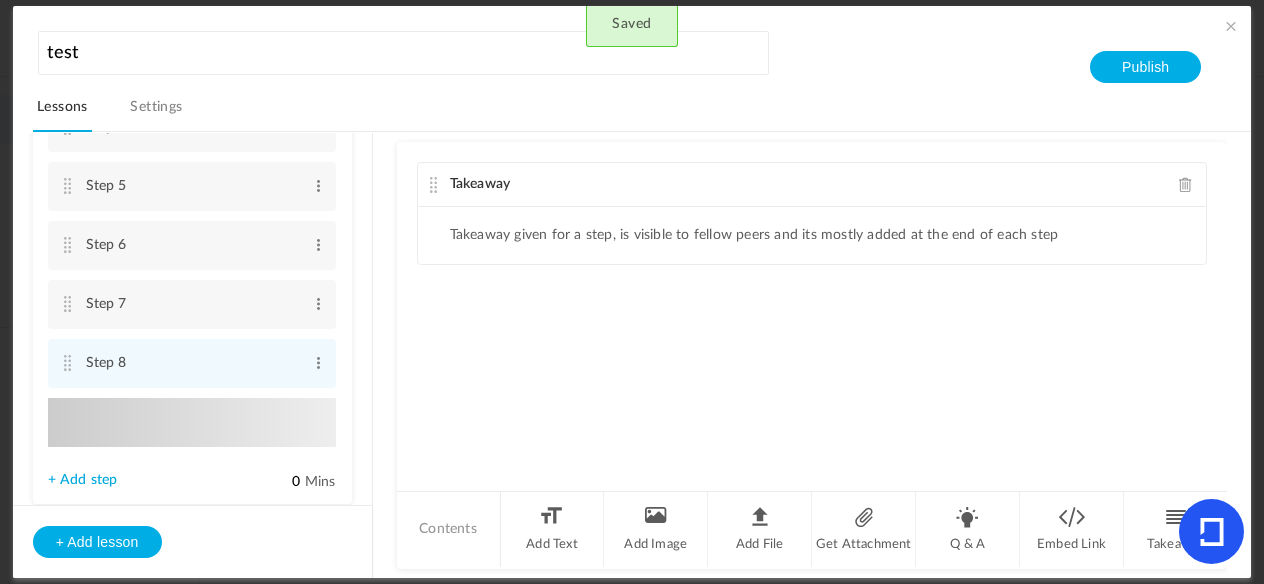 scroll, scrollTop: 372, scrollLeft: 0, axis: vertical 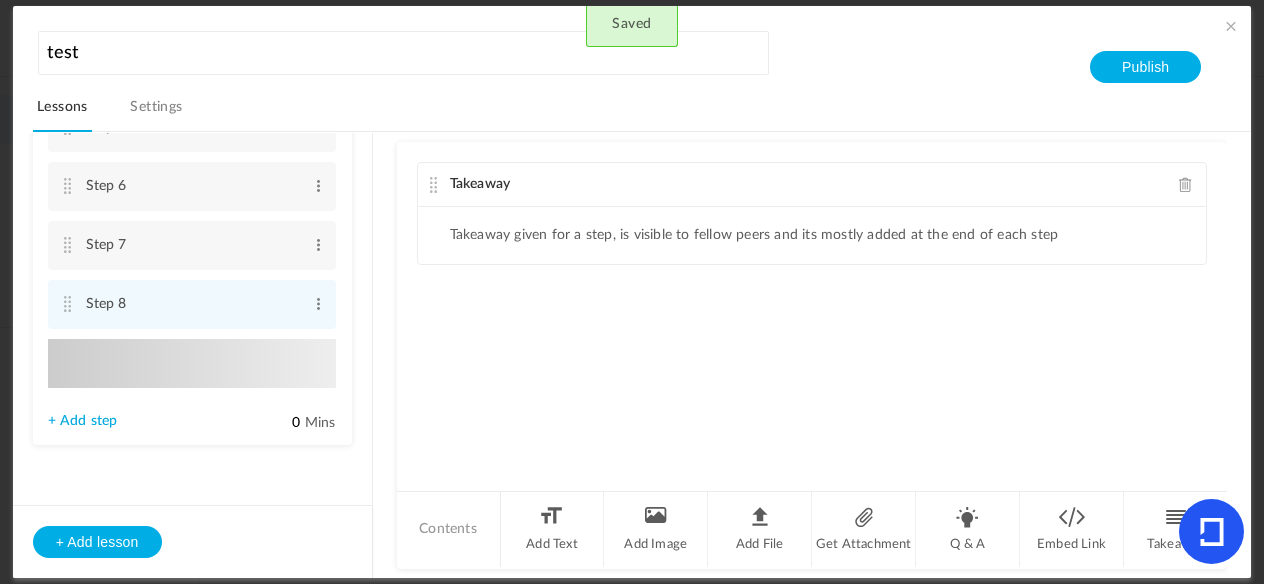 type on "Step 9" 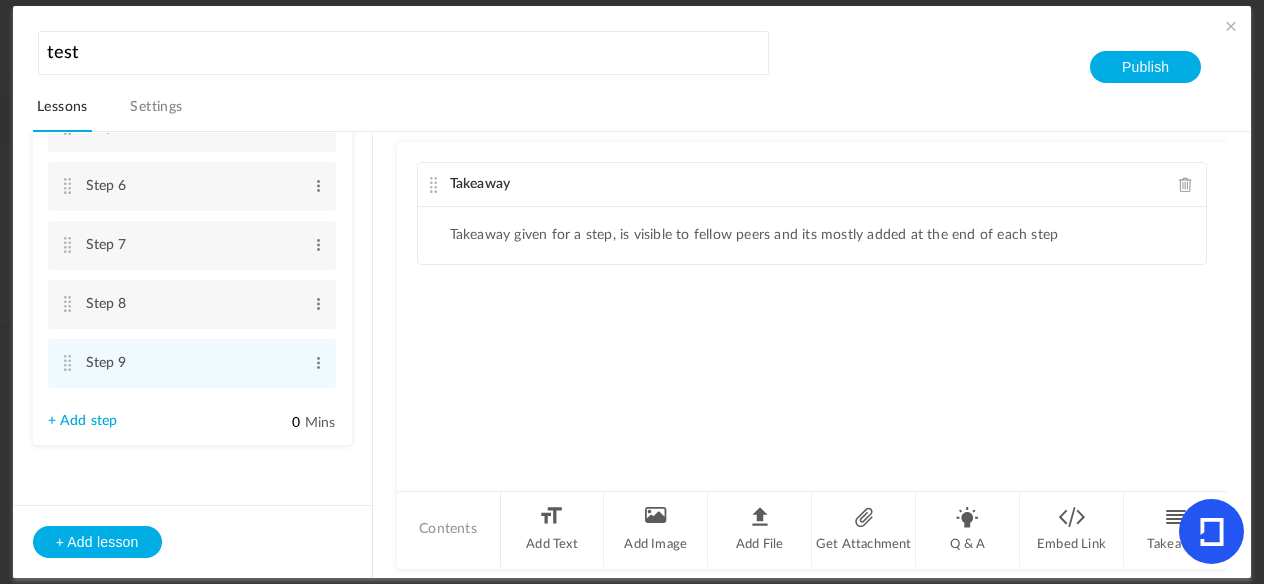 click on "+ Add step" at bounding box center [83, 421] 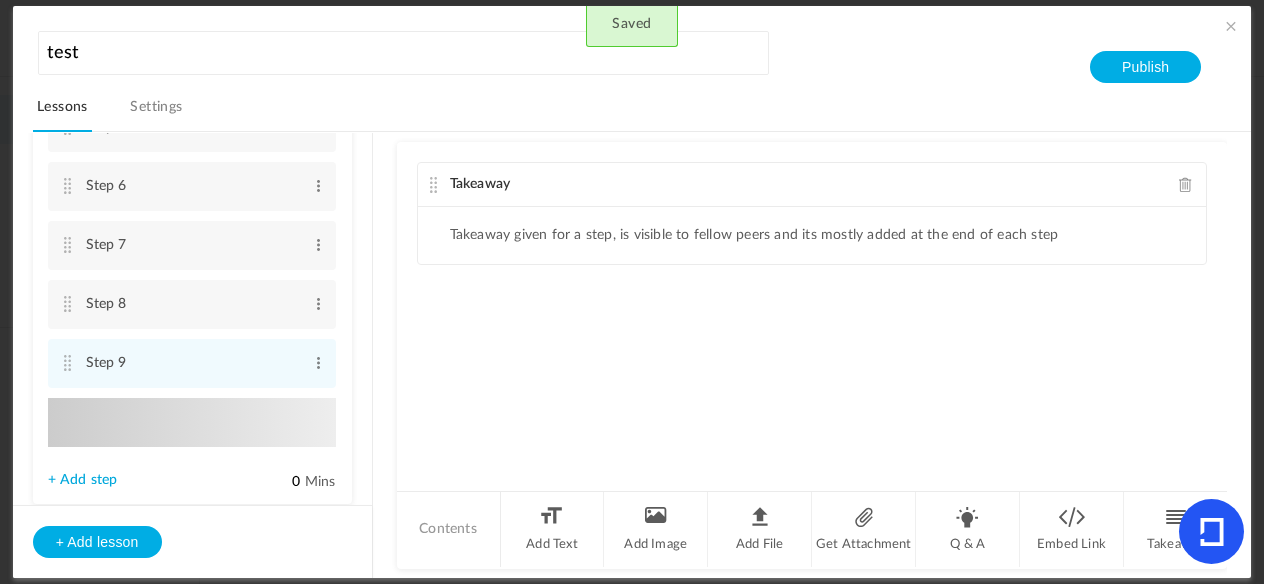 type on "Step 10" 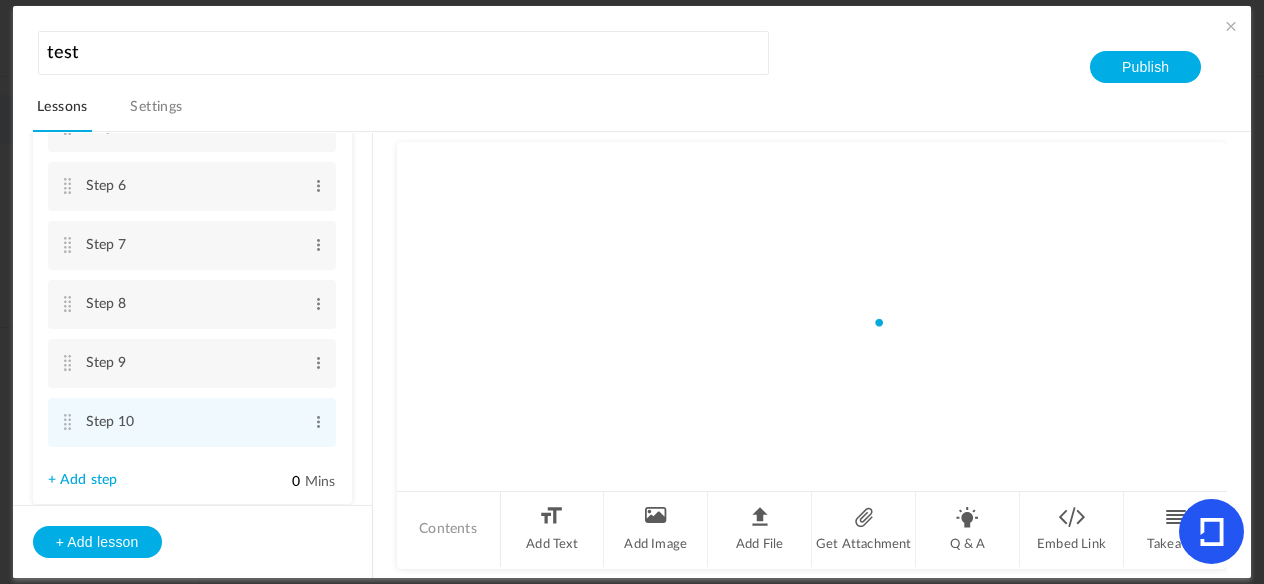 scroll, scrollTop: 431, scrollLeft: 0, axis: vertical 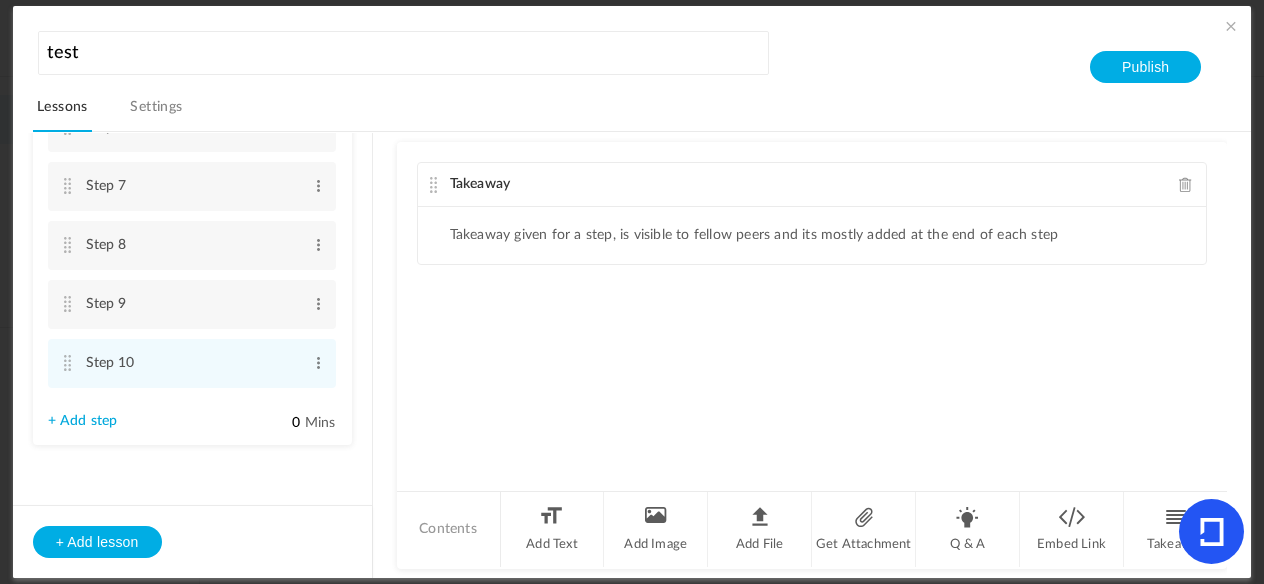 click on "+ Add step" at bounding box center (83, 421) 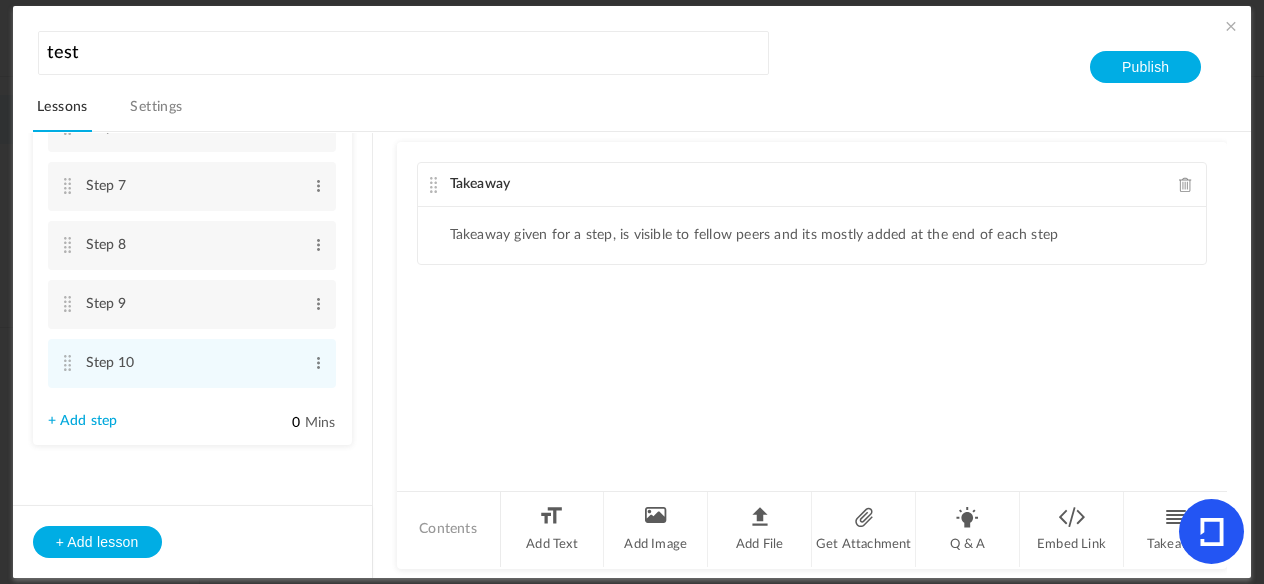 click on "+ Add step" at bounding box center [83, 421] 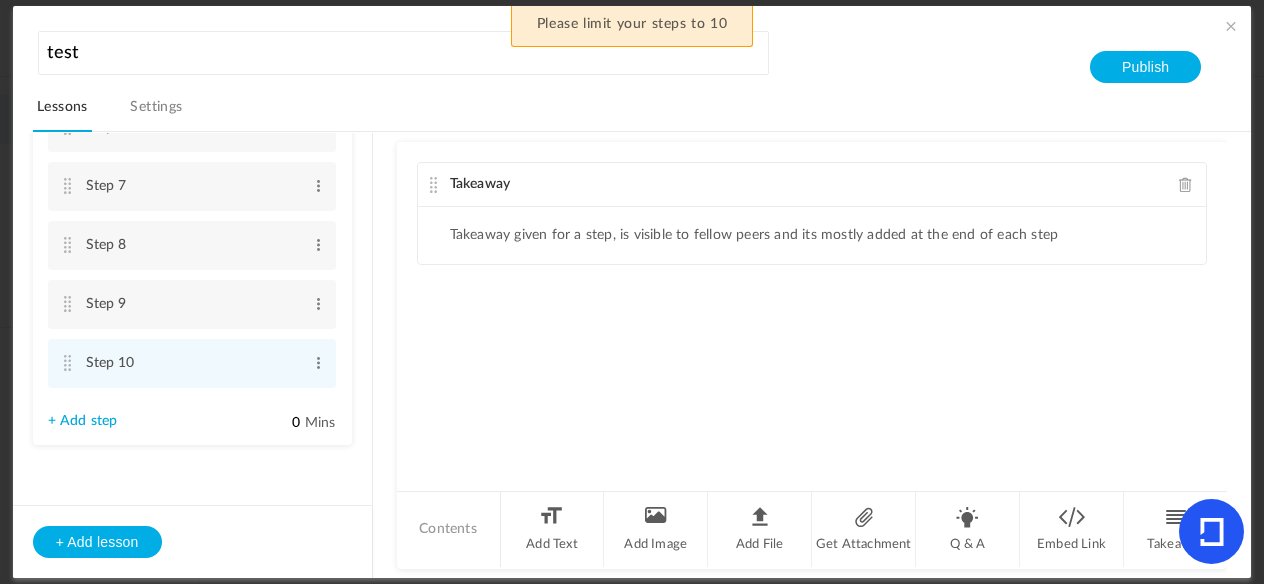 click on "Please limit your steps to 10" at bounding box center [632, 26] 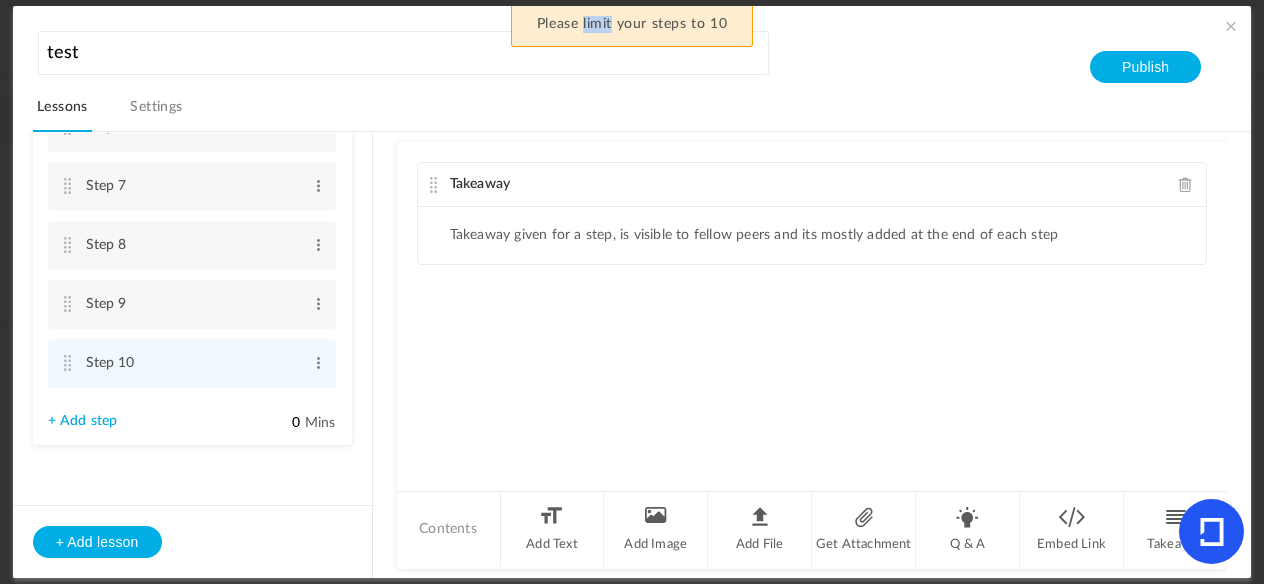click on "Please limit your steps to 10" at bounding box center (632, 26) 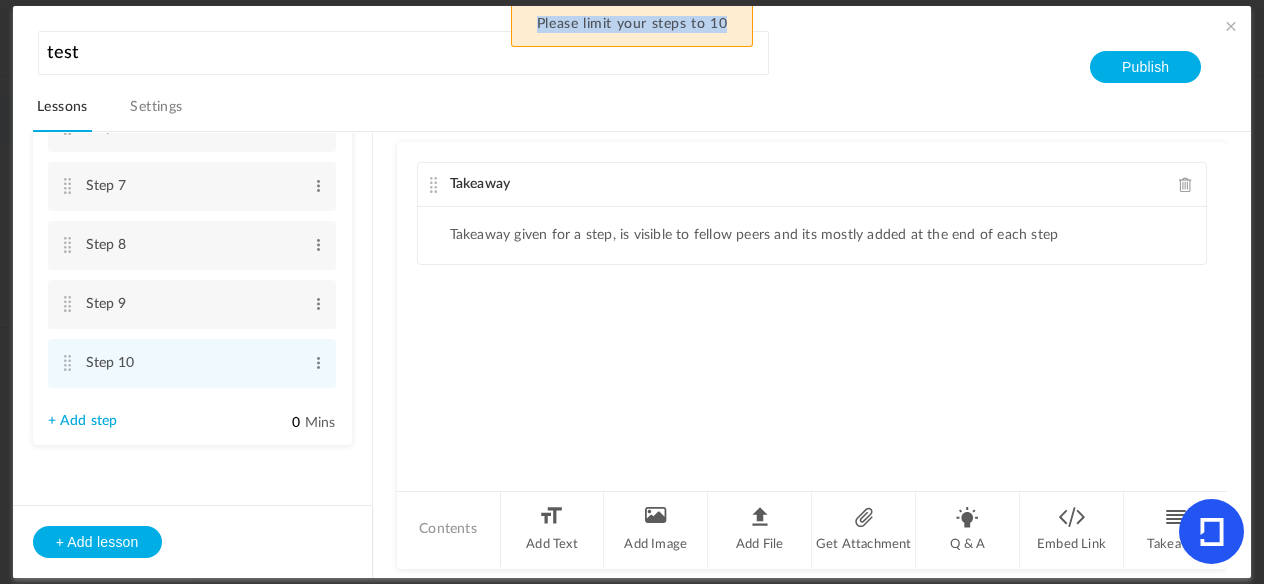 click on "Please limit your steps to 10" at bounding box center (632, 26) 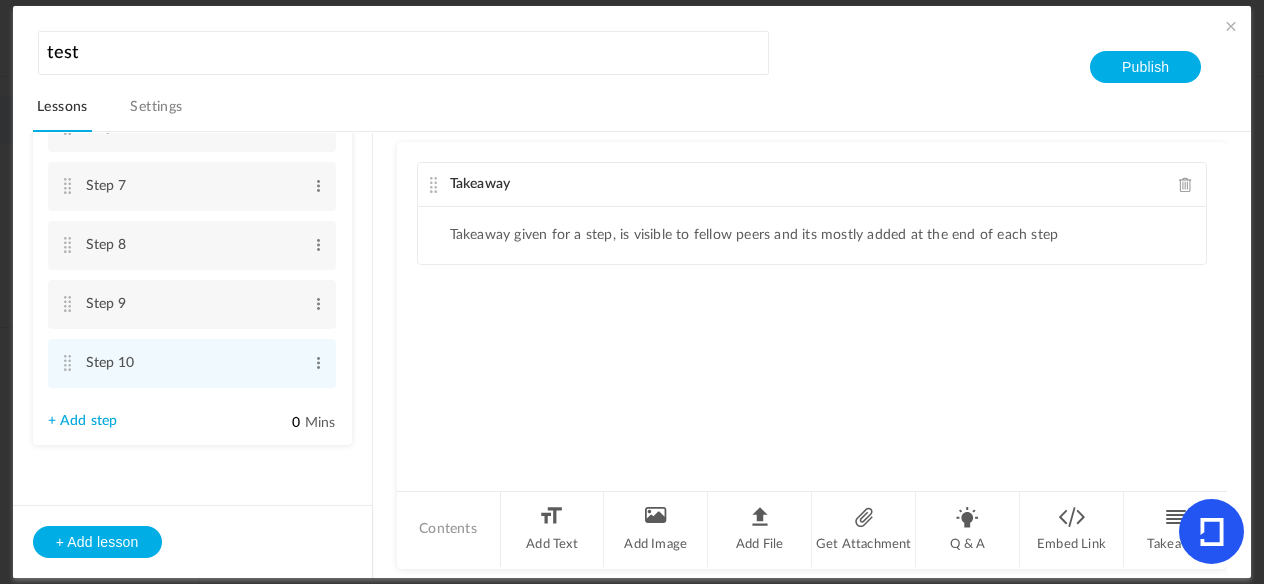 click on "+ Add step" at bounding box center (83, 421) 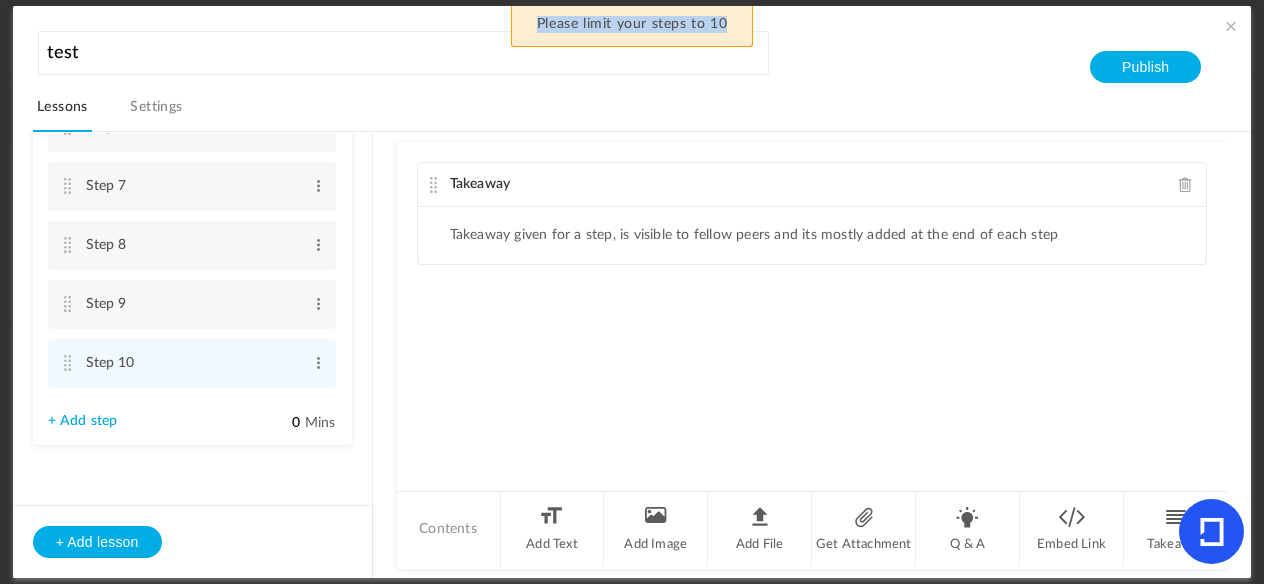 click on "Please limit your steps to 10" at bounding box center [632, 26] 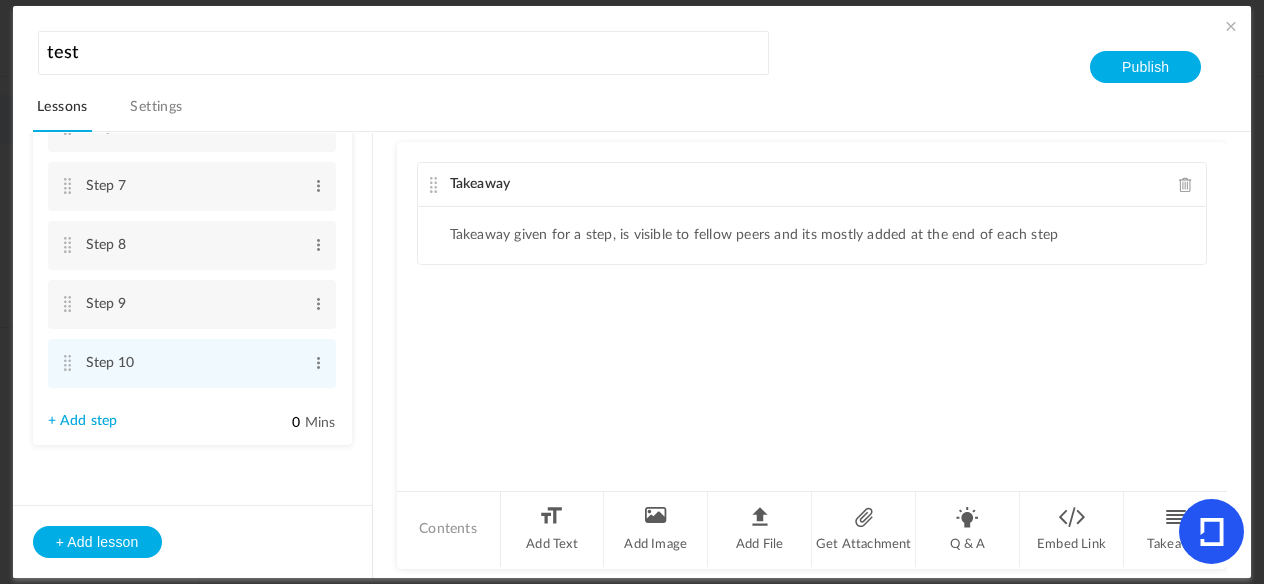click on "+ Add step" at bounding box center (83, 421) 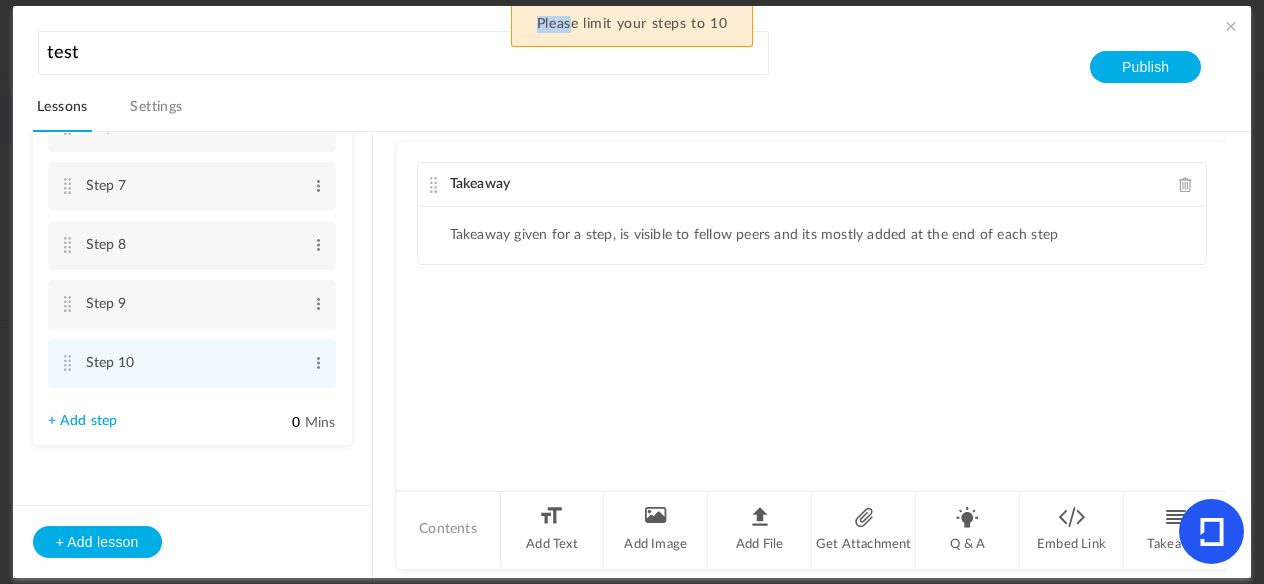 scroll, scrollTop: 0, scrollLeft: 0, axis: both 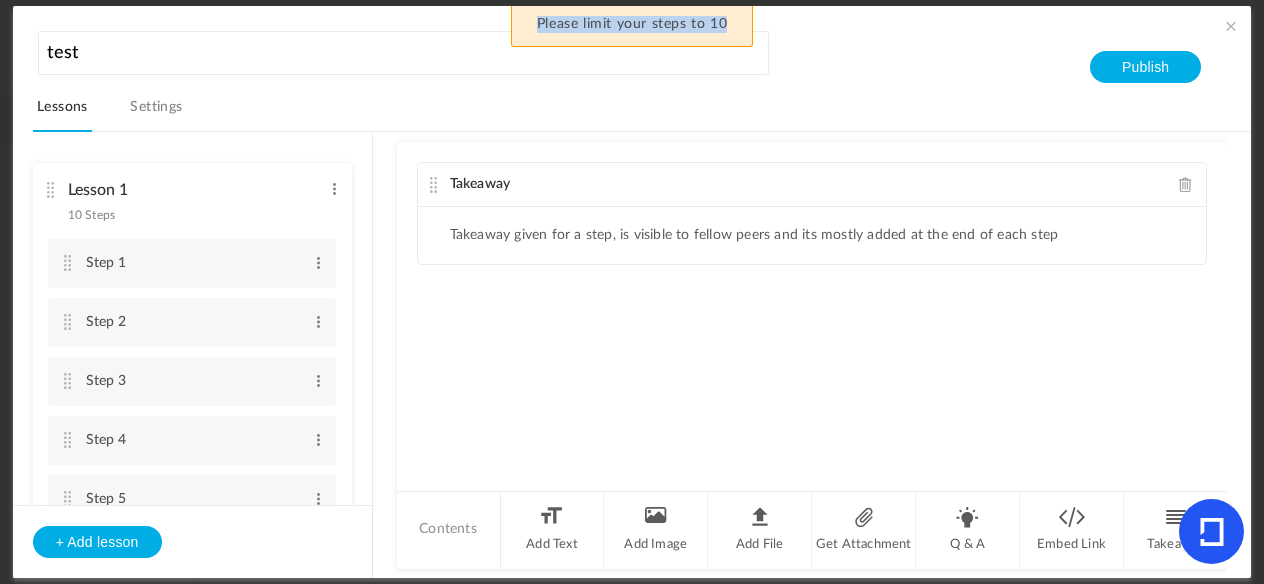 drag, startPoint x: 522, startPoint y: 27, endPoint x: 738, endPoint y: 31, distance: 216.03703 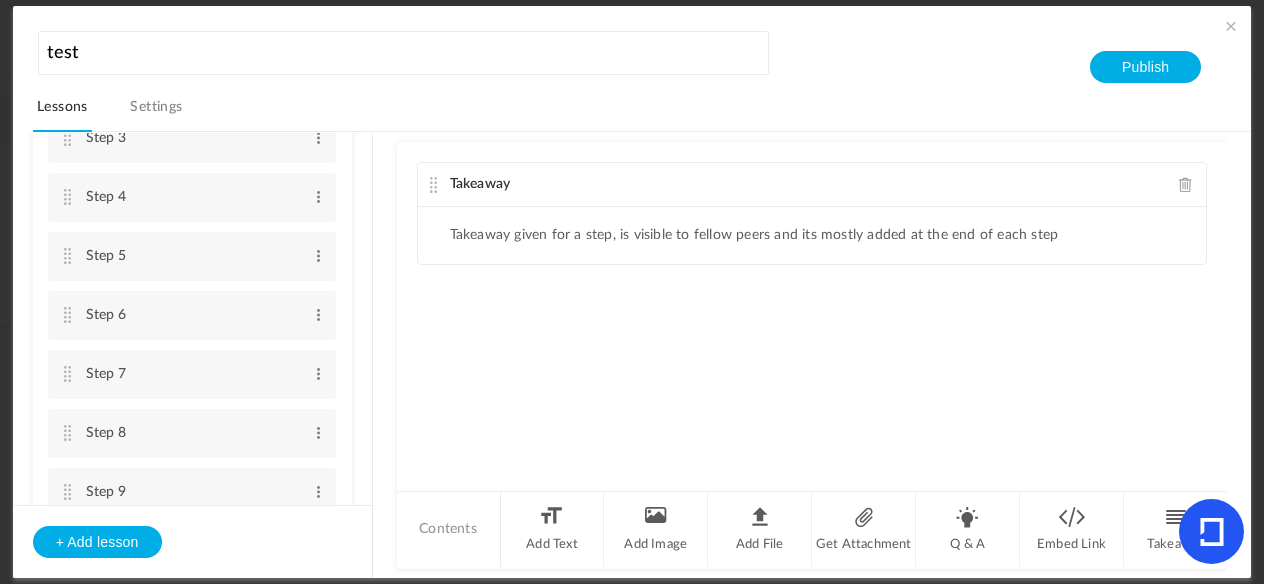 scroll, scrollTop: 431, scrollLeft: 0, axis: vertical 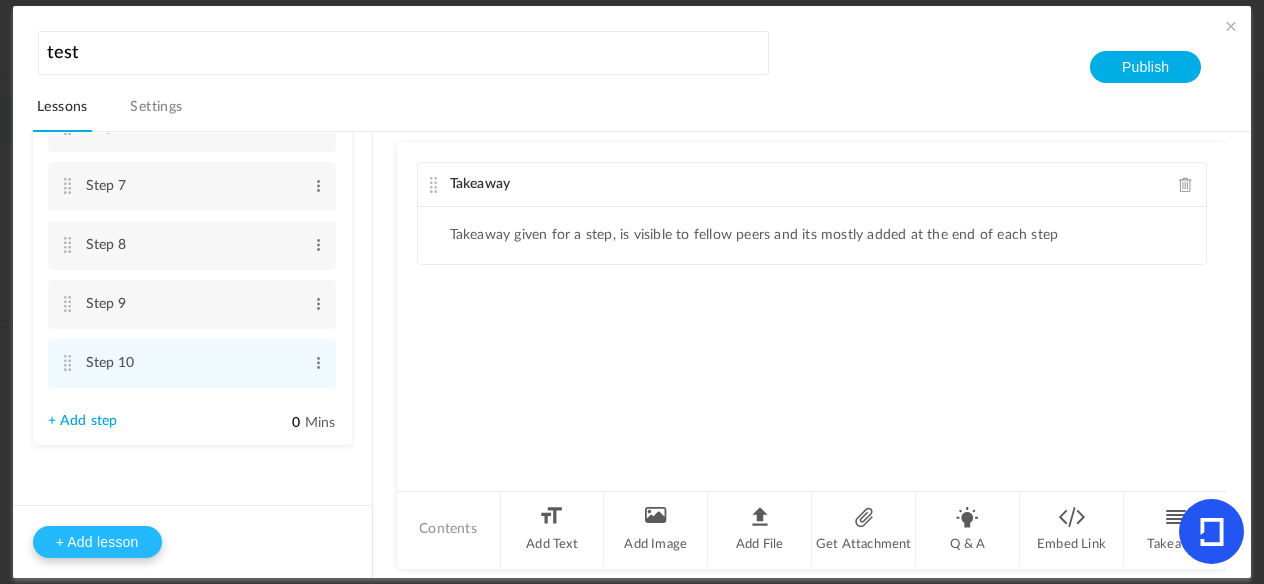 click on "+ Add lesson" at bounding box center (97, 542) 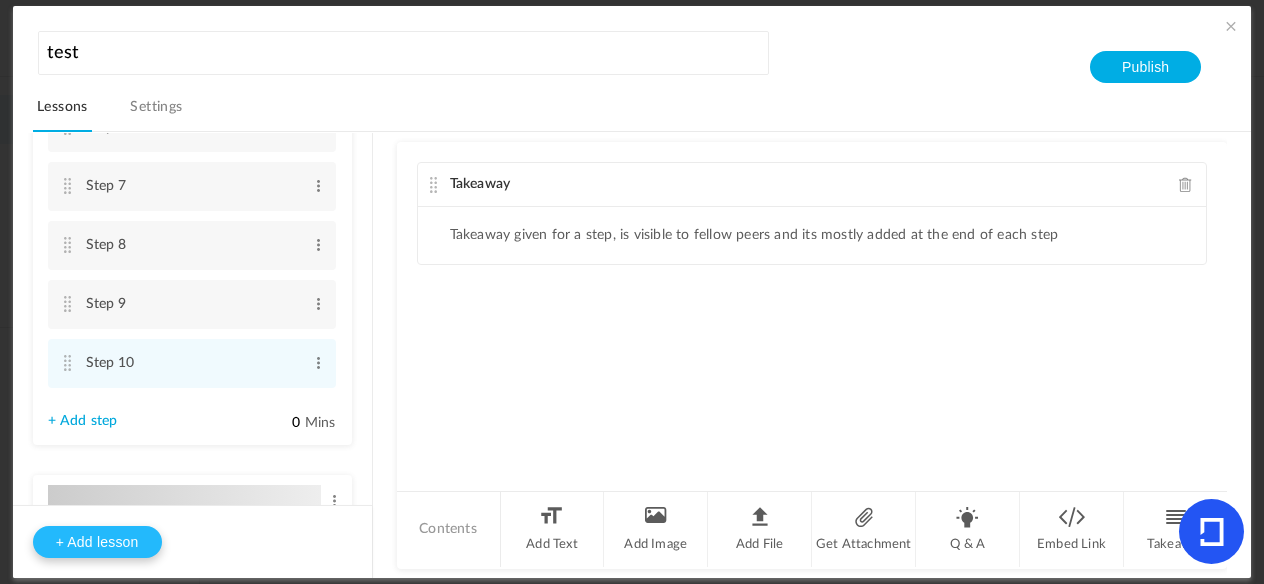 click on "+ Add lesson" at bounding box center (97, 542) 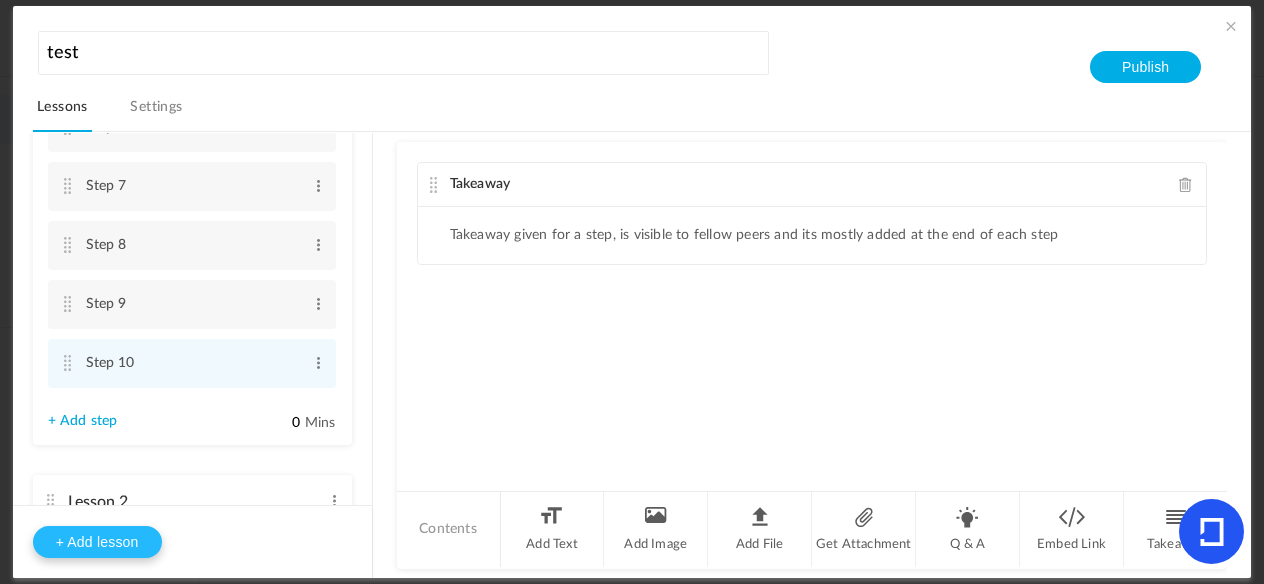 type on "Lesson 3" 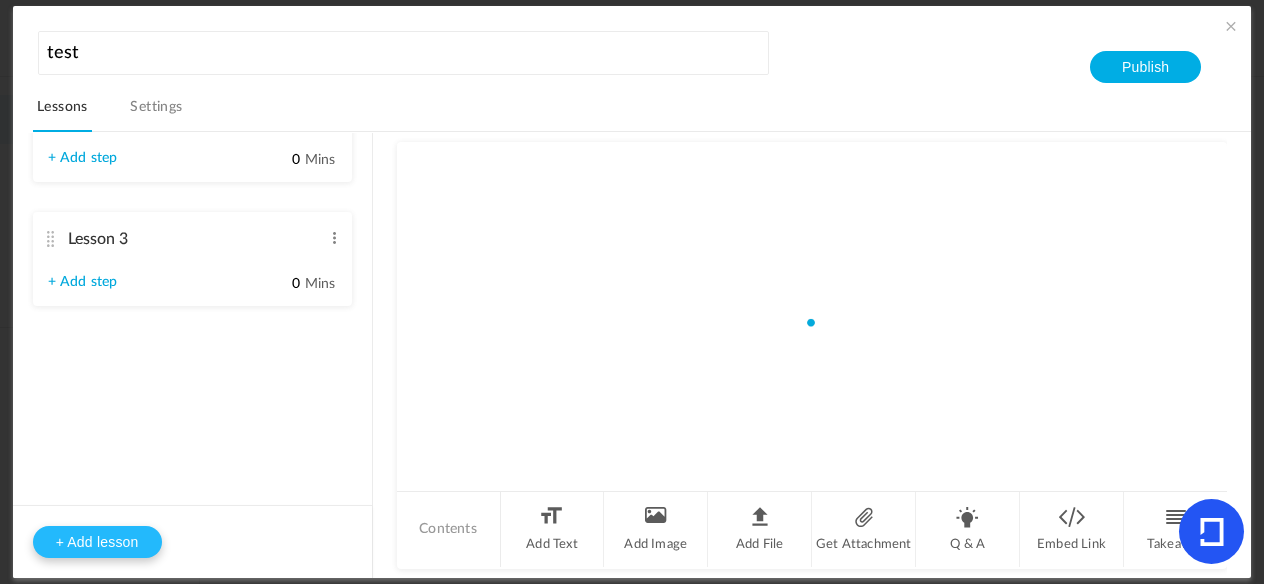 type on "Step 1" 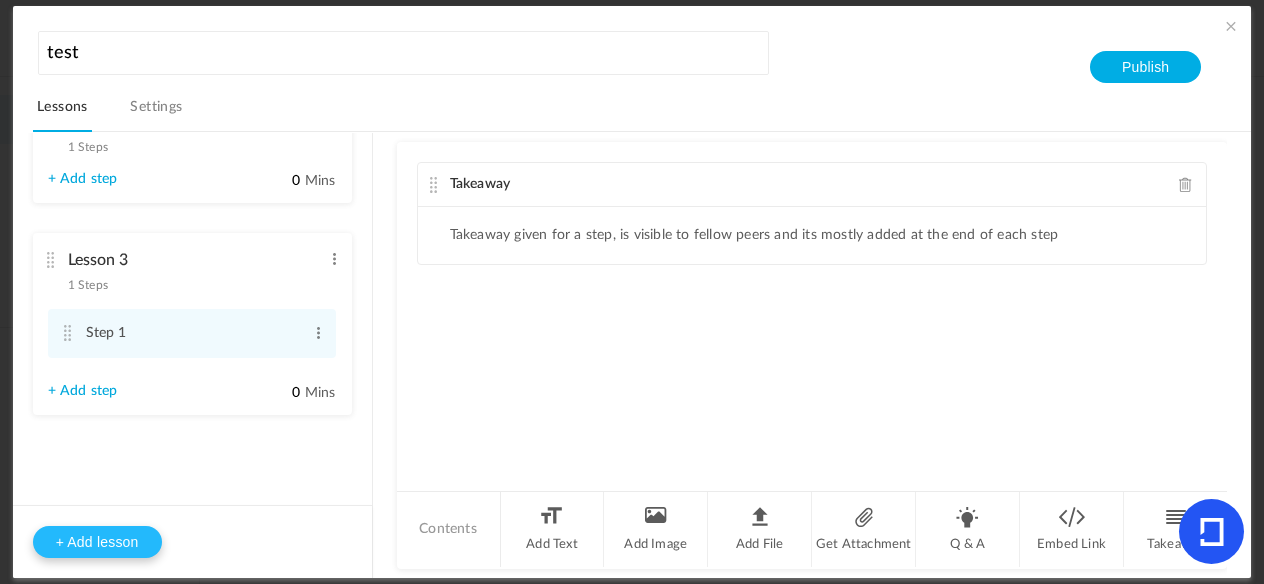 scroll, scrollTop: 203, scrollLeft: 0, axis: vertical 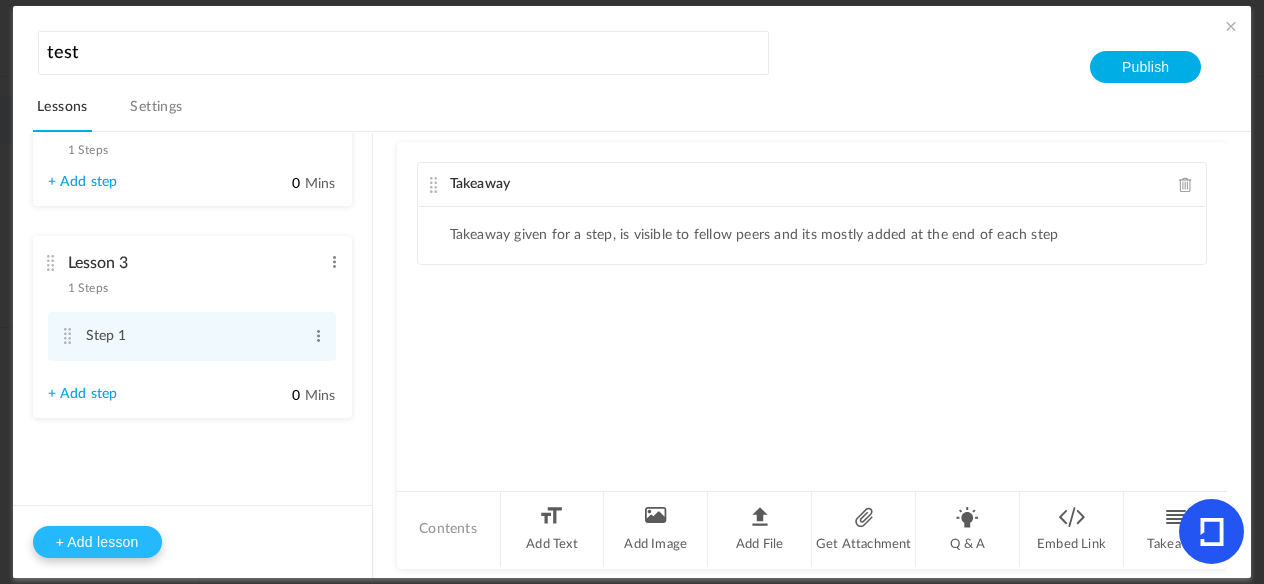 click on "+ Add lesson" at bounding box center (97, 542) 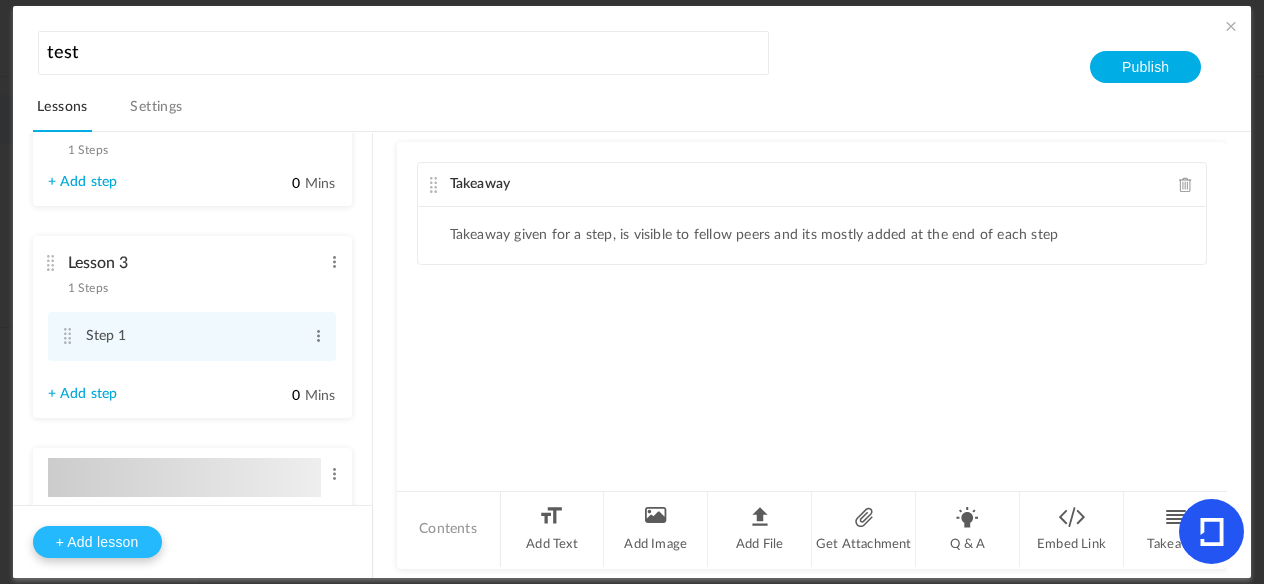 type on "Lesson 4" 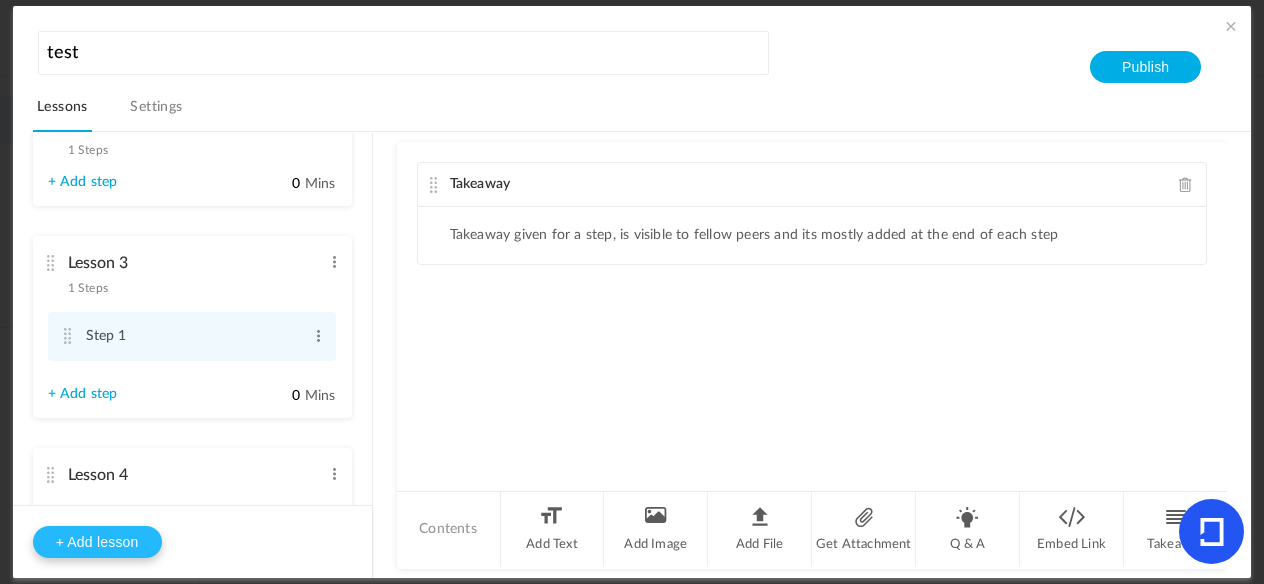 type on "Step 1" 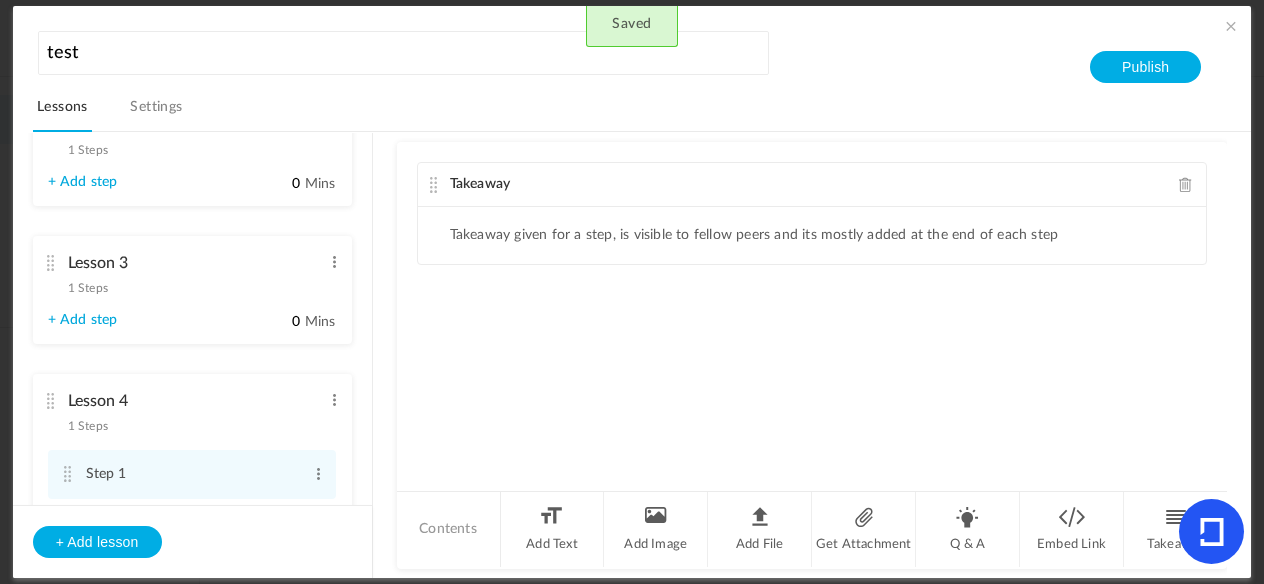 click on "Saved" 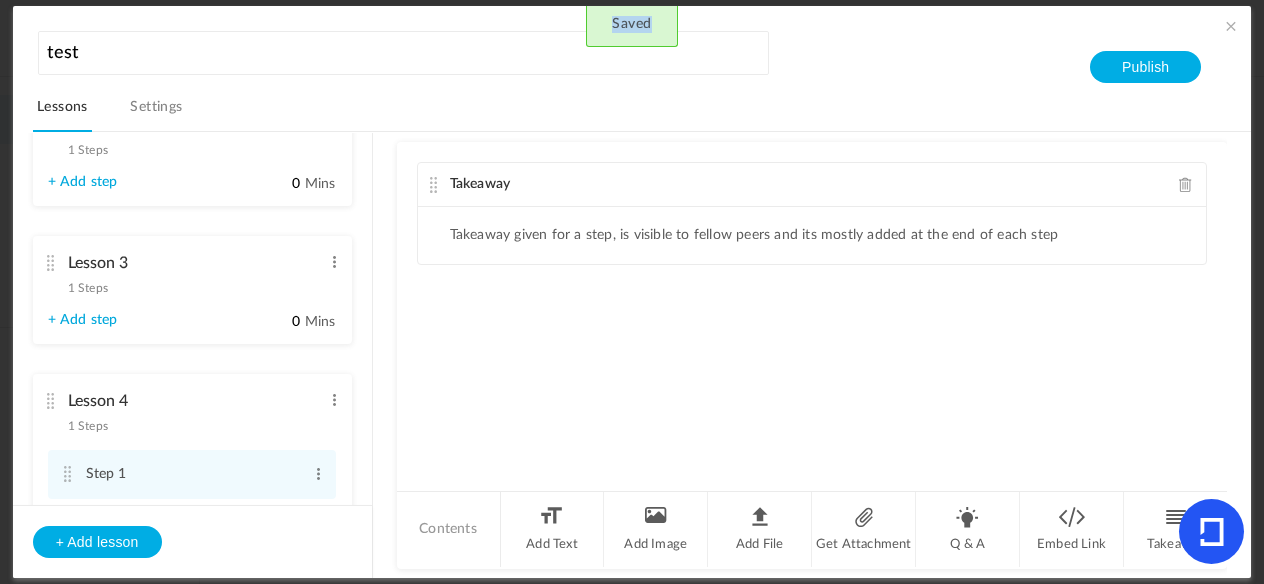 click on "Saved" 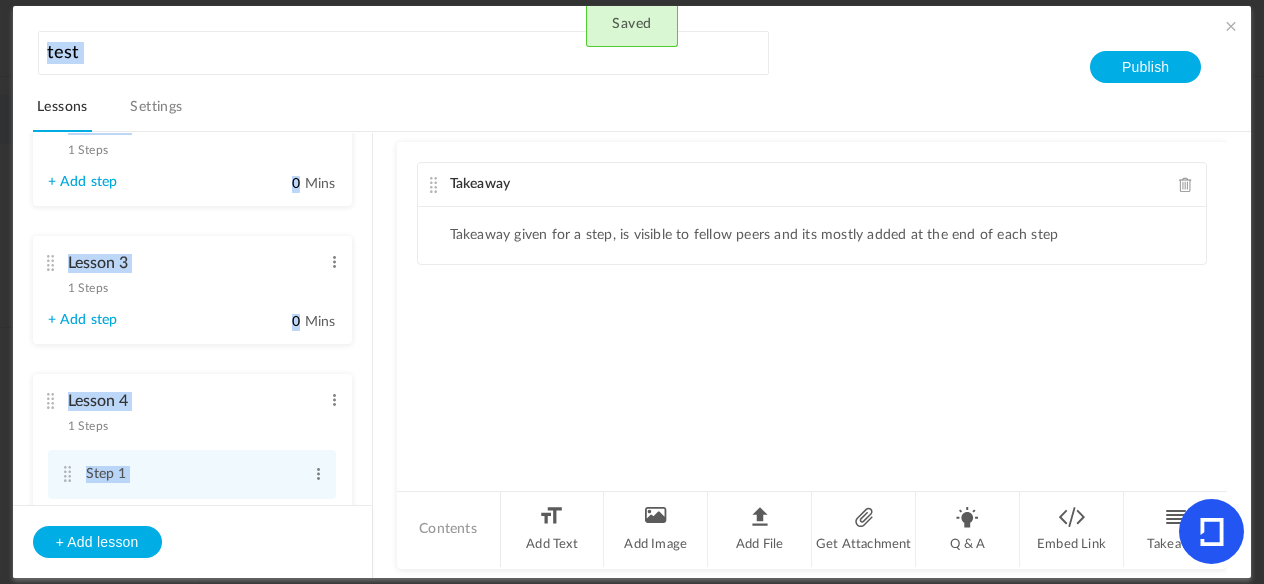 click on "test
Lessons
Settings
Publish
Lesson 1
10 Steps
Edit
Delete
Step 1
Edit 0" at bounding box center [632, 292] 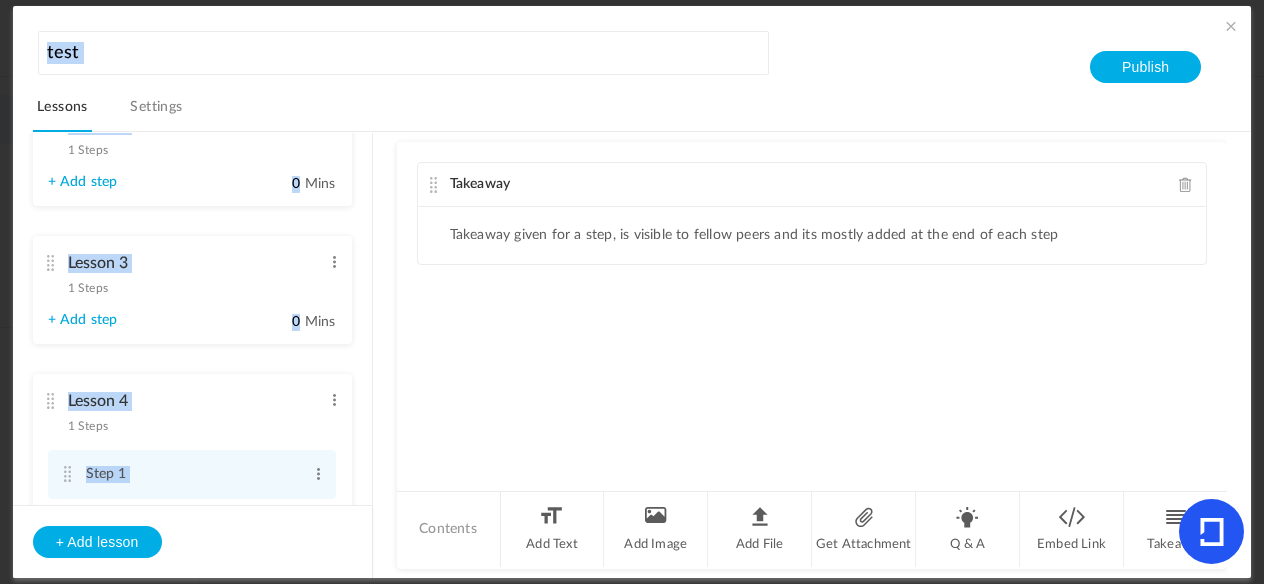 scroll, scrollTop: 317, scrollLeft: 0, axis: vertical 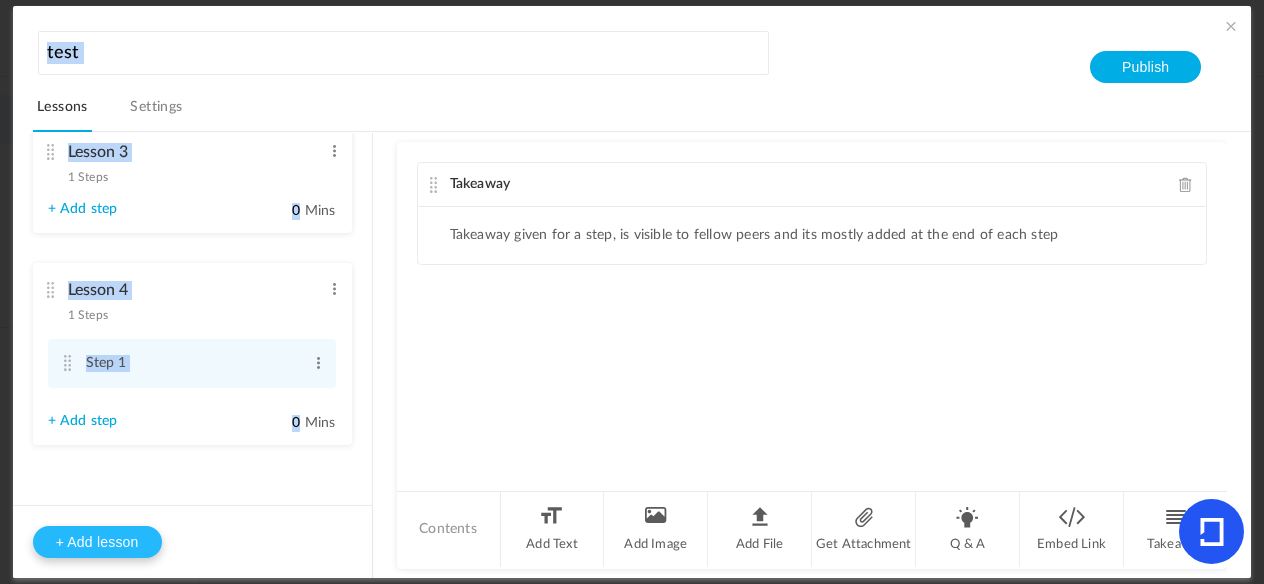 click on "+ Add lesson" at bounding box center (97, 542) 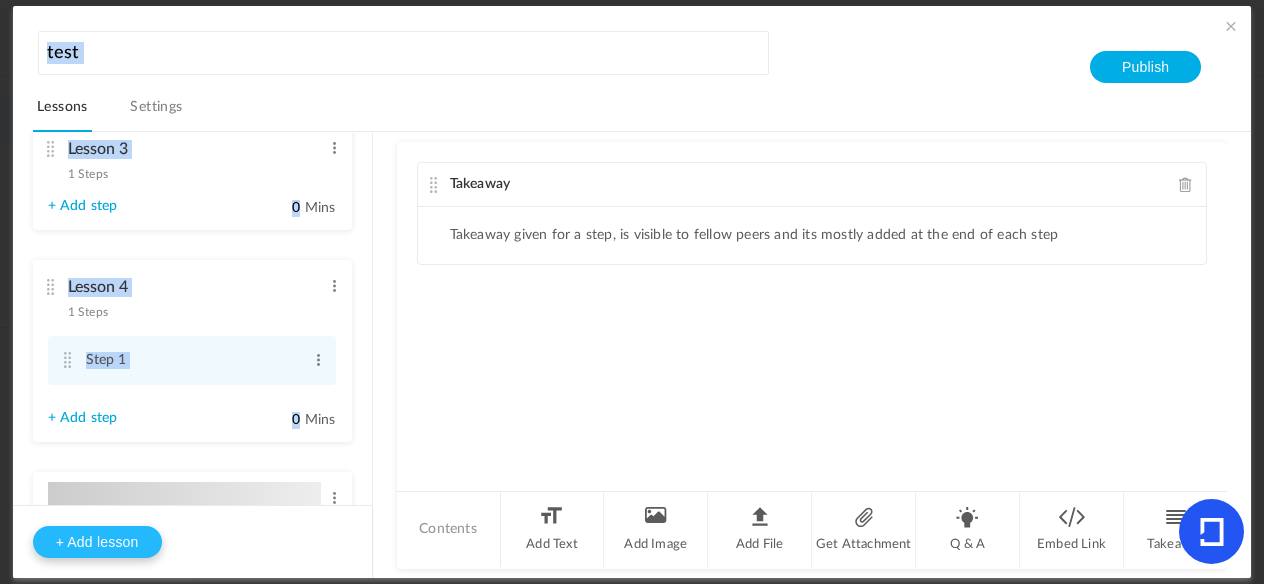 type on "Lesson 5" 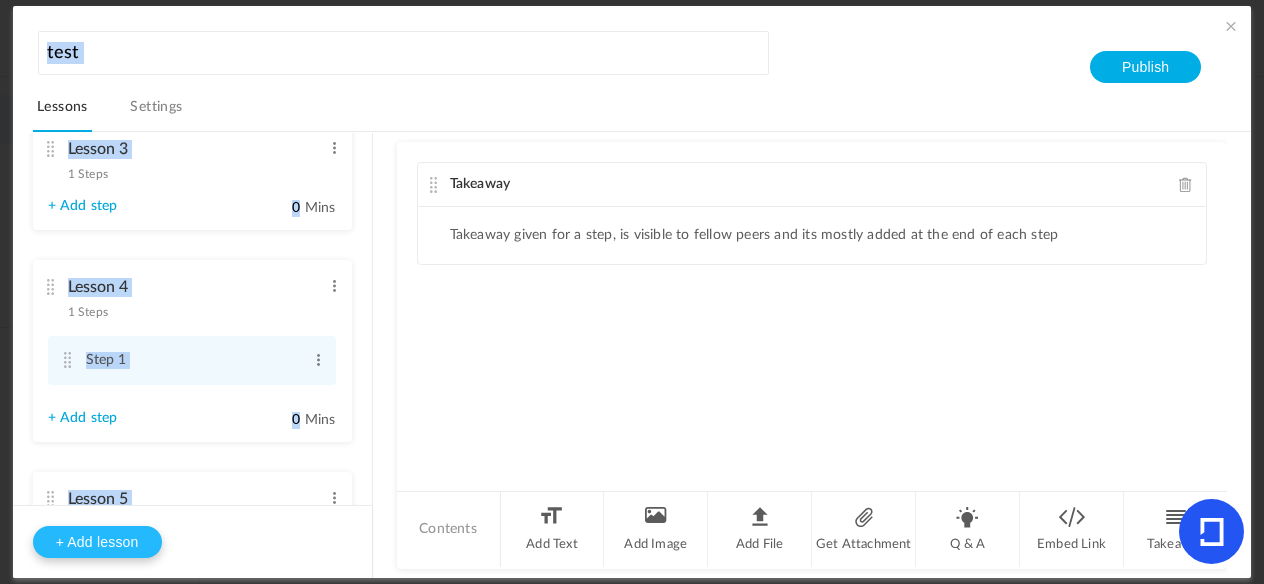 scroll, scrollTop: 442, scrollLeft: 0, axis: vertical 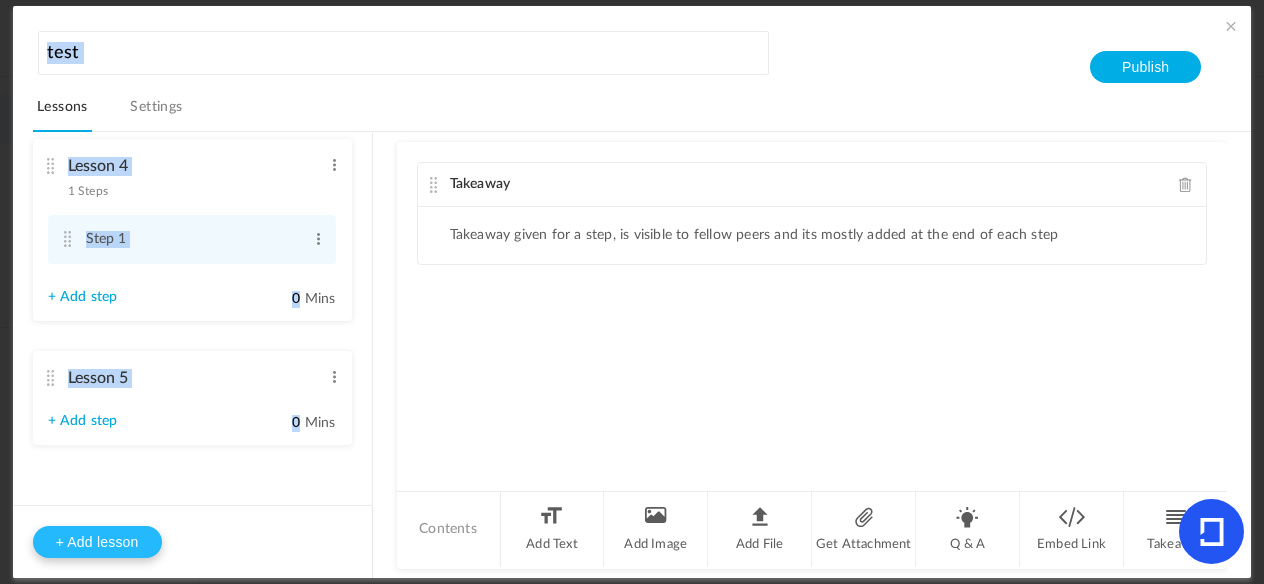 type on "Step 1" 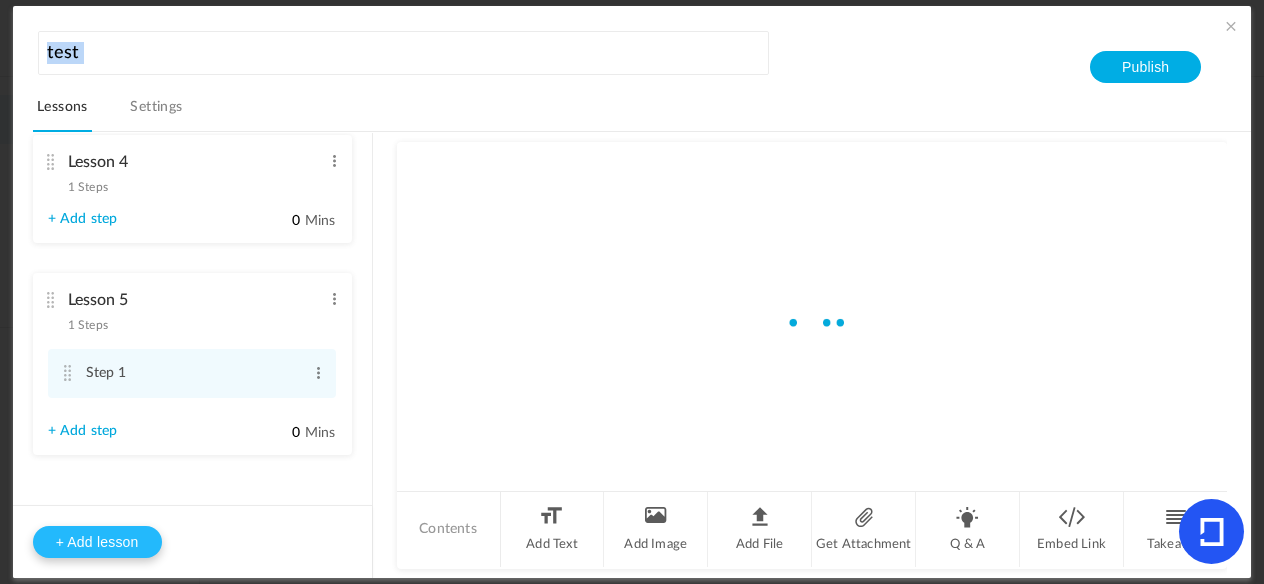 click on "+ Add lesson" at bounding box center (97, 542) 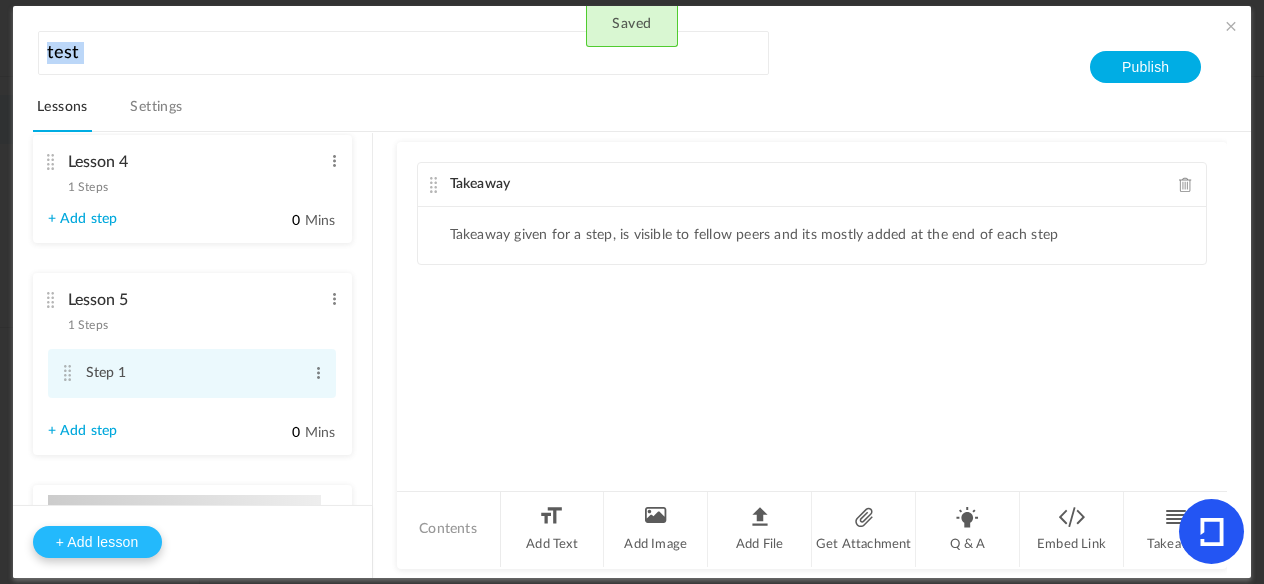 type on "Lesson 6" 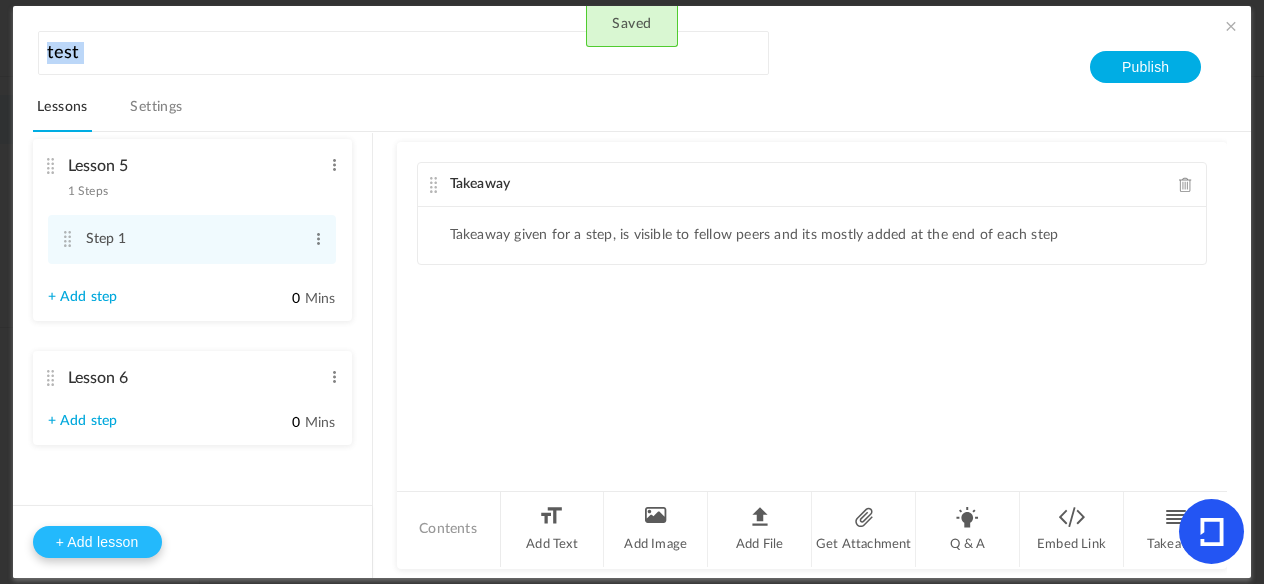type on "Step 1" 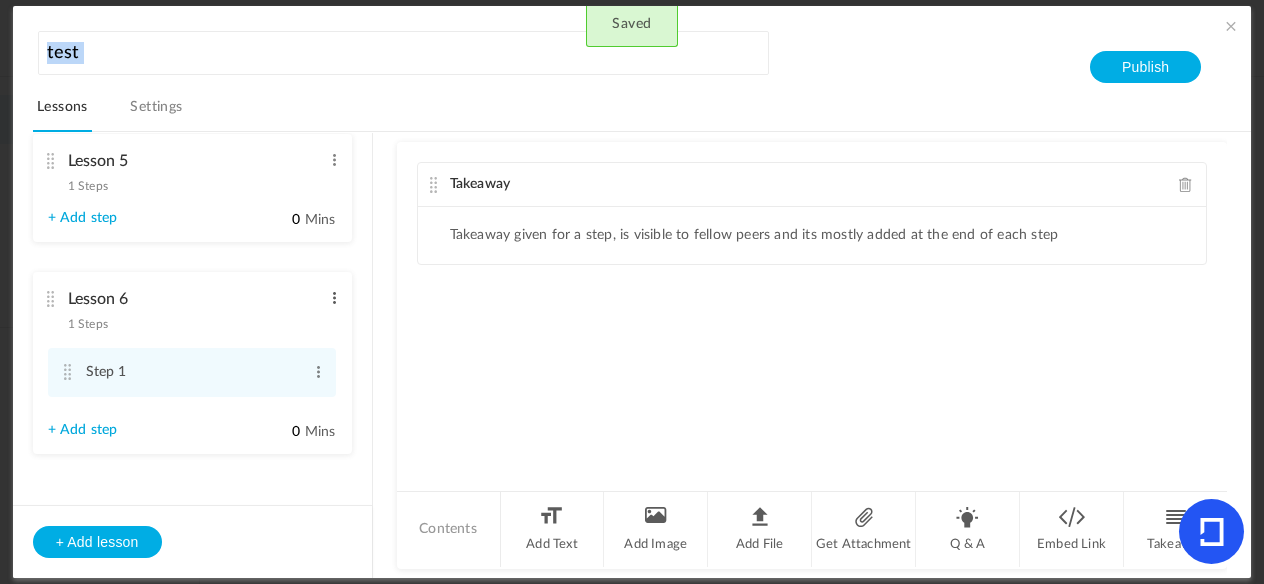 click at bounding box center (334, 298) 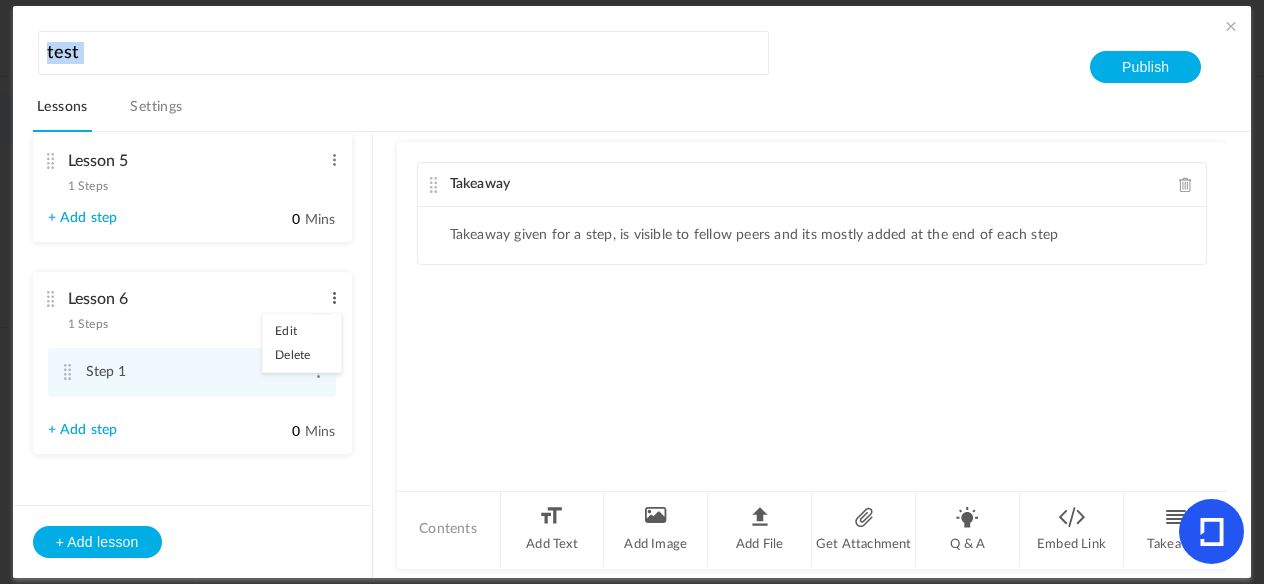 scroll, scrollTop: 0, scrollLeft: 0, axis: both 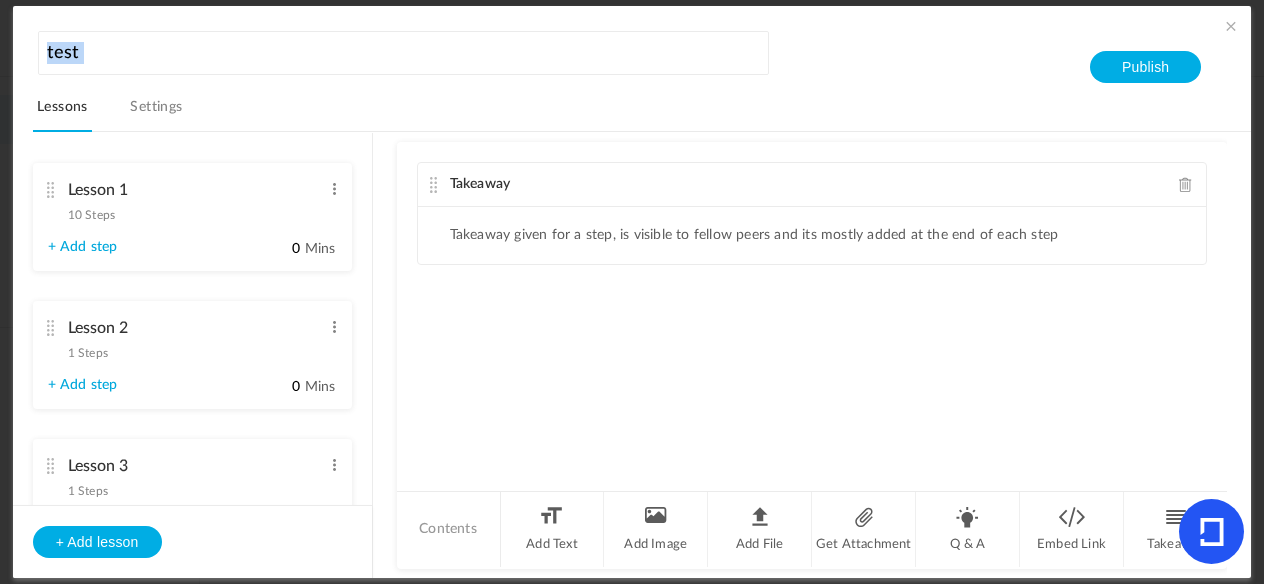 click on "10 Steps" at bounding box center (92, 215) 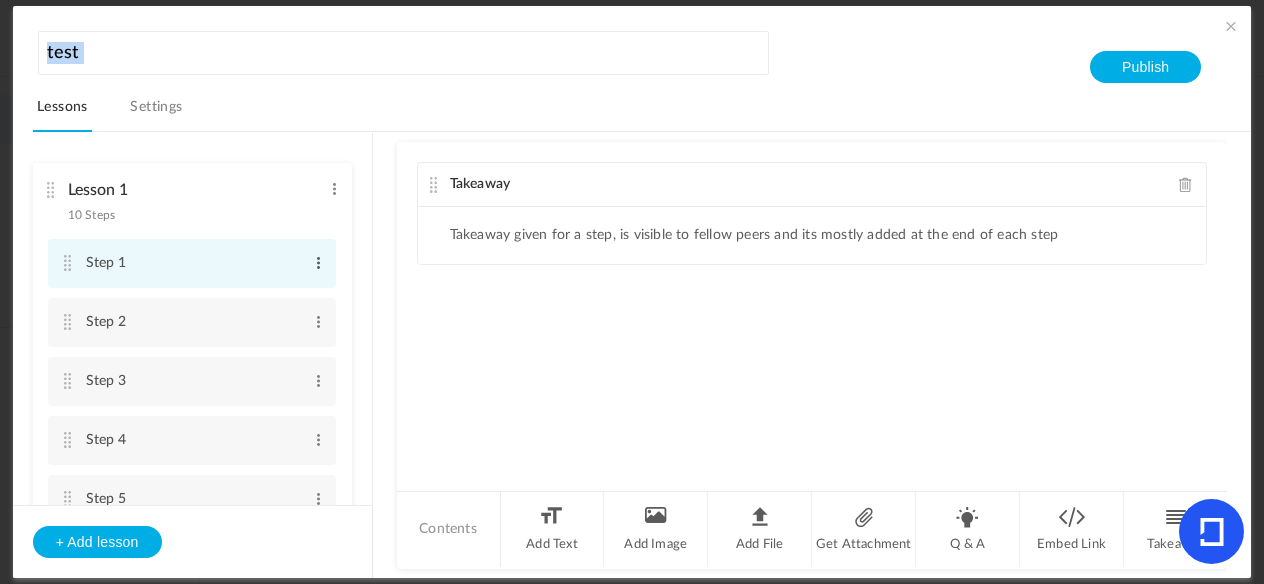 click at bounding box center (318, 263) 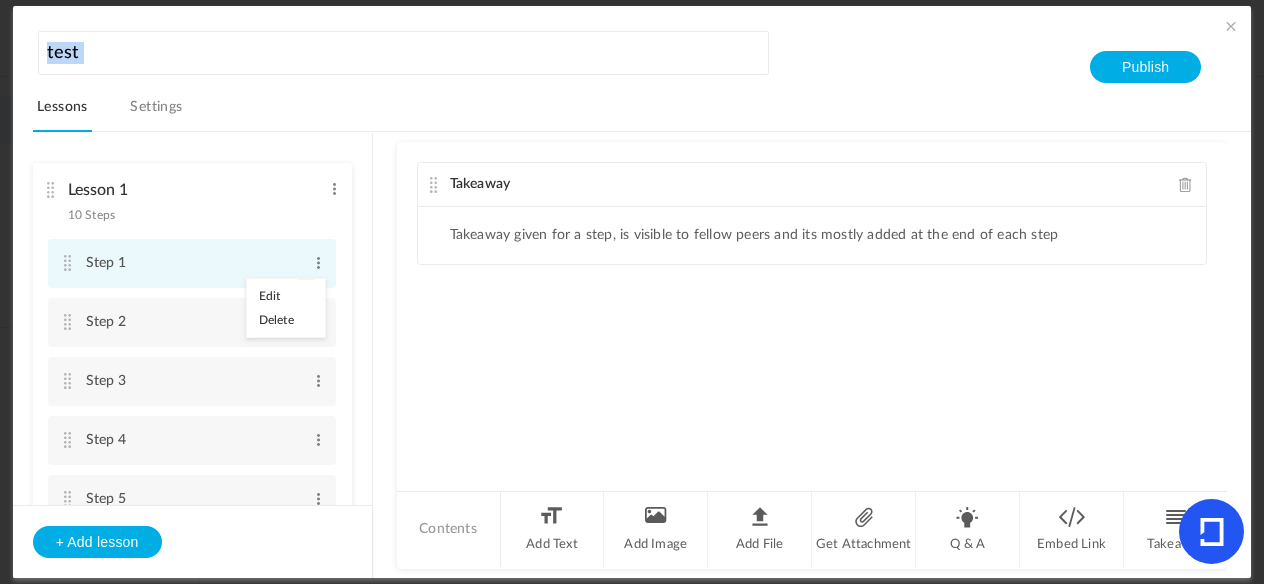 click on "Edit" at bounding box center [286, 296] 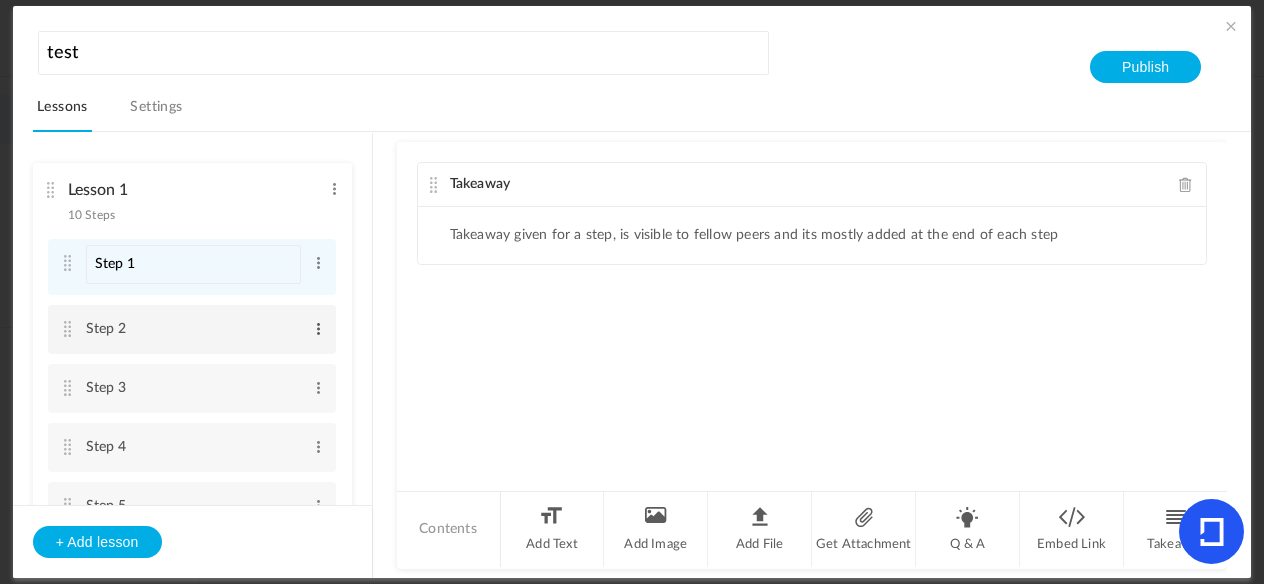 click at bounding box center [318, 329] 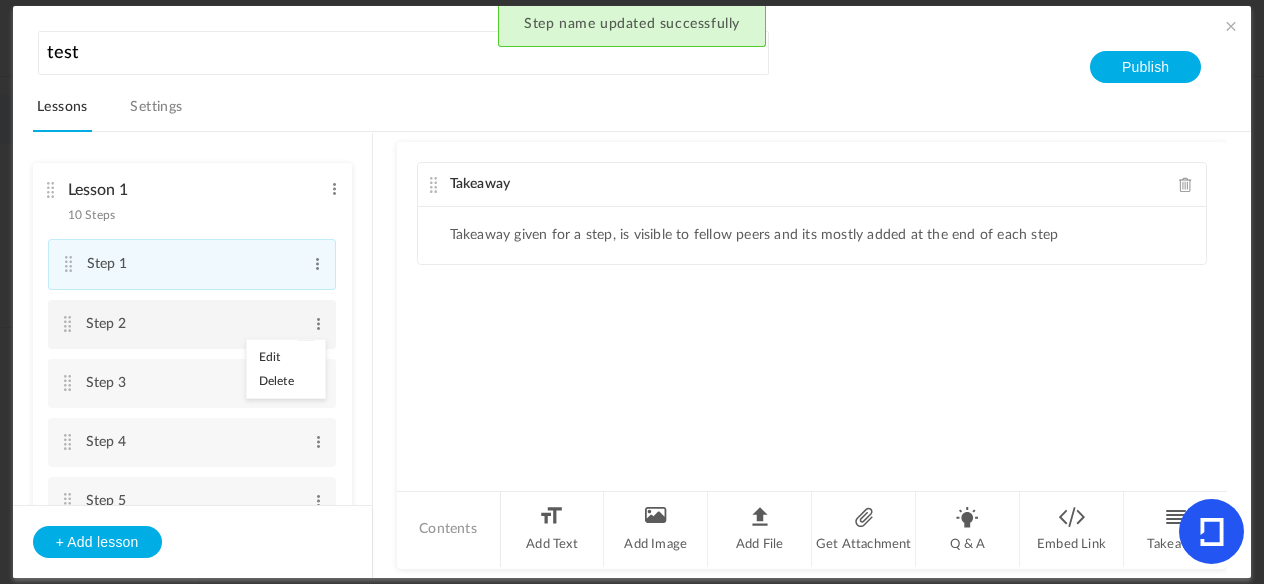 click on "Delete" at bounding box center (286, 381) 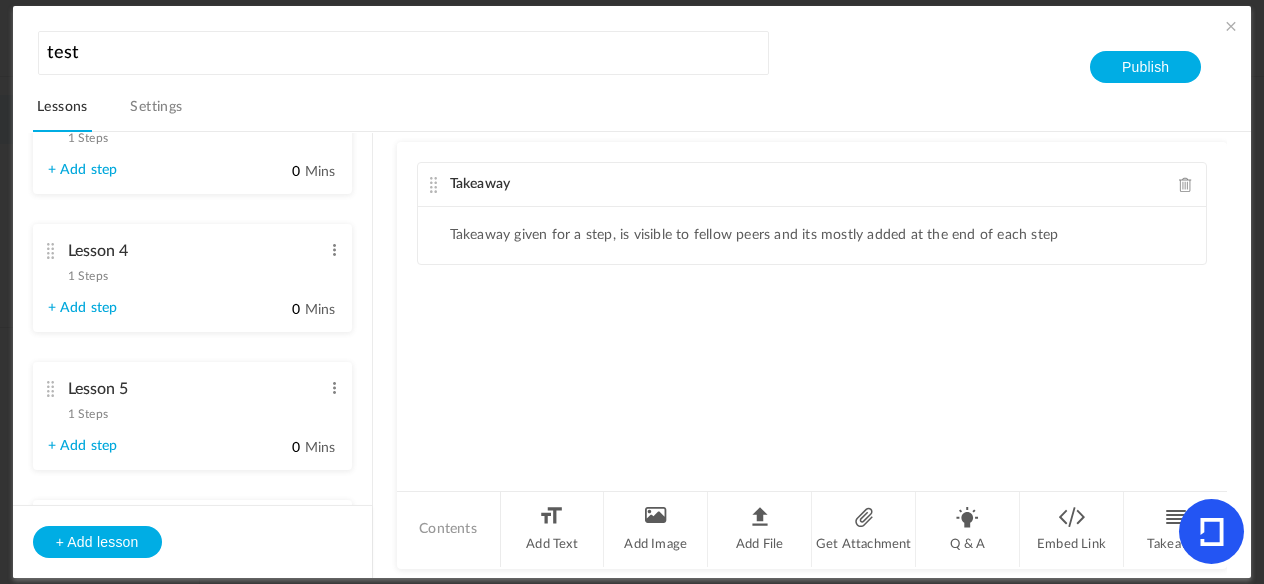 scroll, scrollTop: 900, scrollLeft: 0, axis: vertical 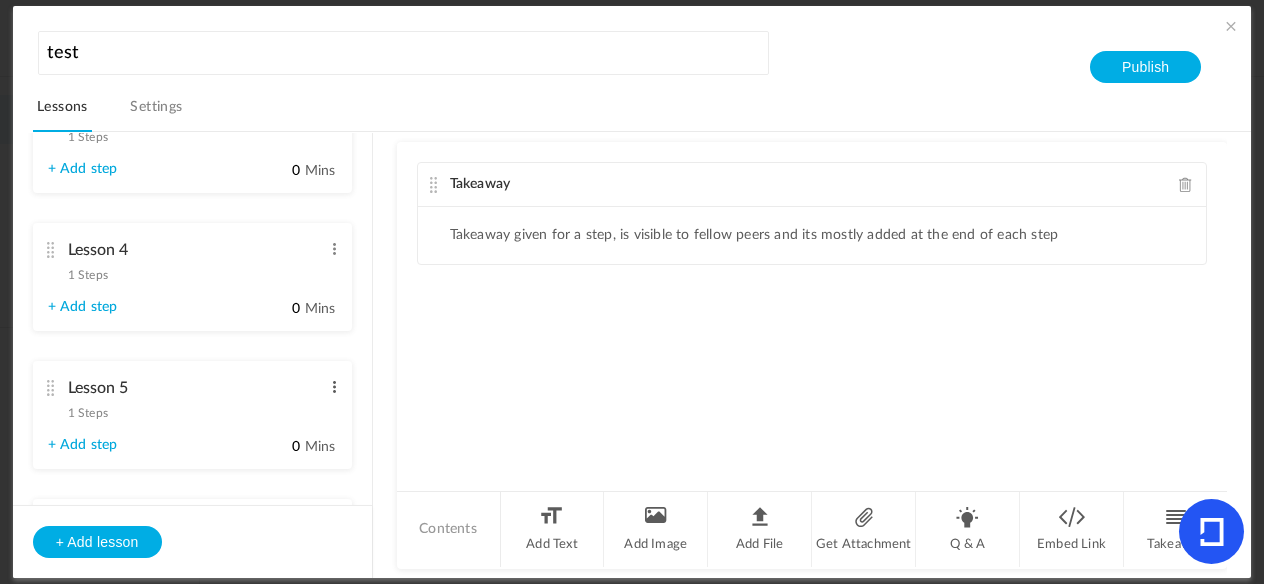 click at bounding box center [334, 387] 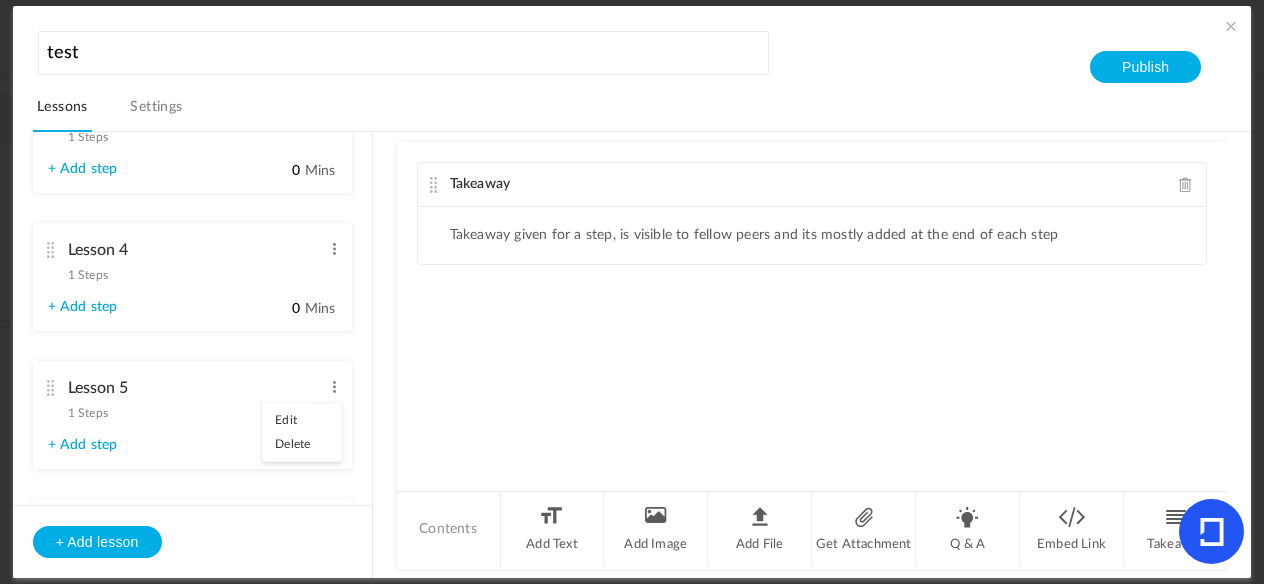 click on "Contents" 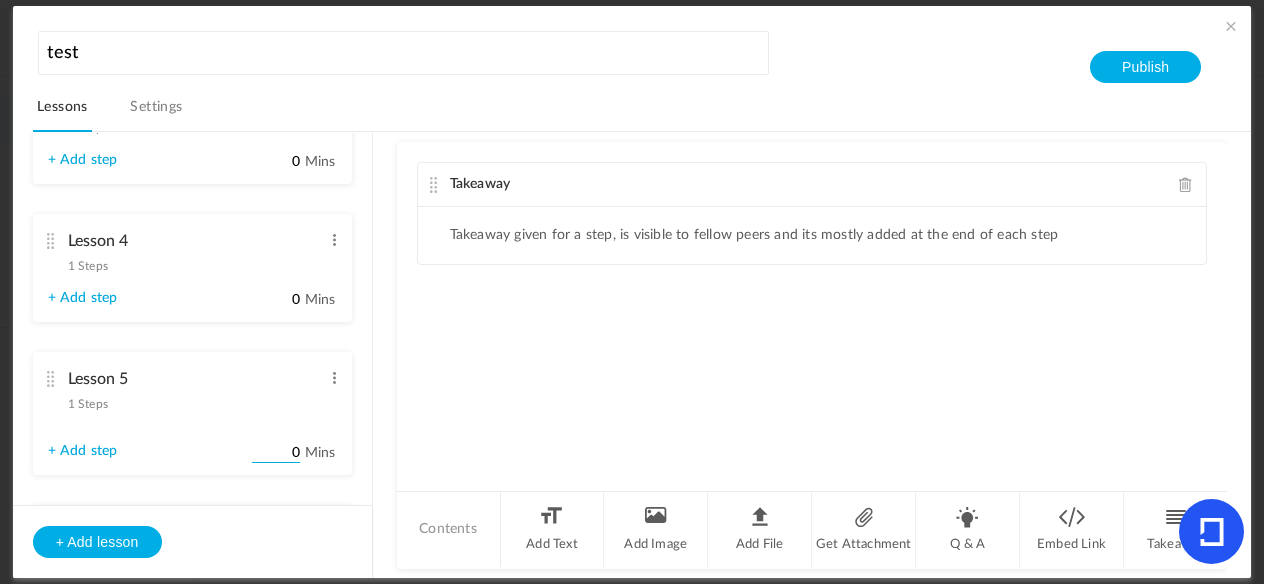 scroll, scrollTop: 354, scrollLeft: 0, axis: vertical 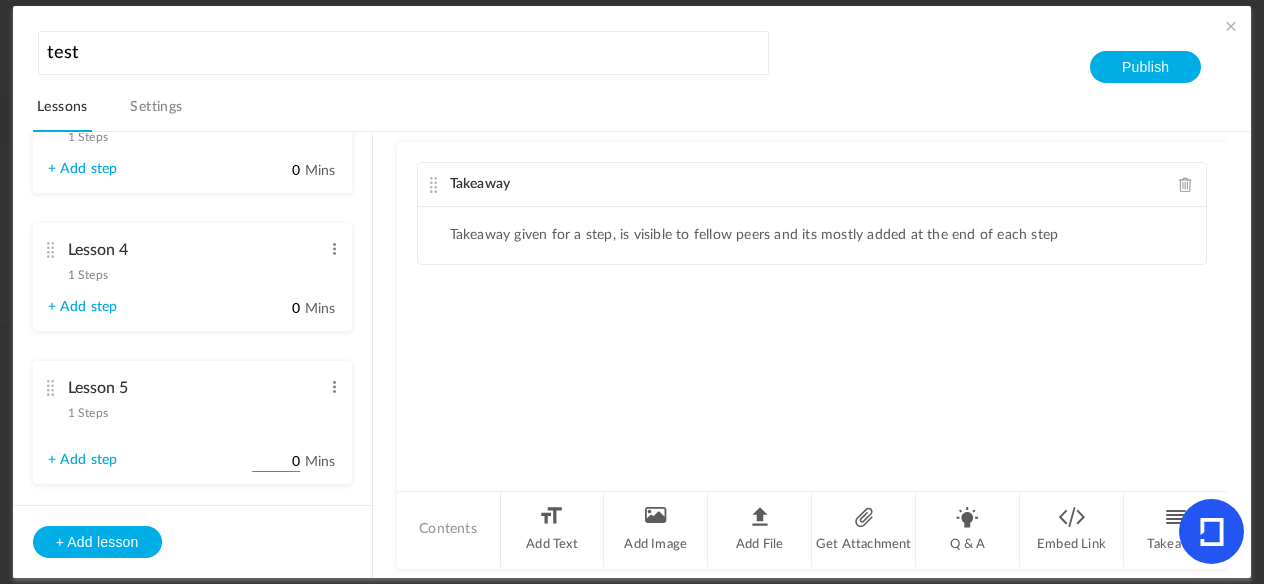 drag, startPoint x: 277, startPoint y: 449, endPoint x: 331, endPoint y: 453, distance: 54.147945 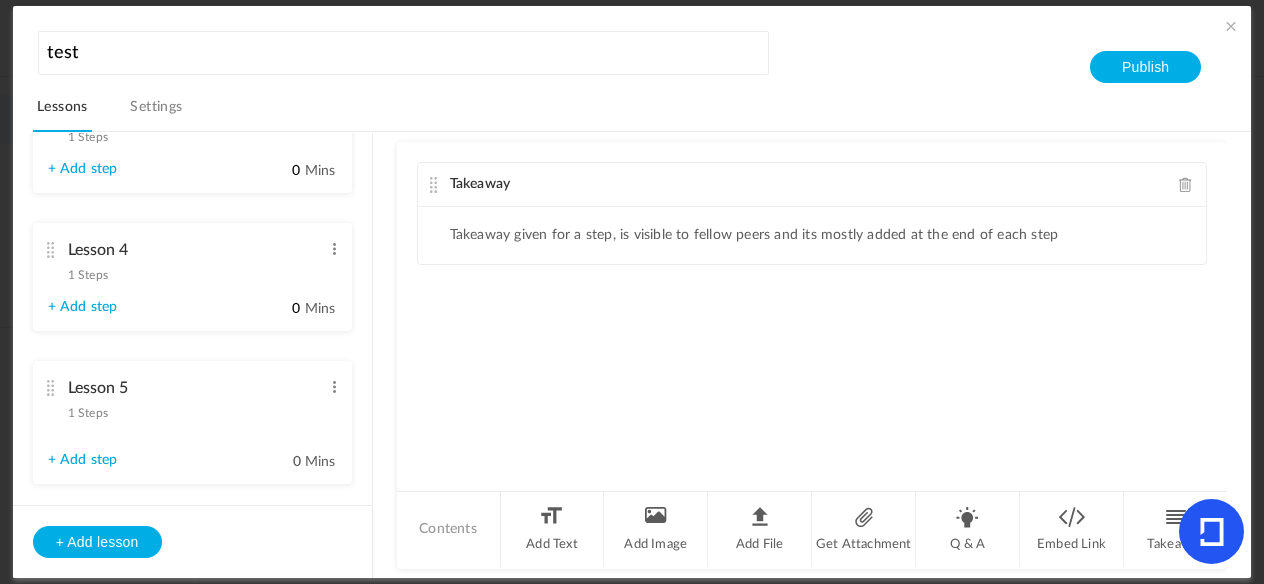 click on "+ Add step" at bounding box center [83, 307] 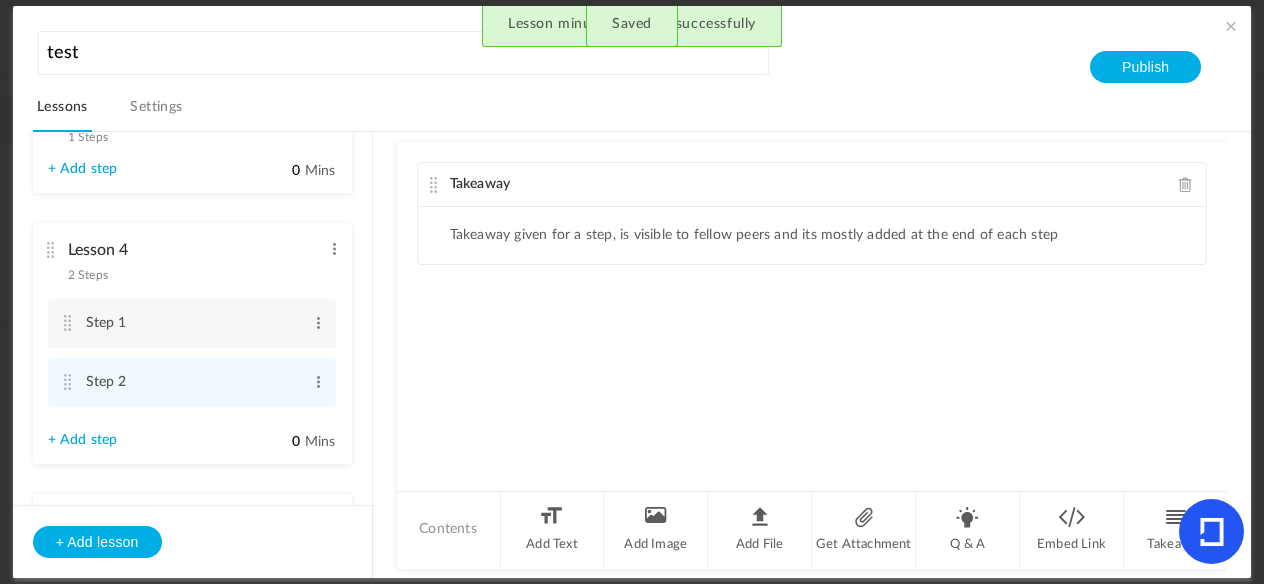 click on "Takeaway given for a step, is visible to fellow peers and its mostly added at the end of each step" 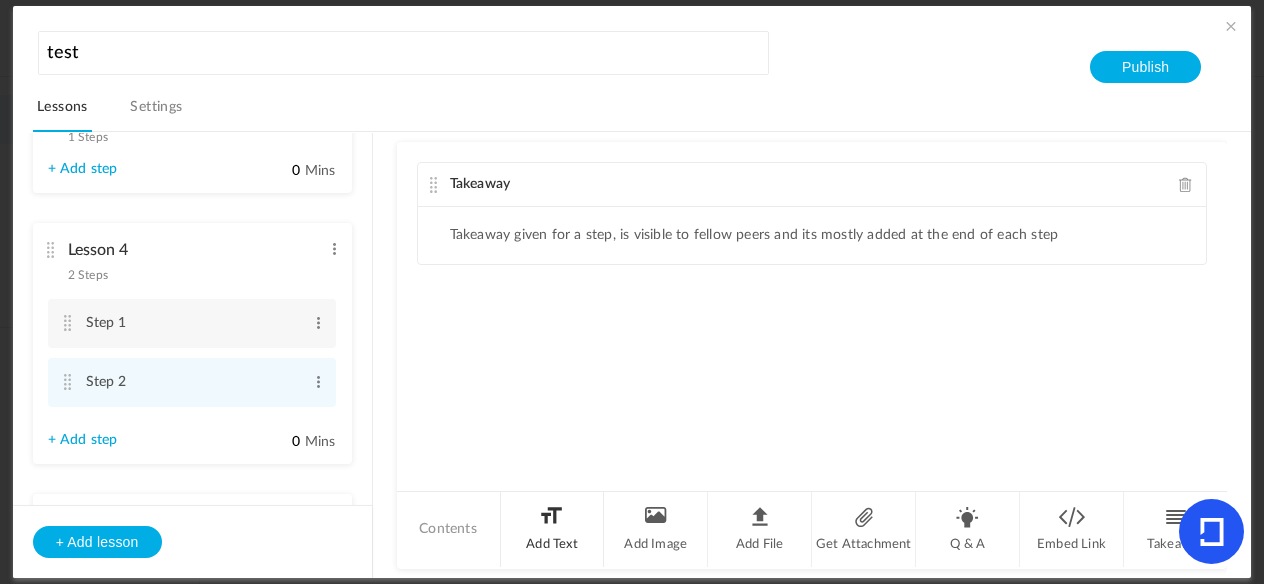 click on "Add Text" 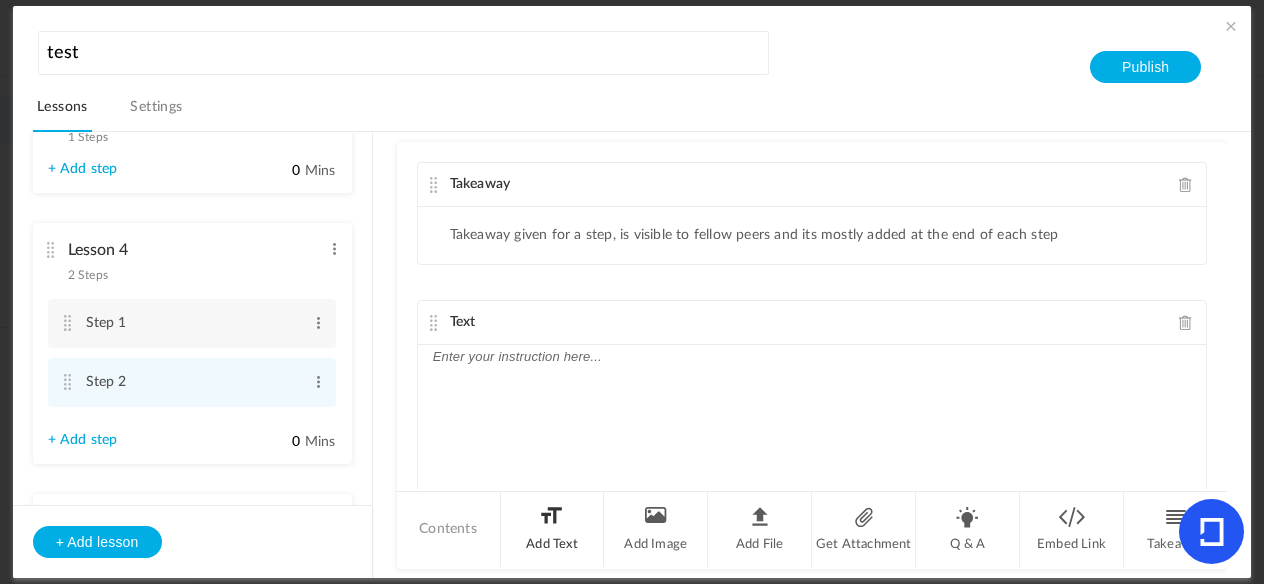 scroll, scrollTop: 61, scrollLeft: 0, axis: vertical 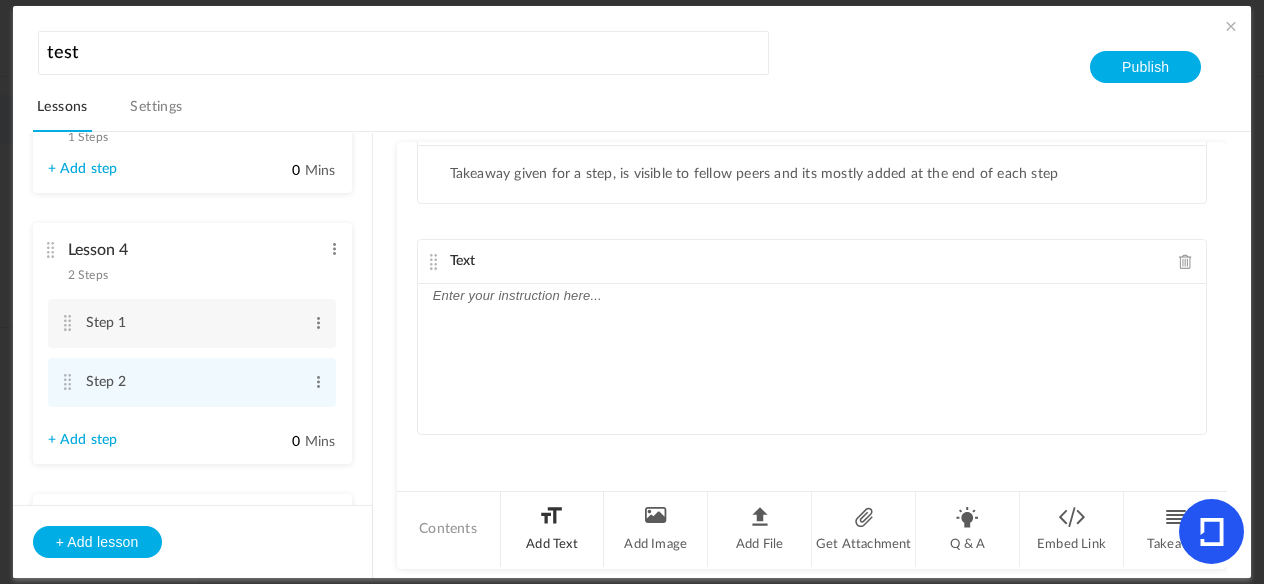 click on "Add Text" 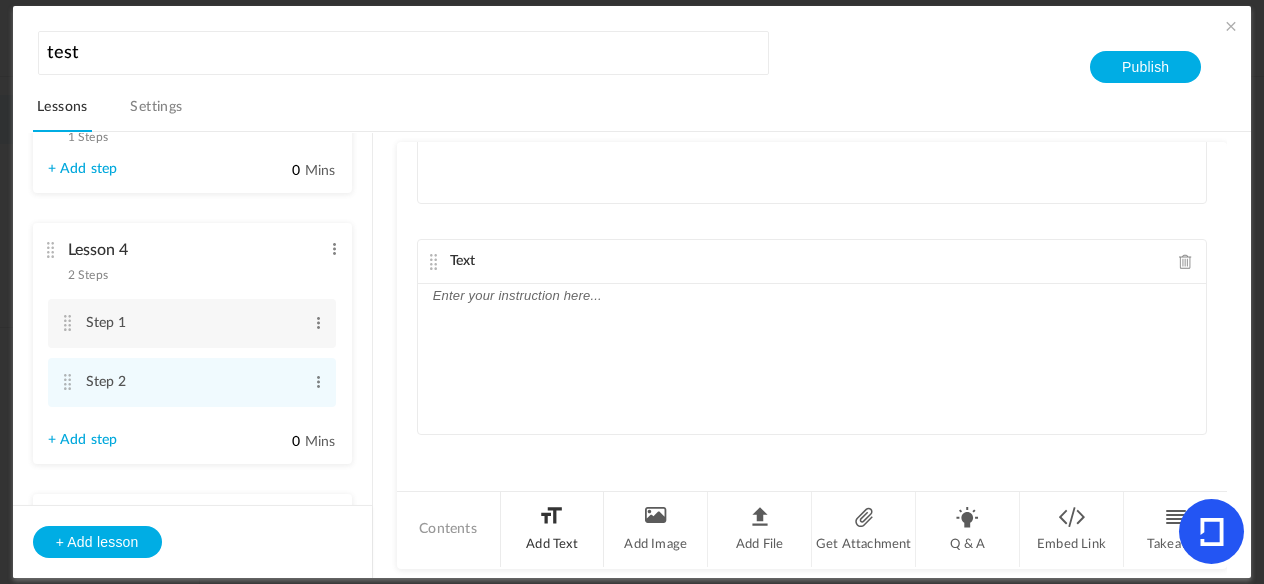click on "Add Text" 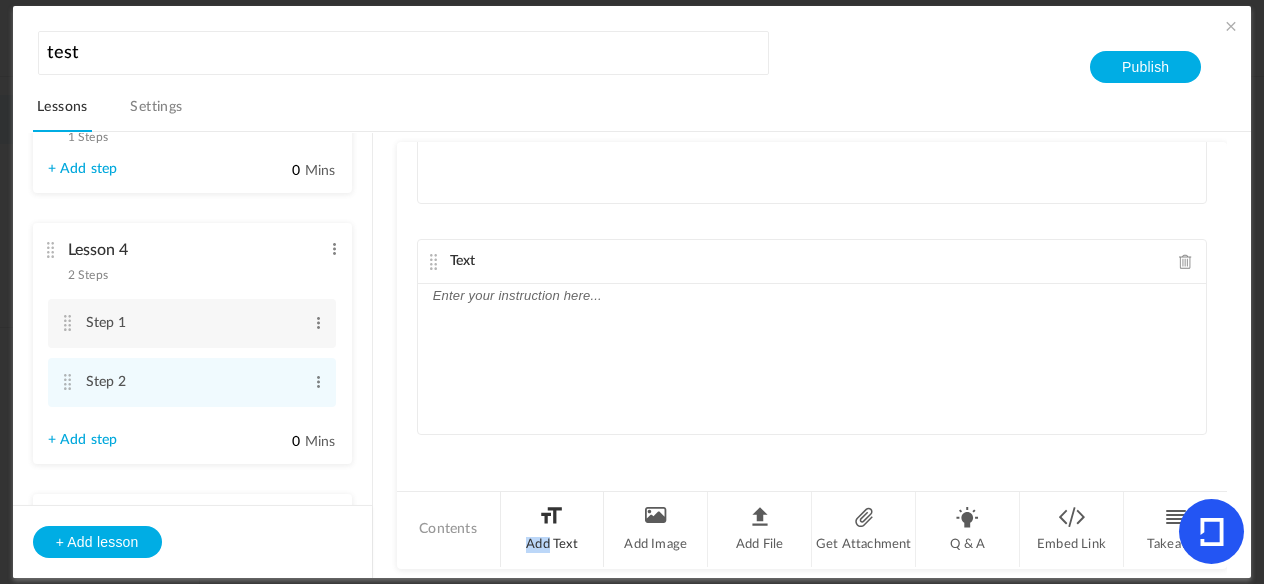 click on "Add Text" 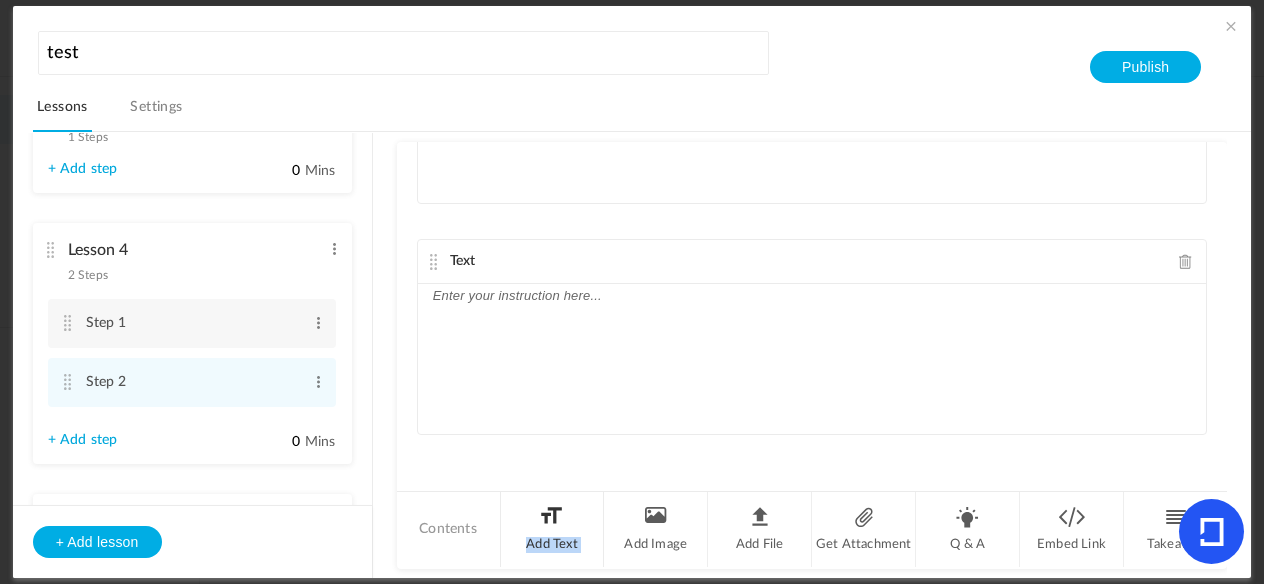 click on "Add Text" 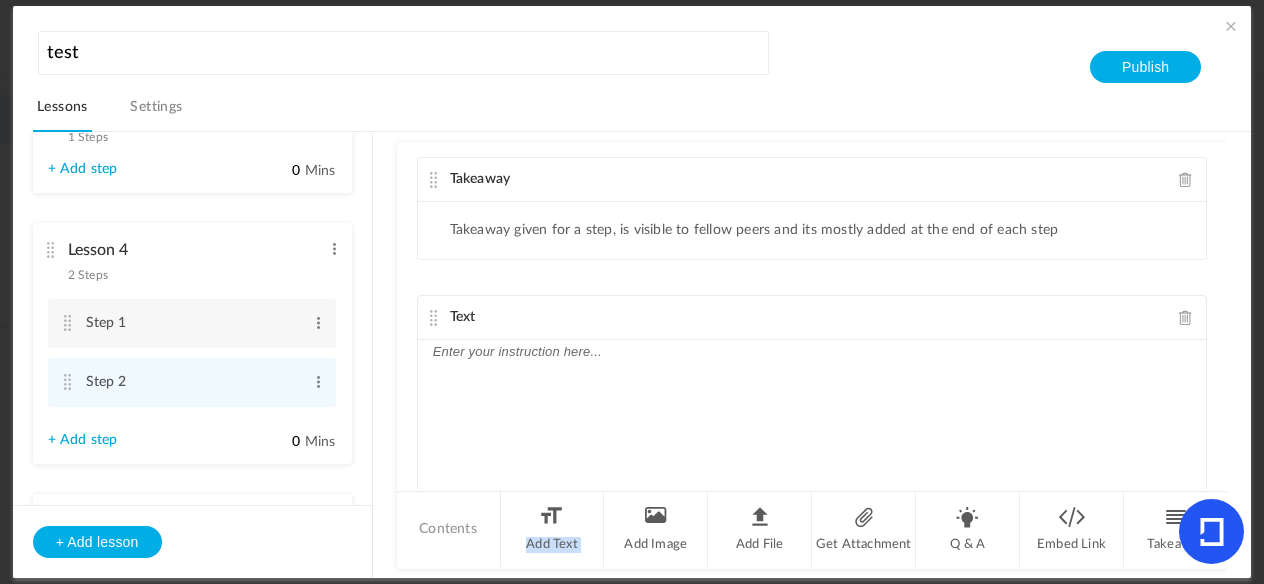 scroll, scrollTop: 0, scrollLeft: 0, axis: both 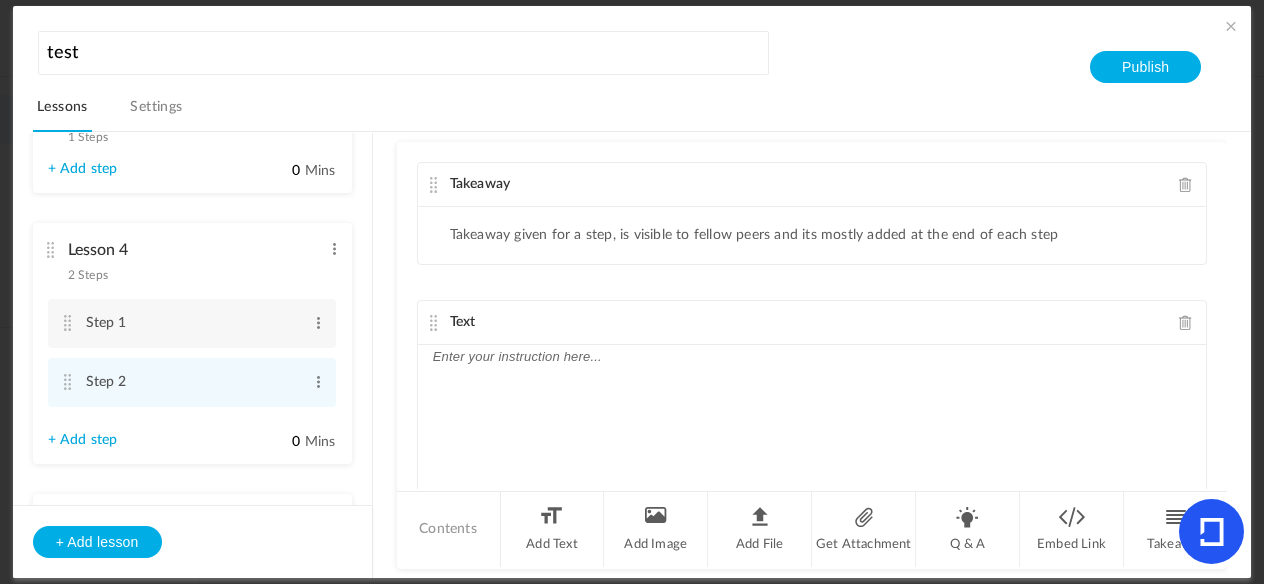 click 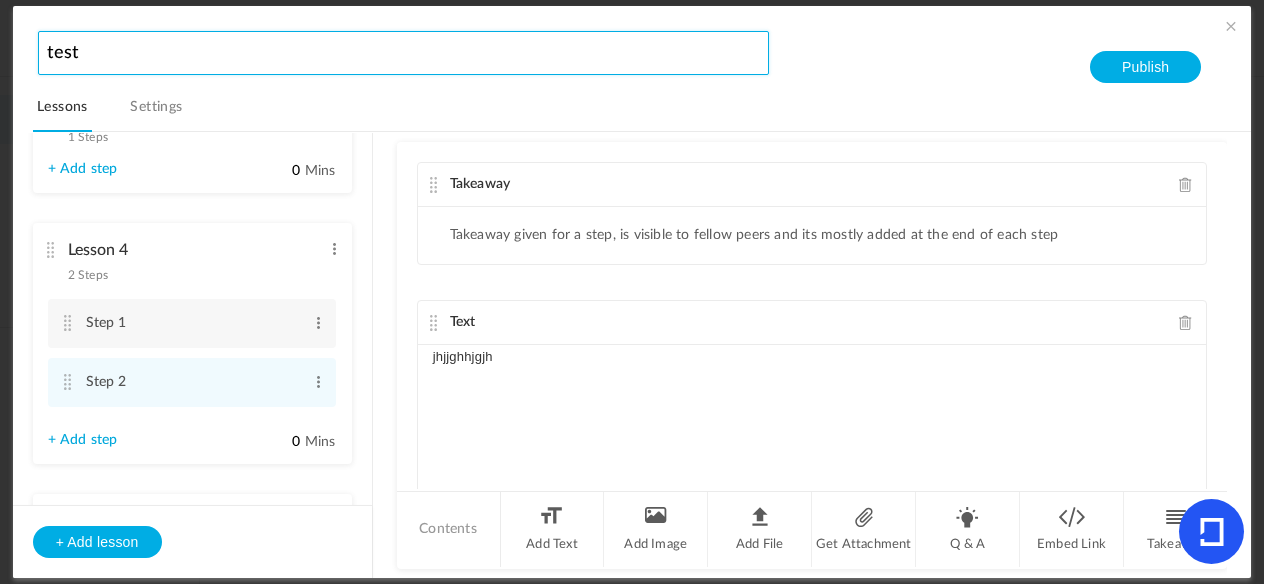 click on "test" at bounding box center (403, 53) 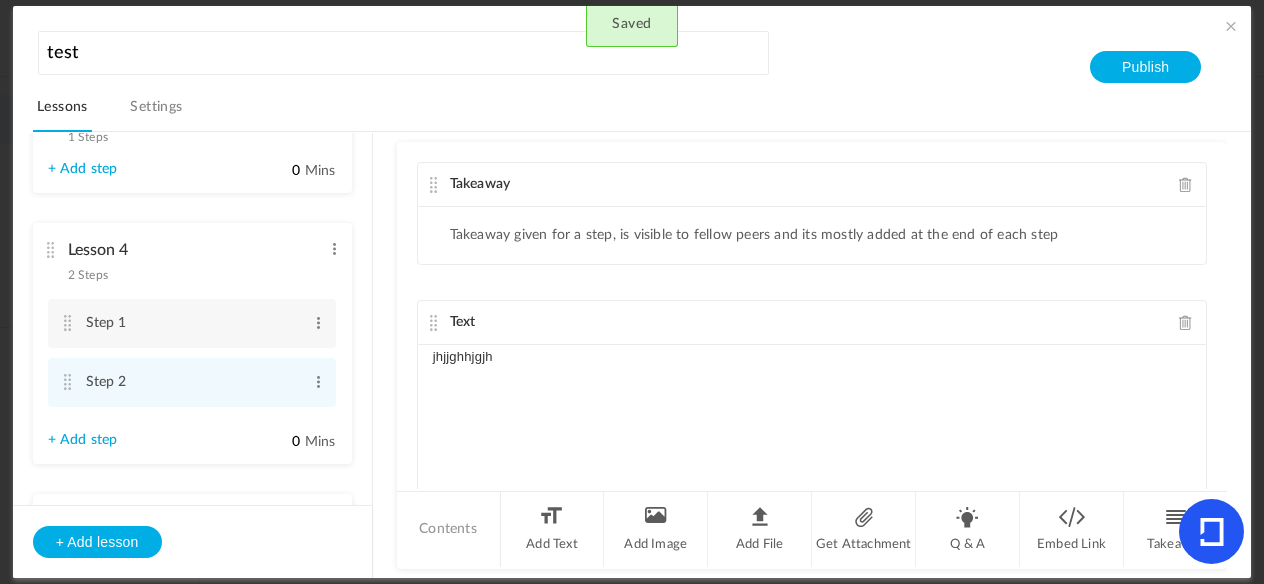 click on "Lessons
Settings" at bounding box center (642, 112) 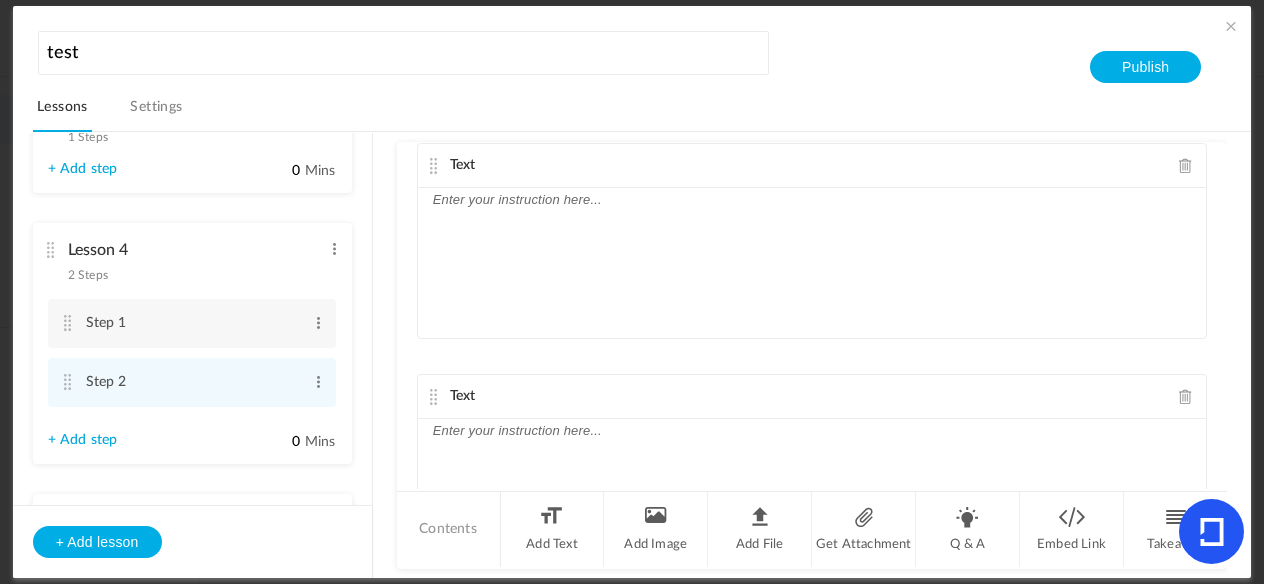 scroll, scrollTop: 1447, scrollLeft: 0, axis: vertical 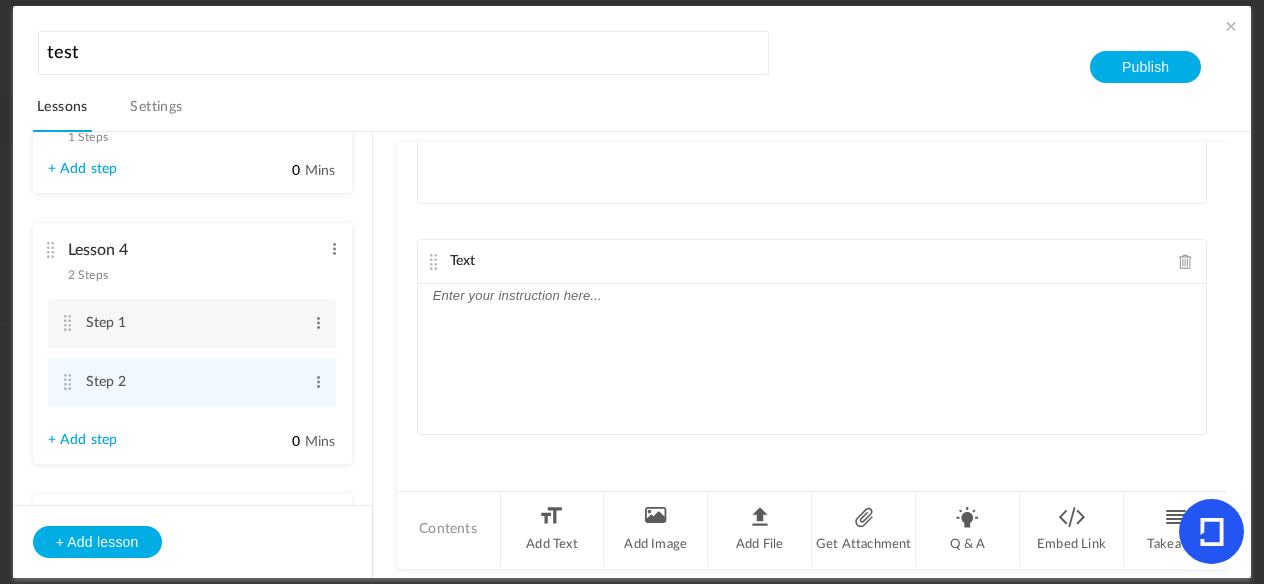 drag, startPoint x: 464, startPoint y: 301, endPoint x: 616, endPoint y: 306, distance: 152.08221 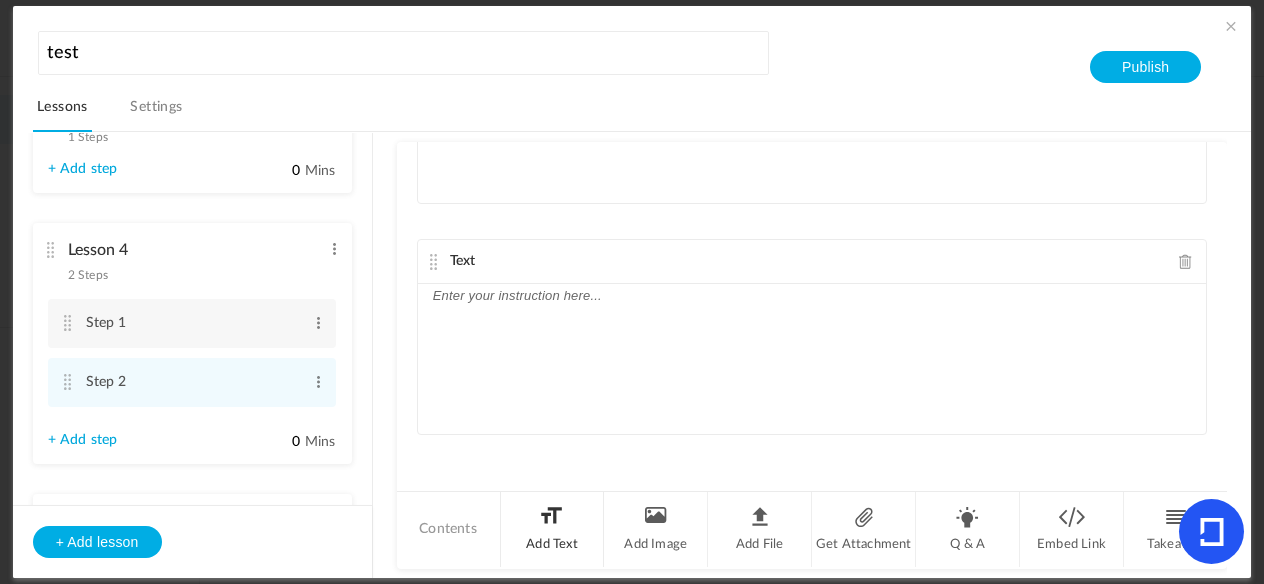 click on "Add Text" 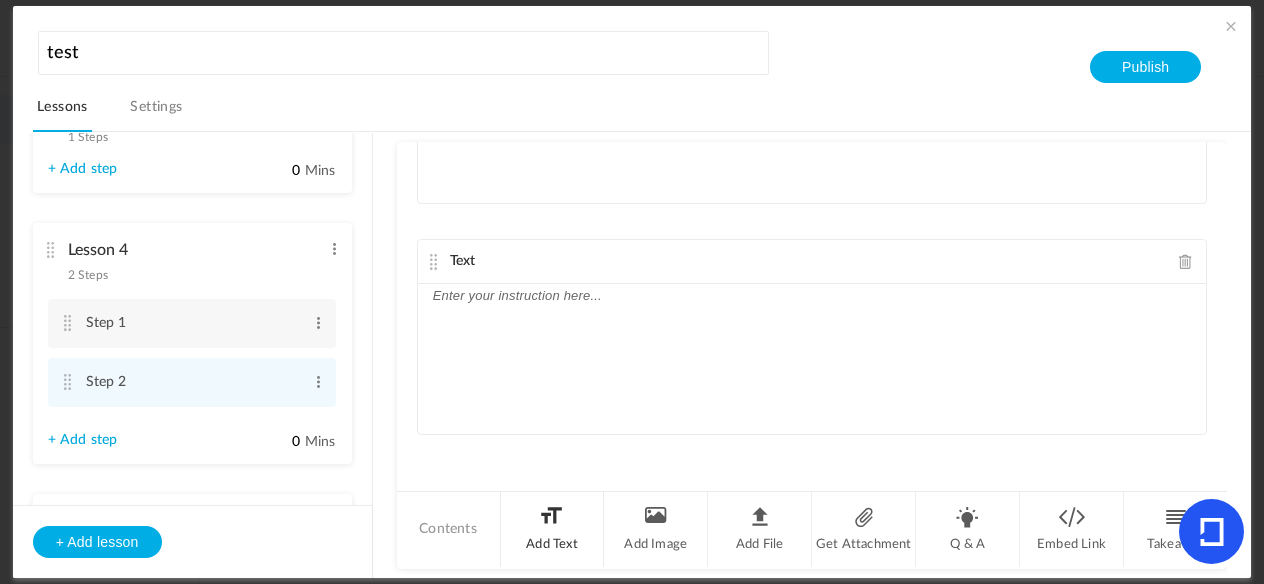 click on "Add Text" 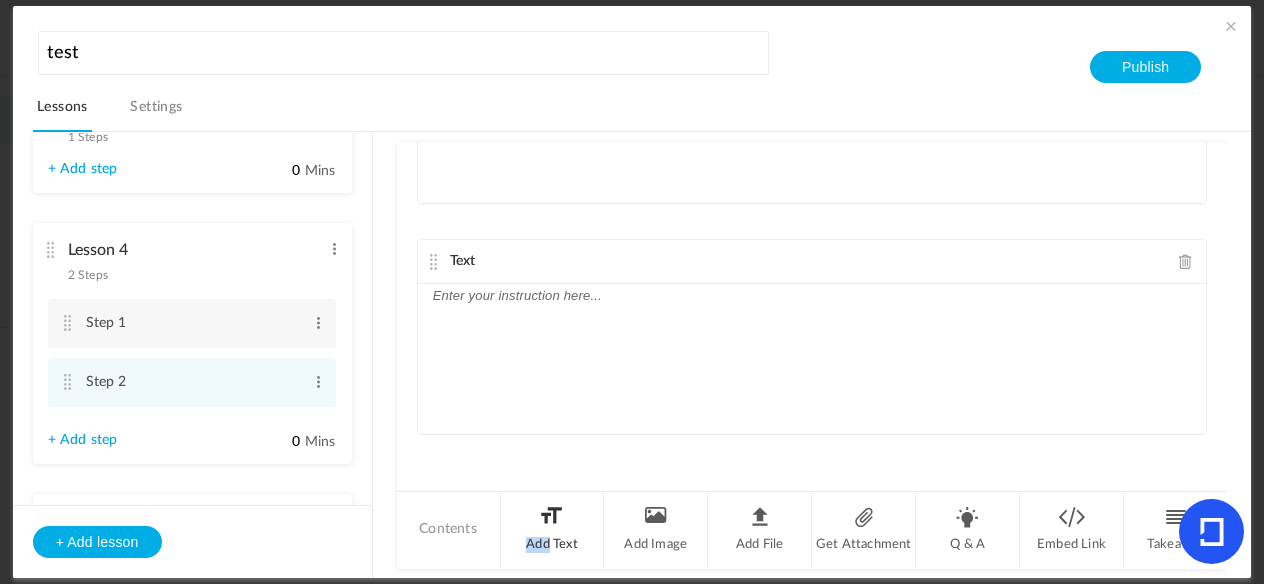 click on "Add Text" 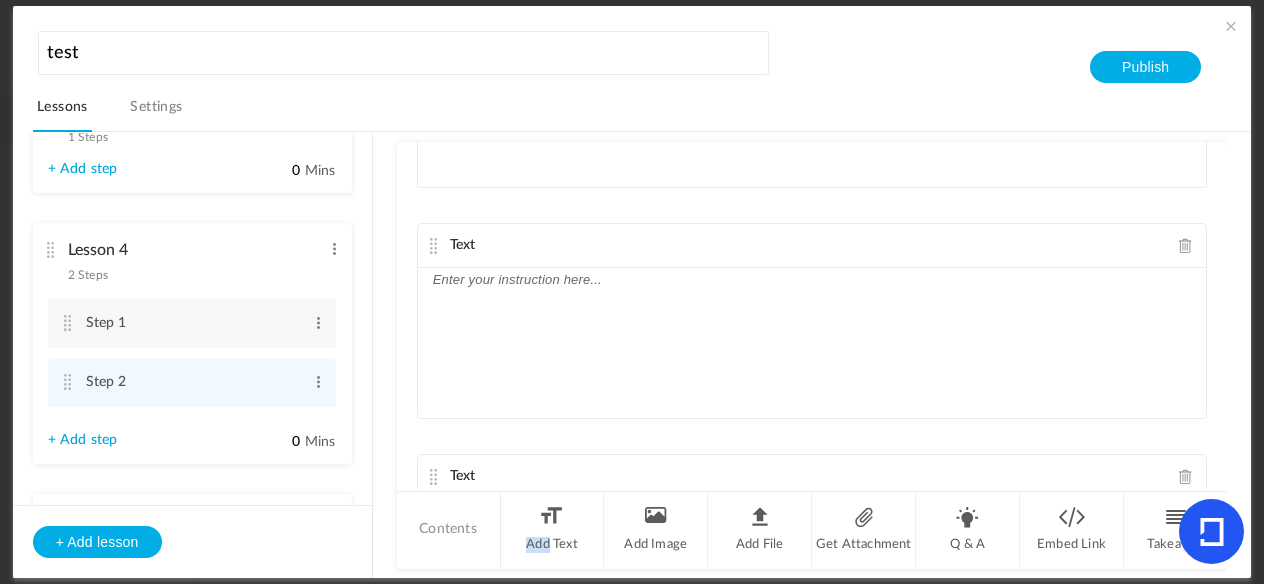 scroll, scrollTop: 2140, scrollLeft: 0, axis: vertical 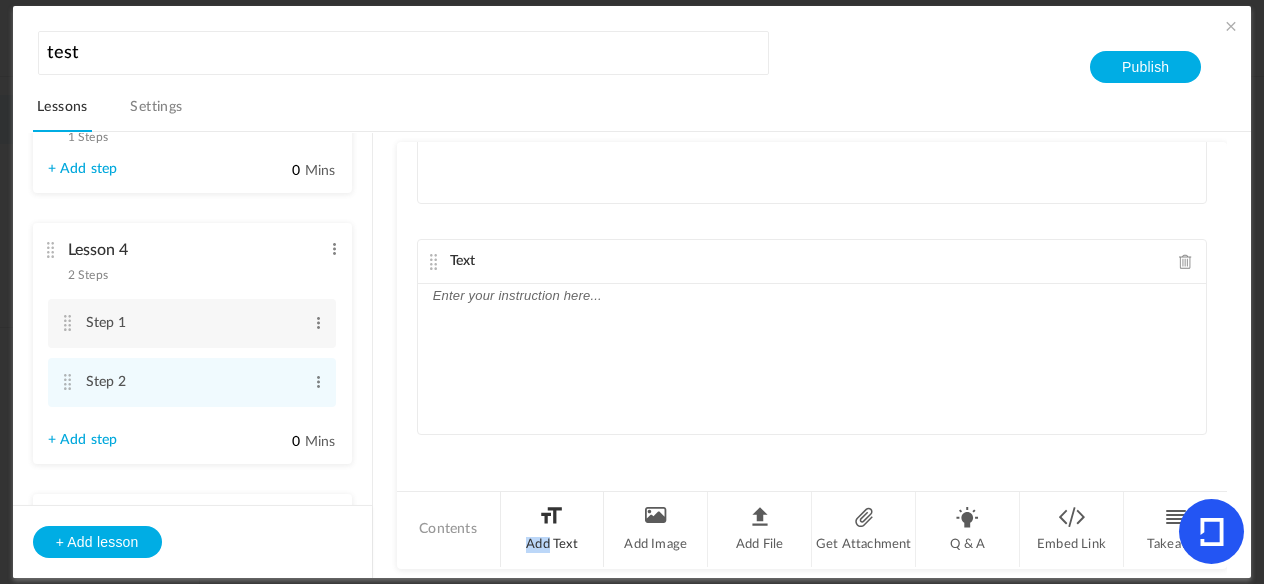 click on "Add Text" 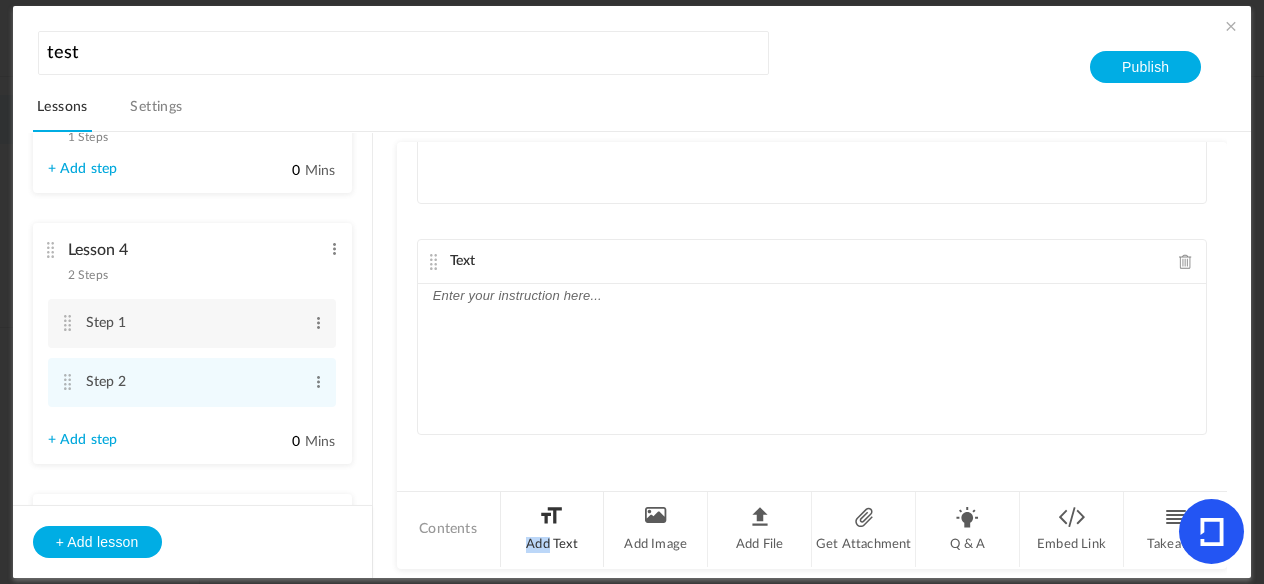 click on "Add Text" 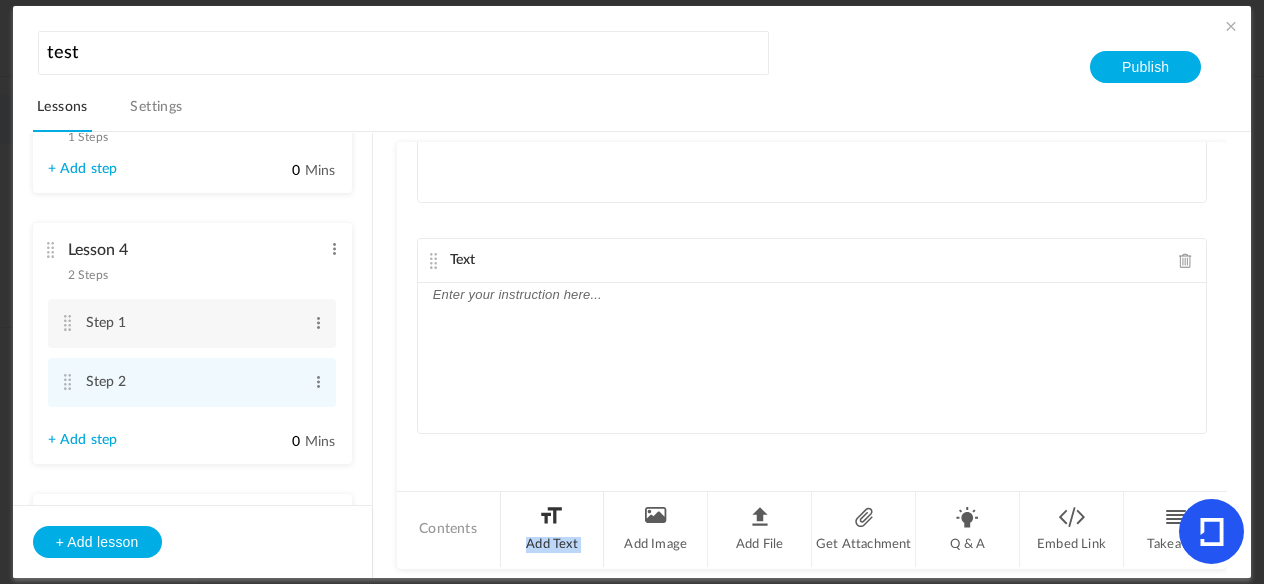 click on "Add Text" 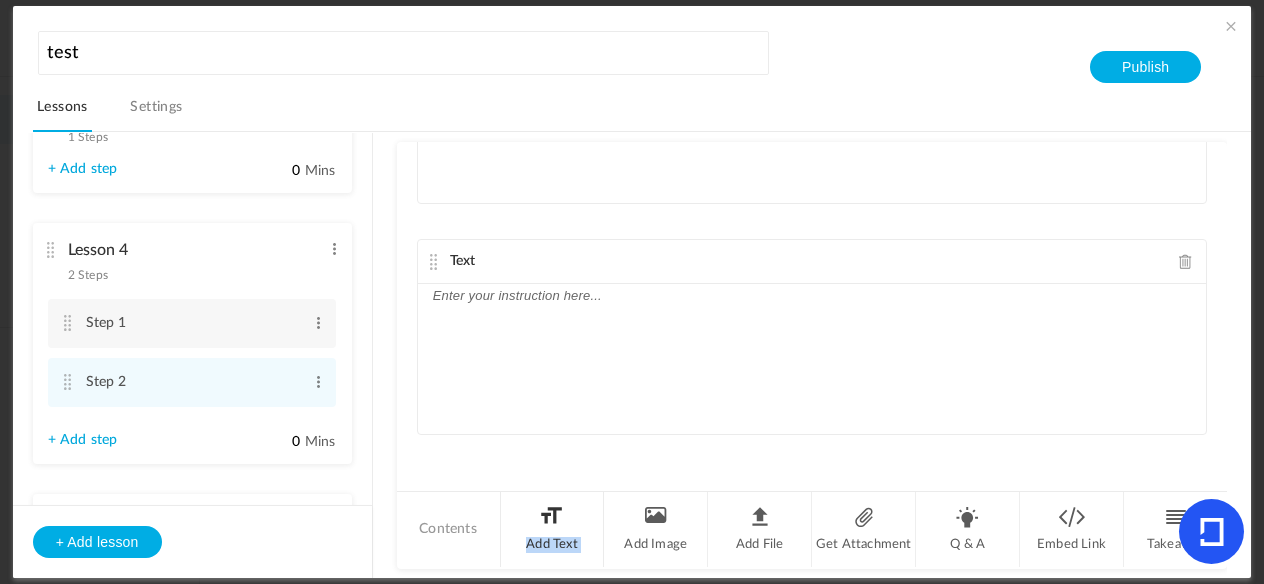 click on "Add Text" 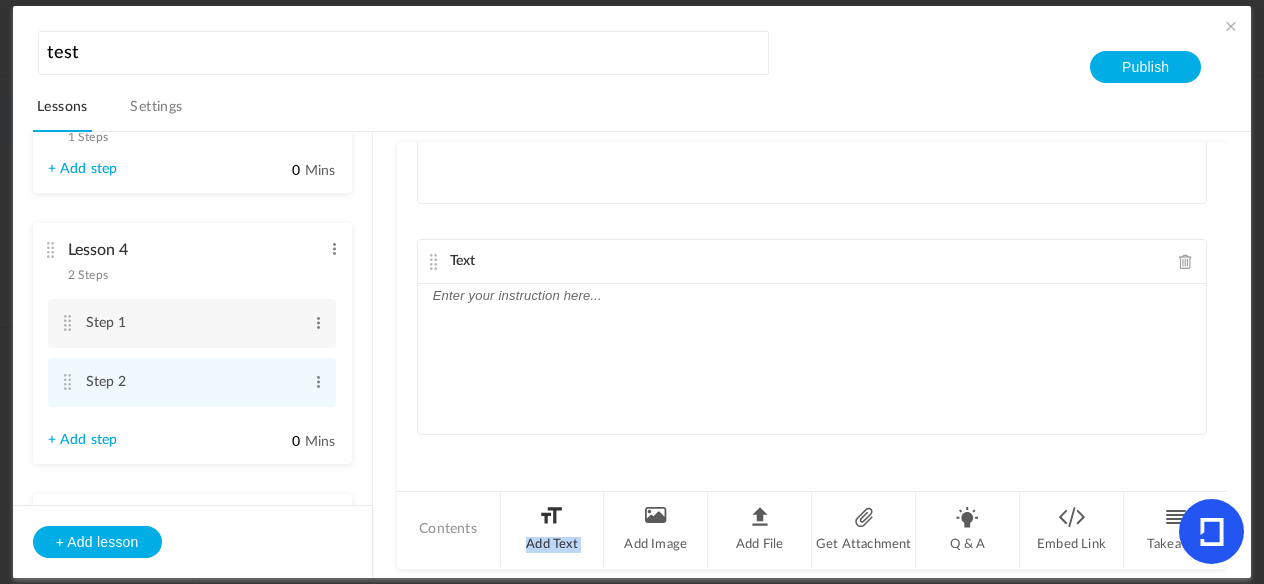 click on "Add Text" 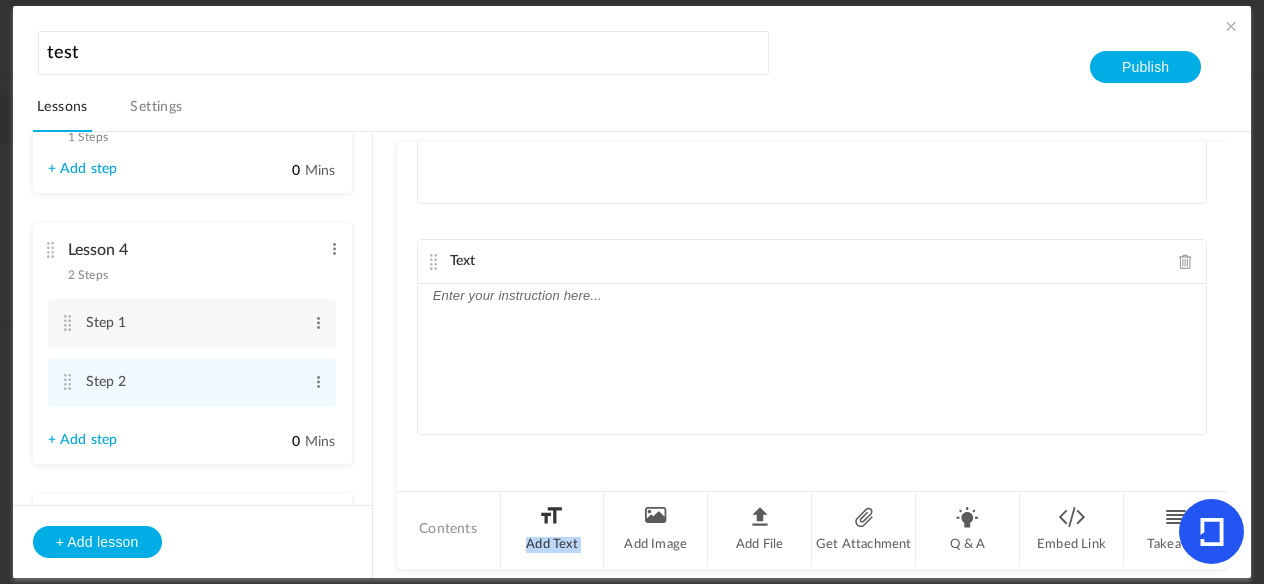 click on "Add Text" 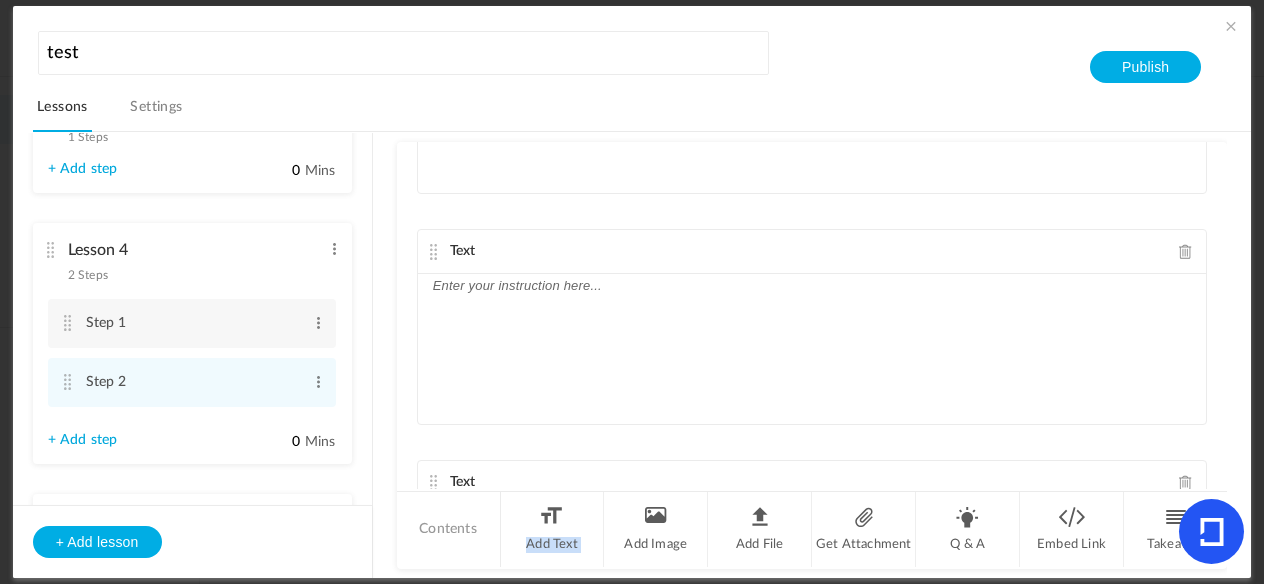 scroll, scrollTop: 1342, scrollLeft: 0, axis: vertical 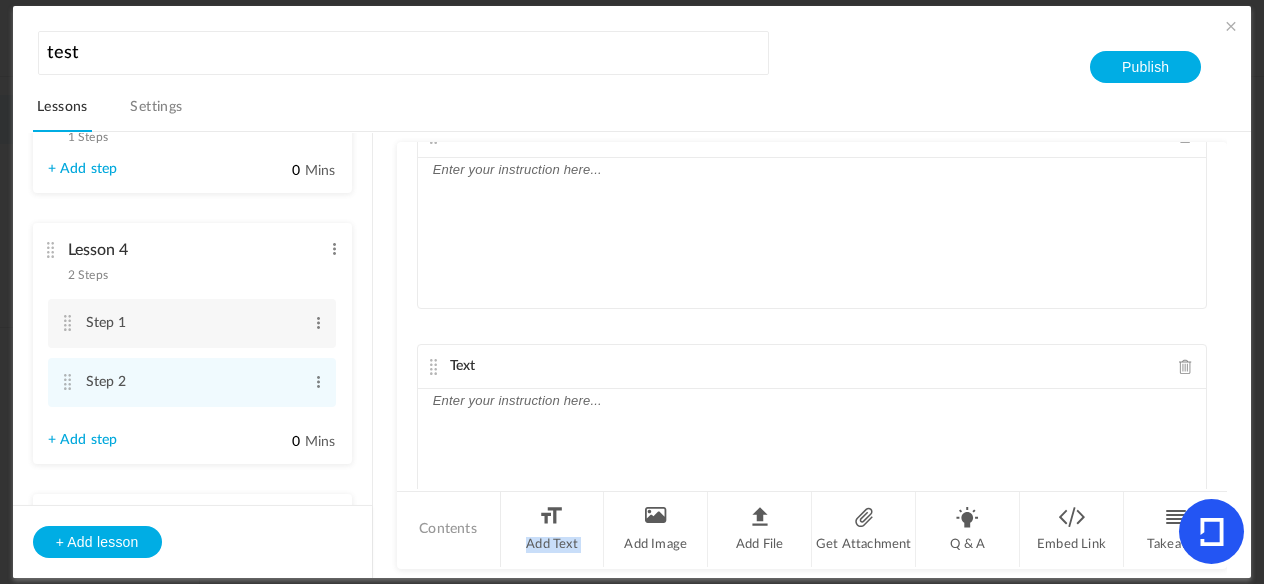 click 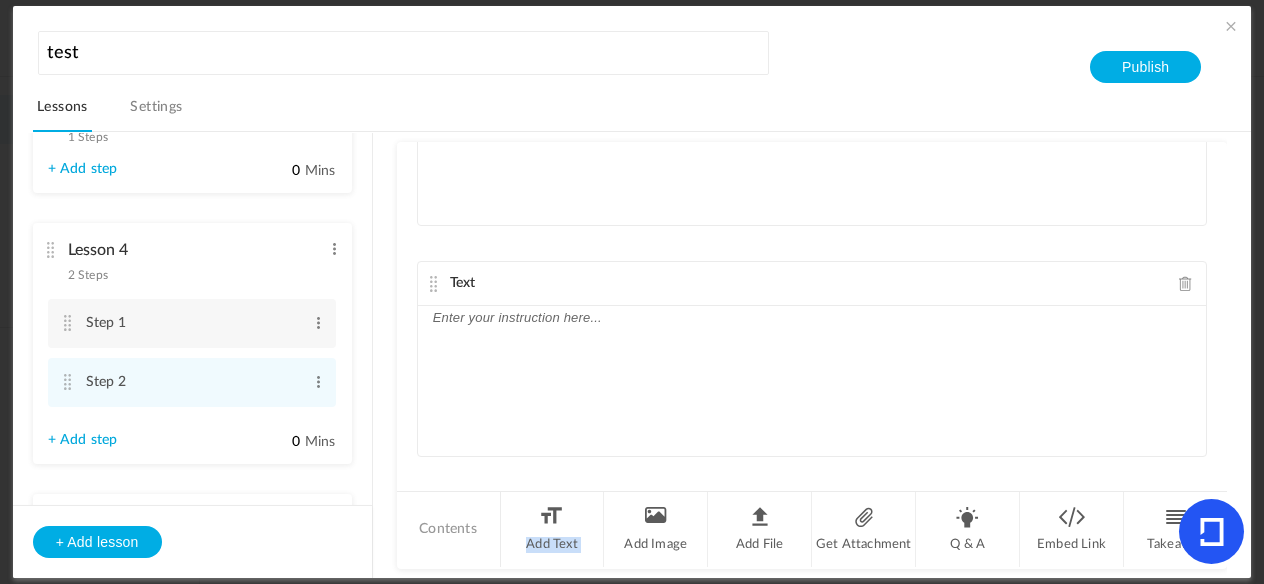 scroll, scrollTop: 1919, scrollLeft: 0, axis: vertical 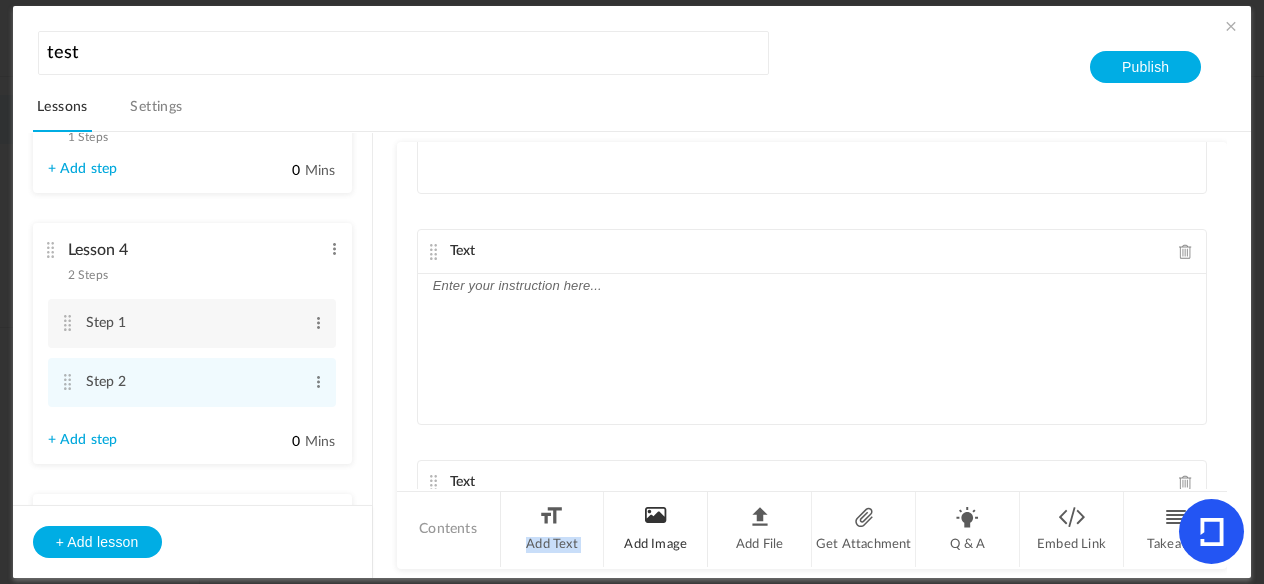 click on "Add Image" 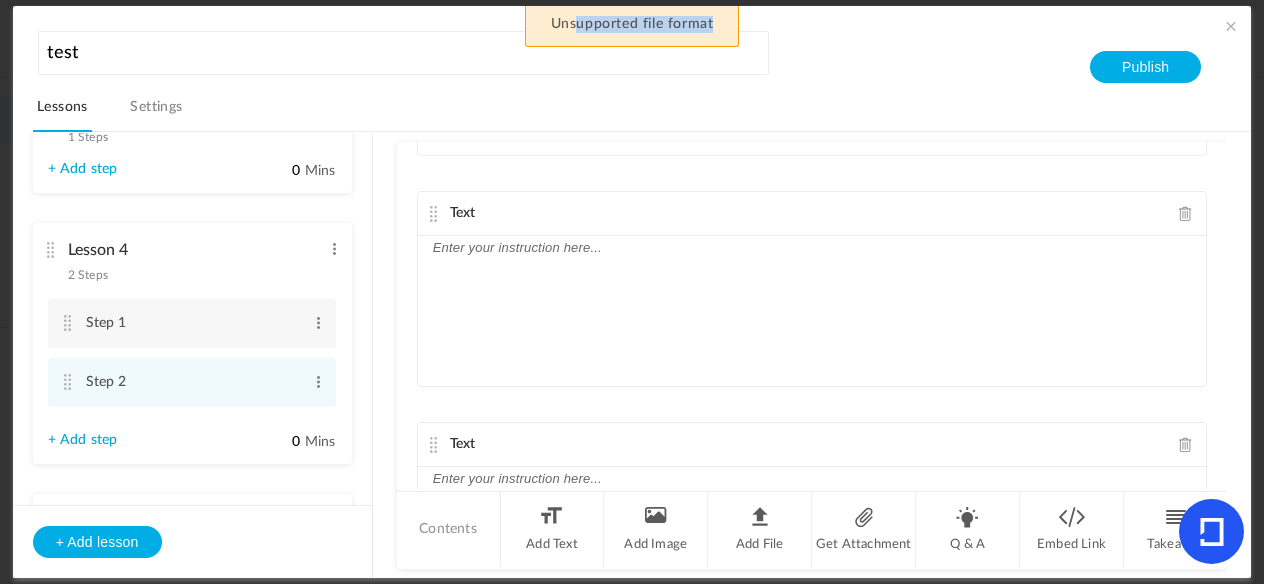scroll, scrollTop: 0, scrollLeft: 0, axis: both 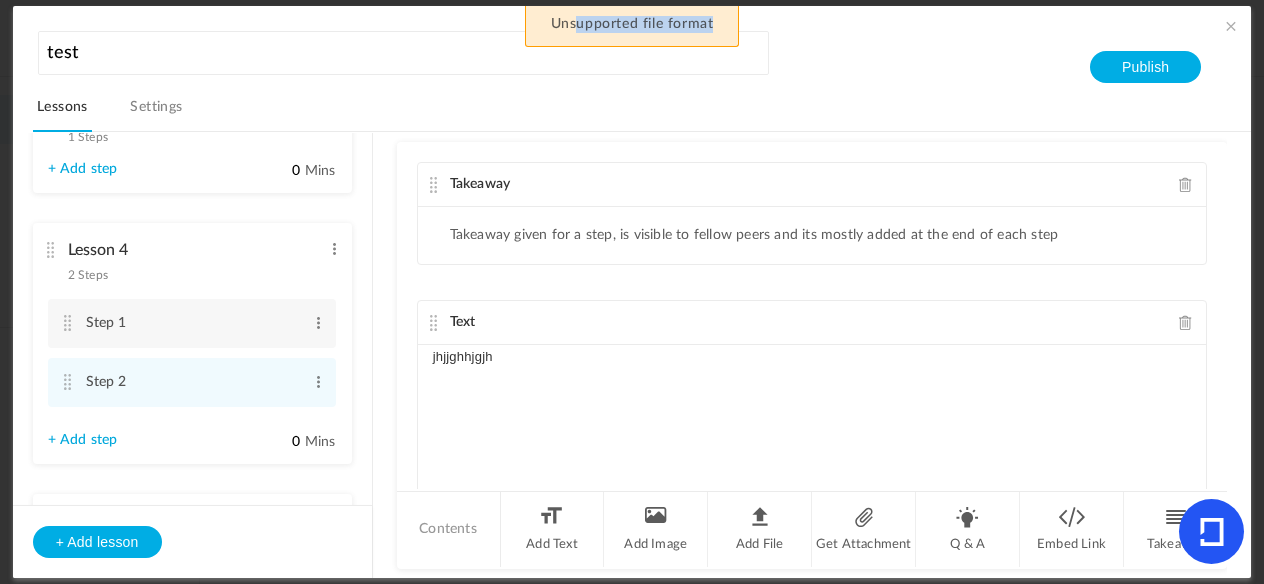 drag, startPoint x: 576, startPoint y: 22, endPoint x: 739, endPoint y: 19, distance: 163.0276 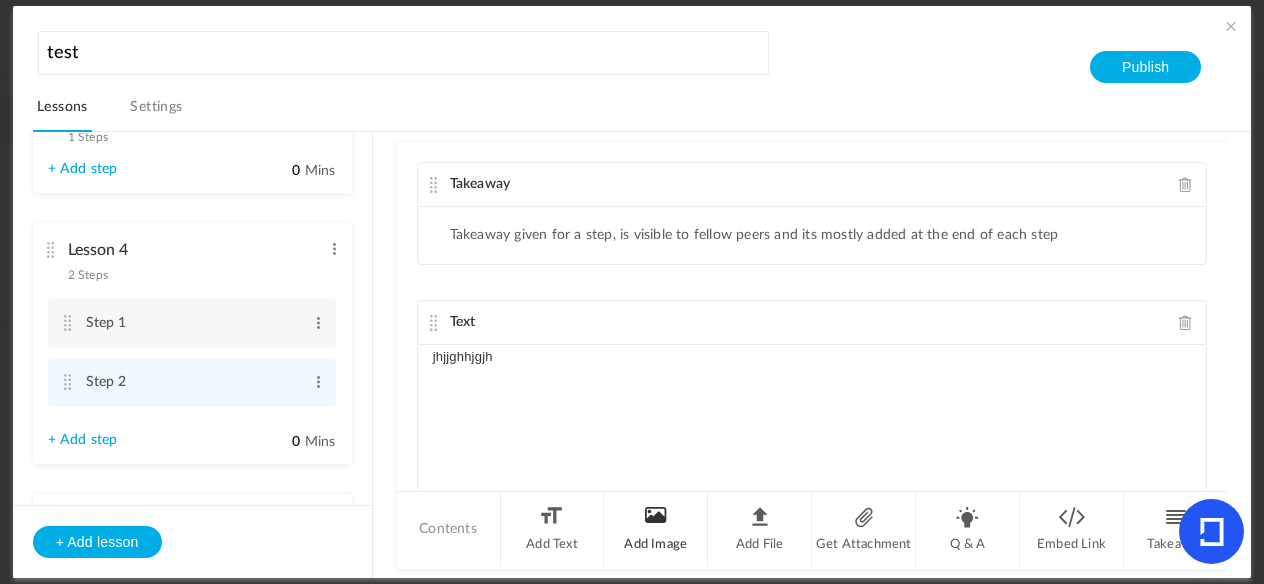 click on "Add Image" 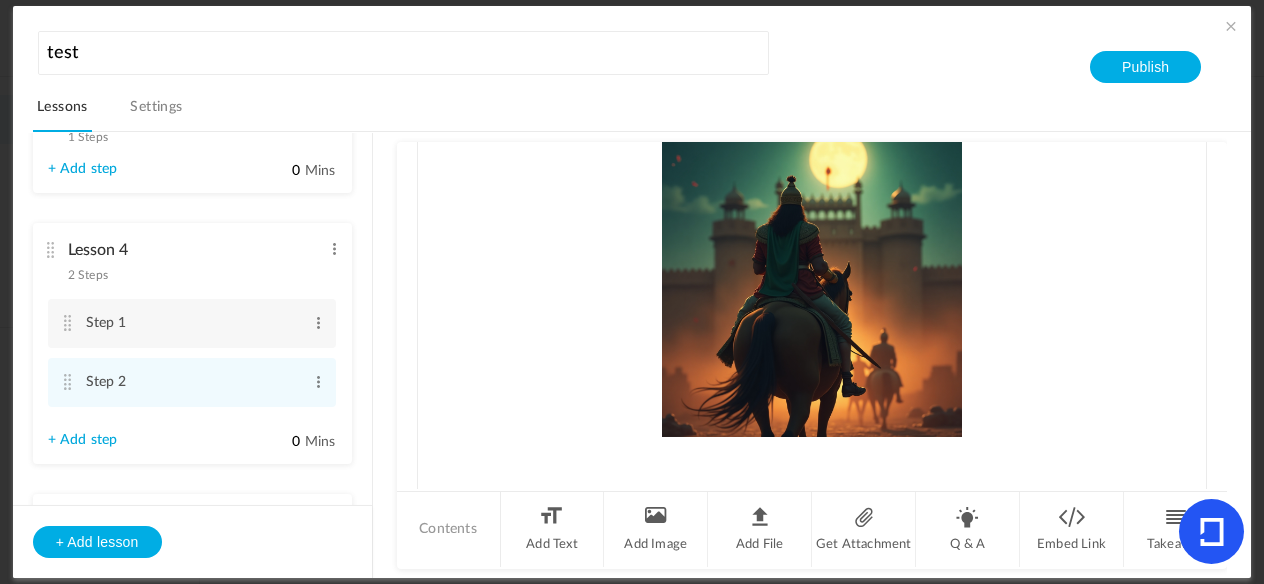 scroll, scrollTop: 3566, scrollLeft: 0, axis: vertical 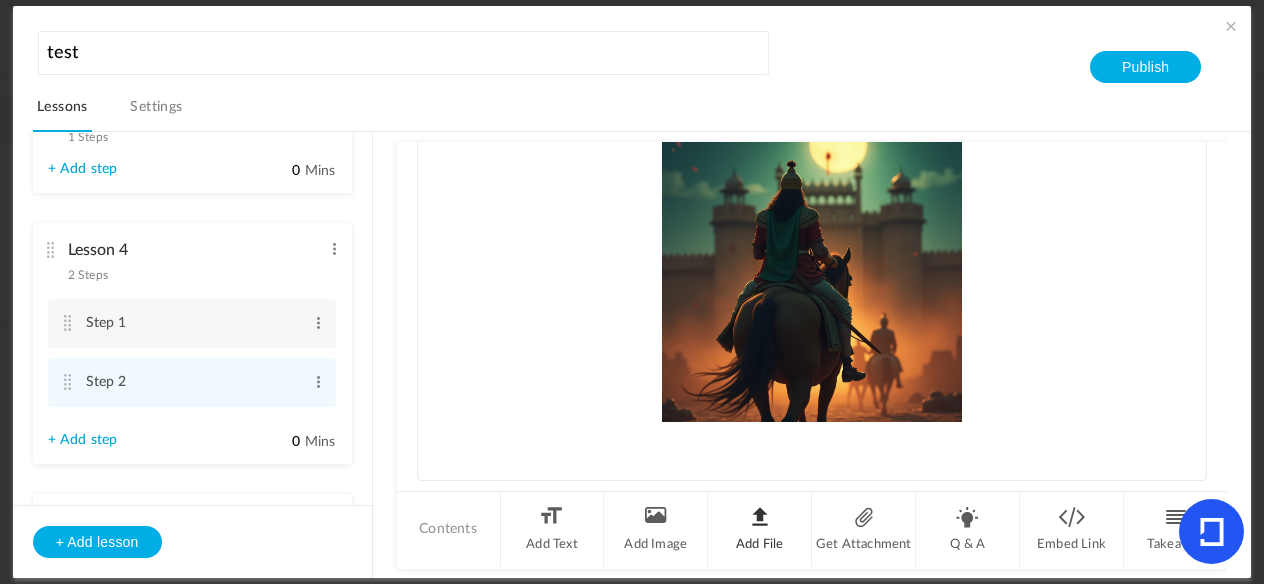 click on "Add File" 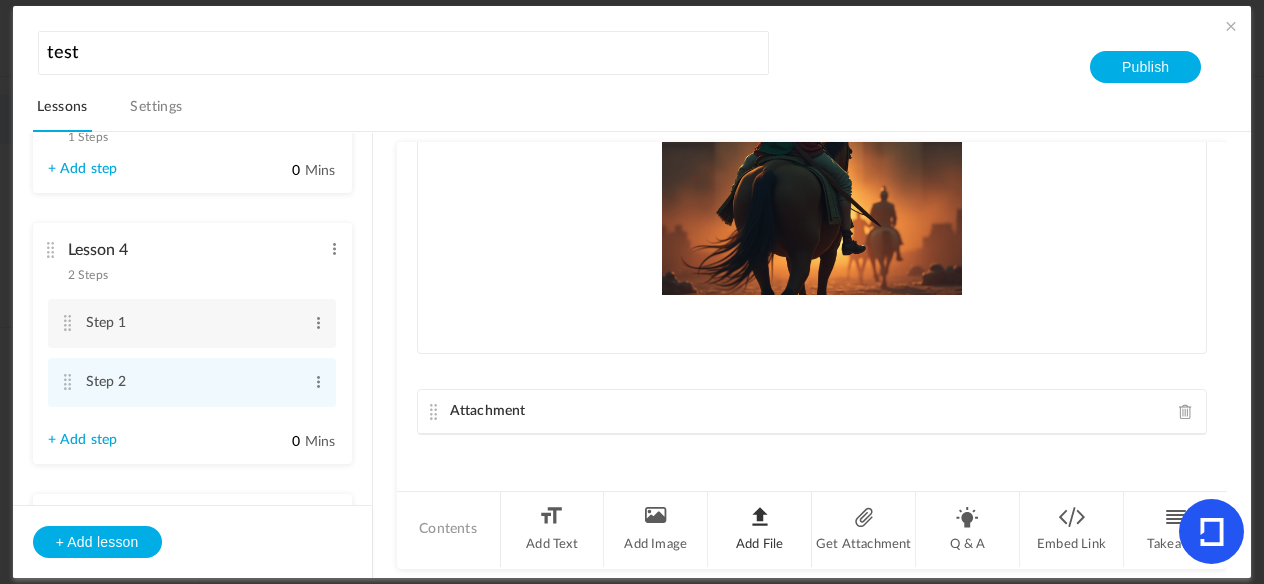 click on "Add File" 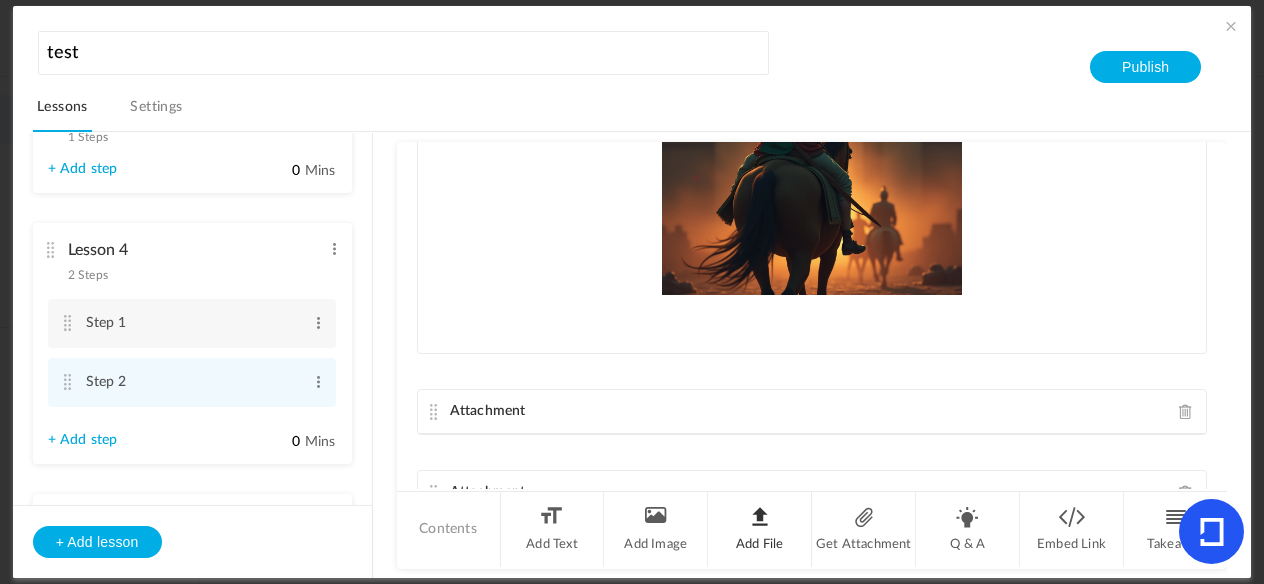 scroll, scrollTop: 3774, scrollLeft: 0, axis: vertical 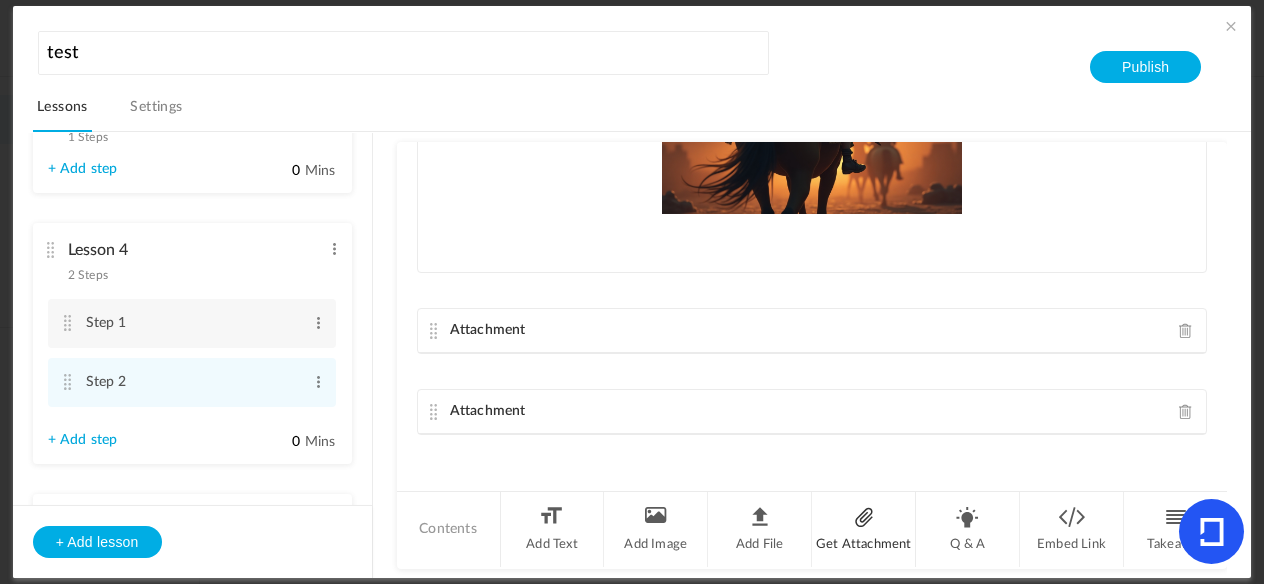 click on "Get Attachment" 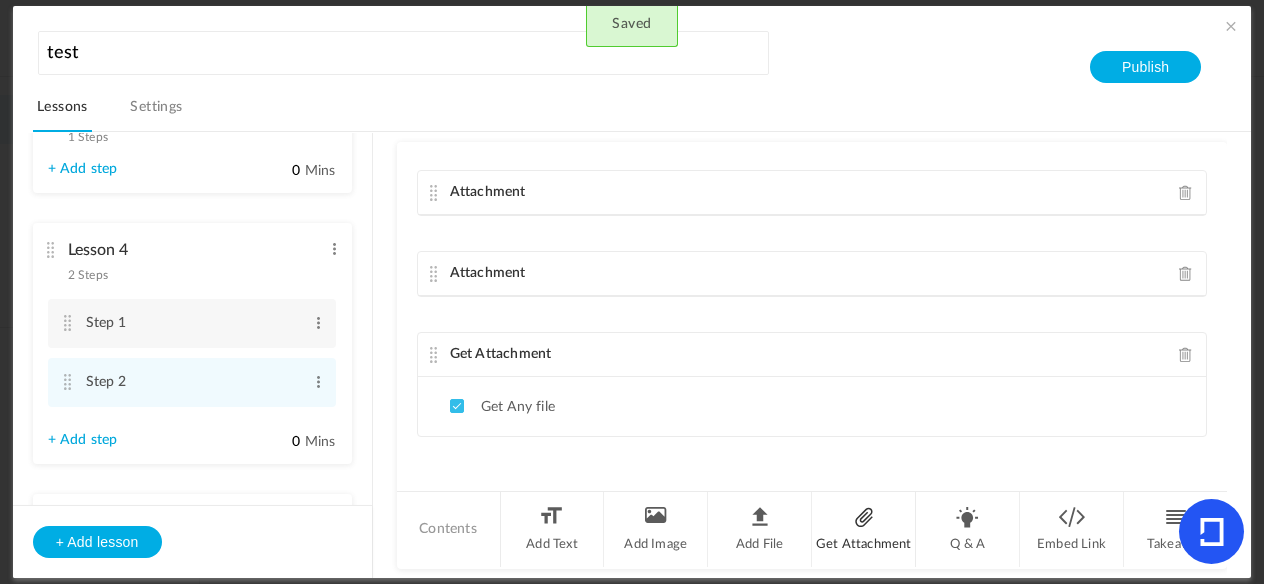 click on "Get Attachment" 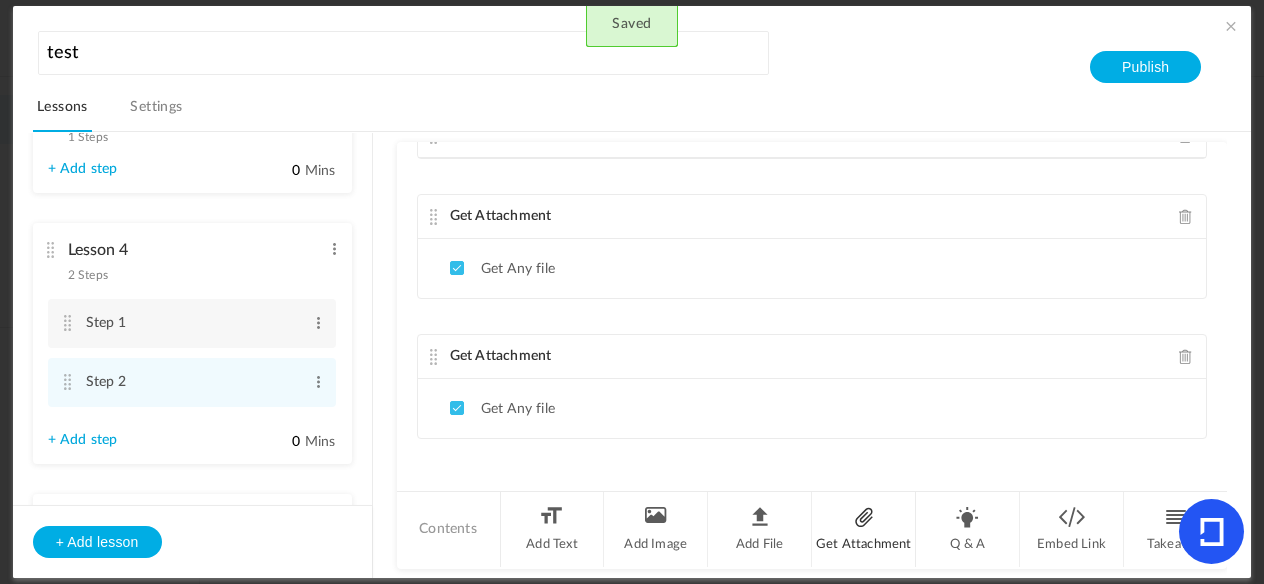 click on "Get Attachment" 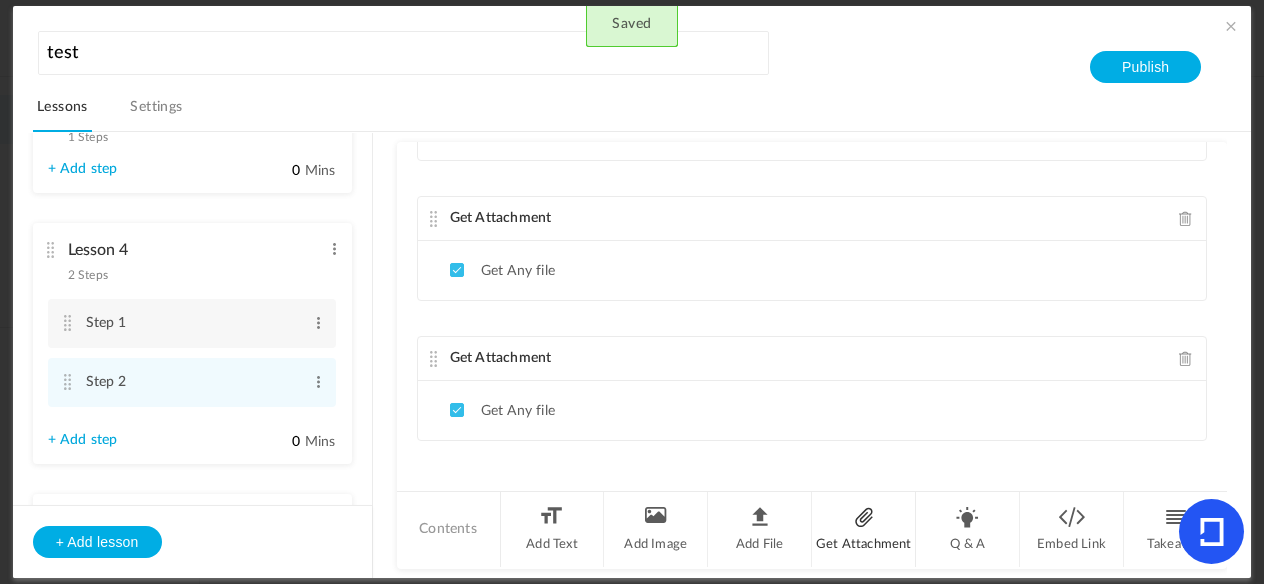 click on "Get Attachment" 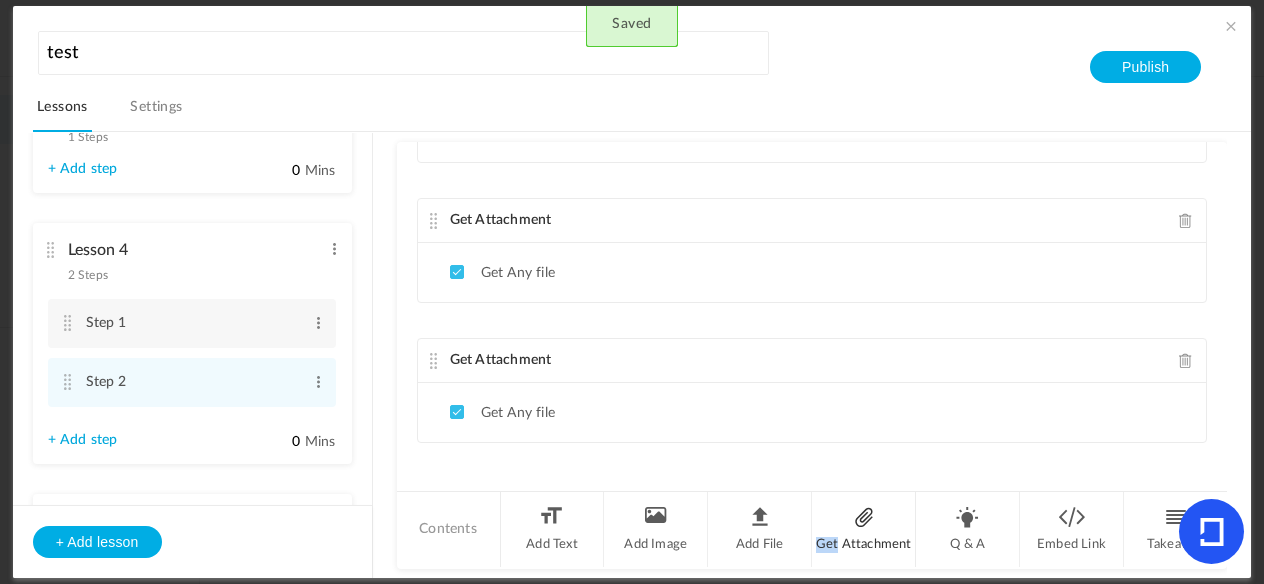 click on "Get Attachment" 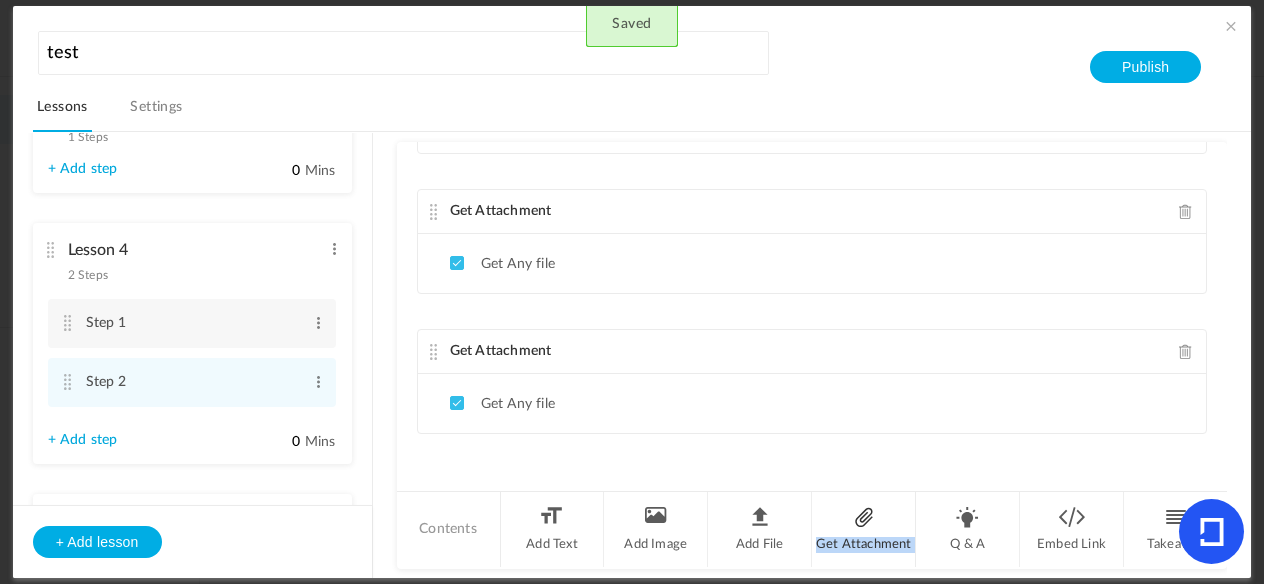 click on "Get Attachment" 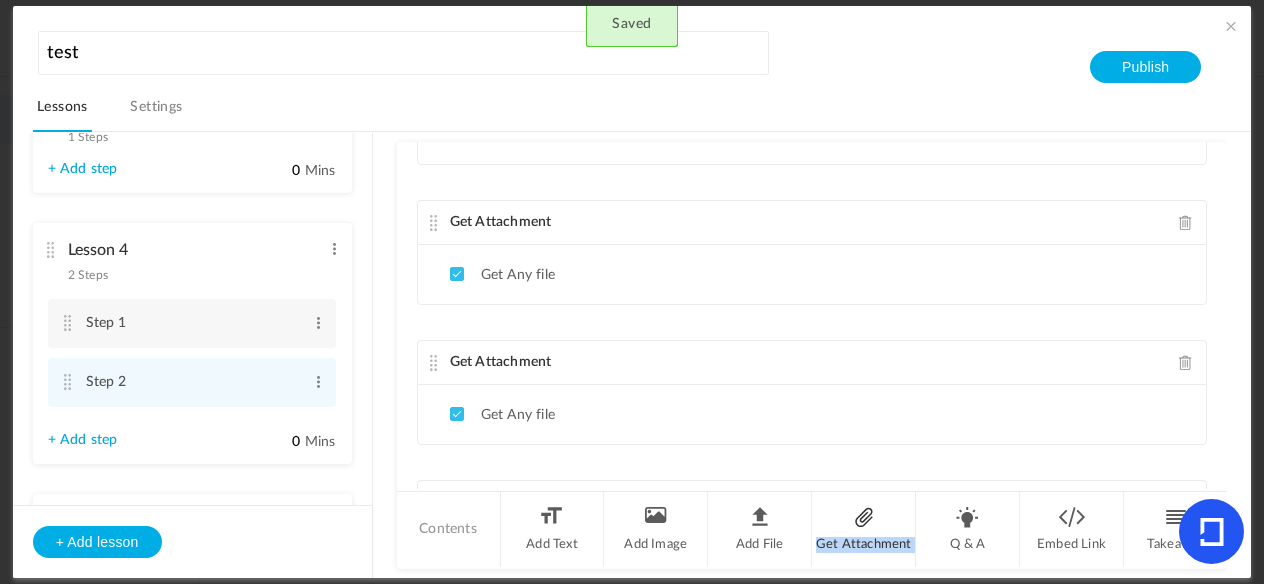 scroll, scrollTop: 4602, scrollLeft: 0, axis: vertical 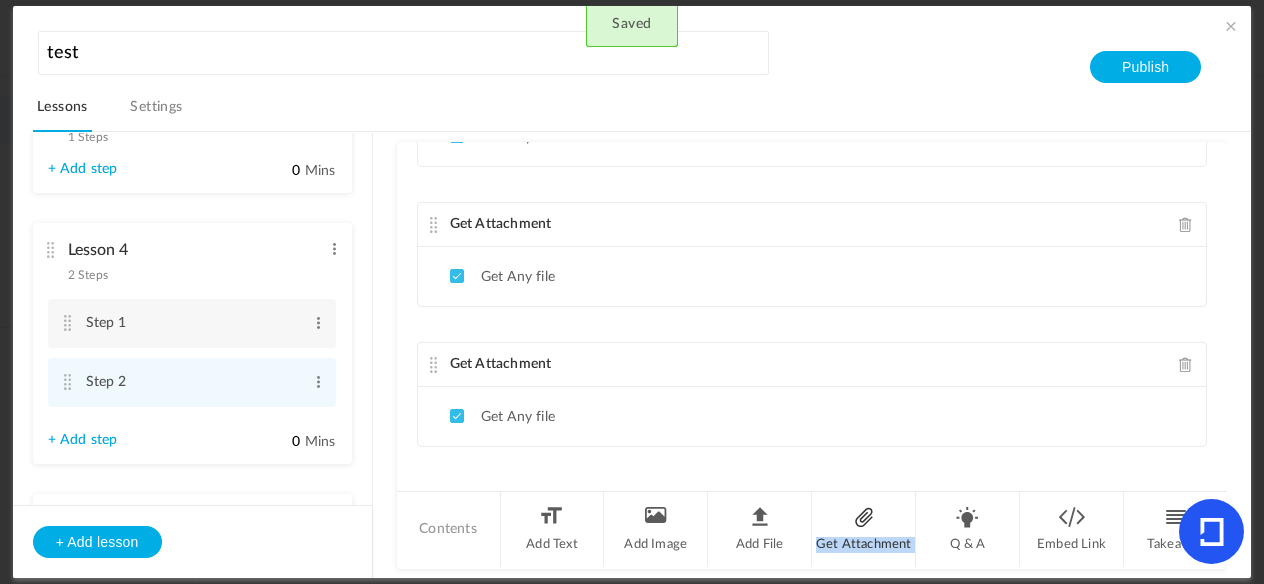 click on "Get Attachment" 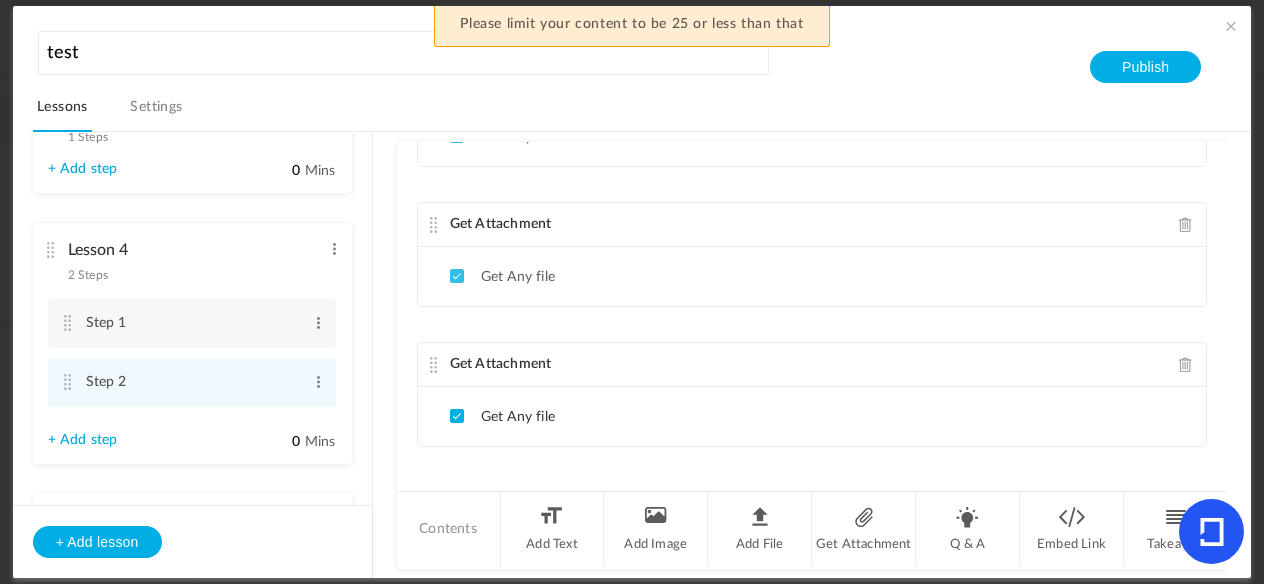 click on "Get Any file" 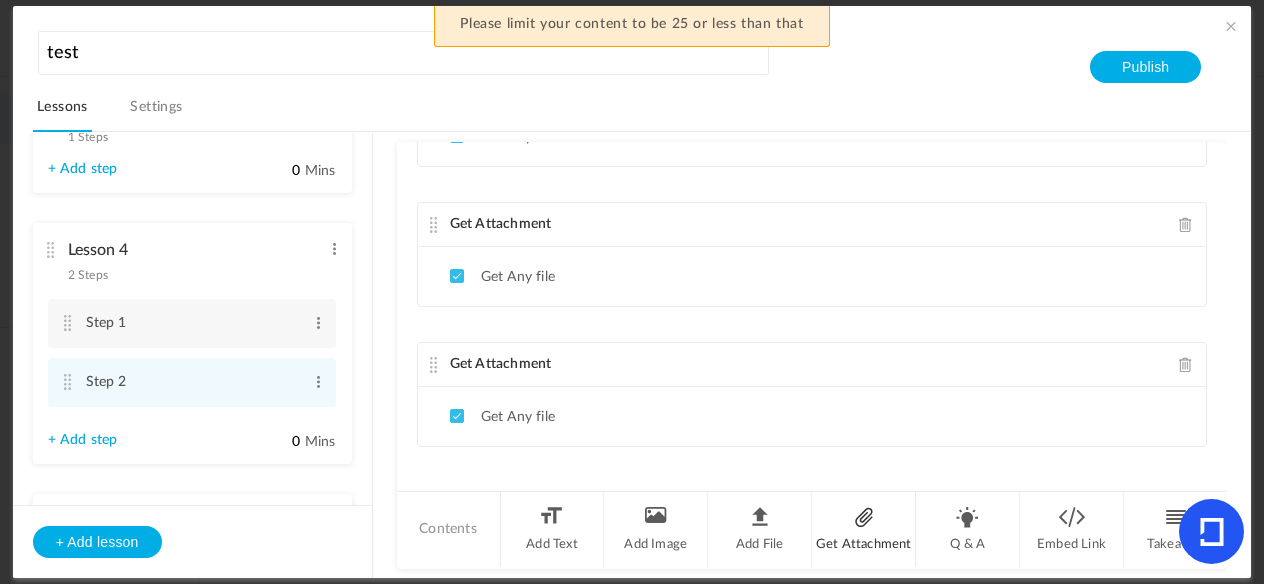 click on "Get Attachment" 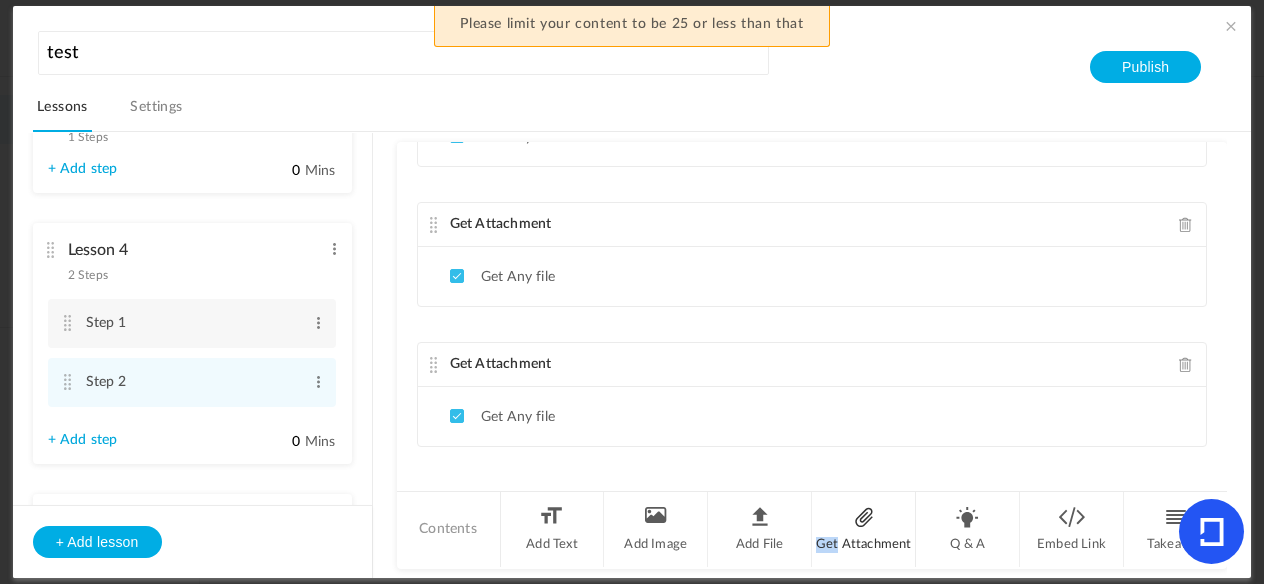 click on "Get Attachment" 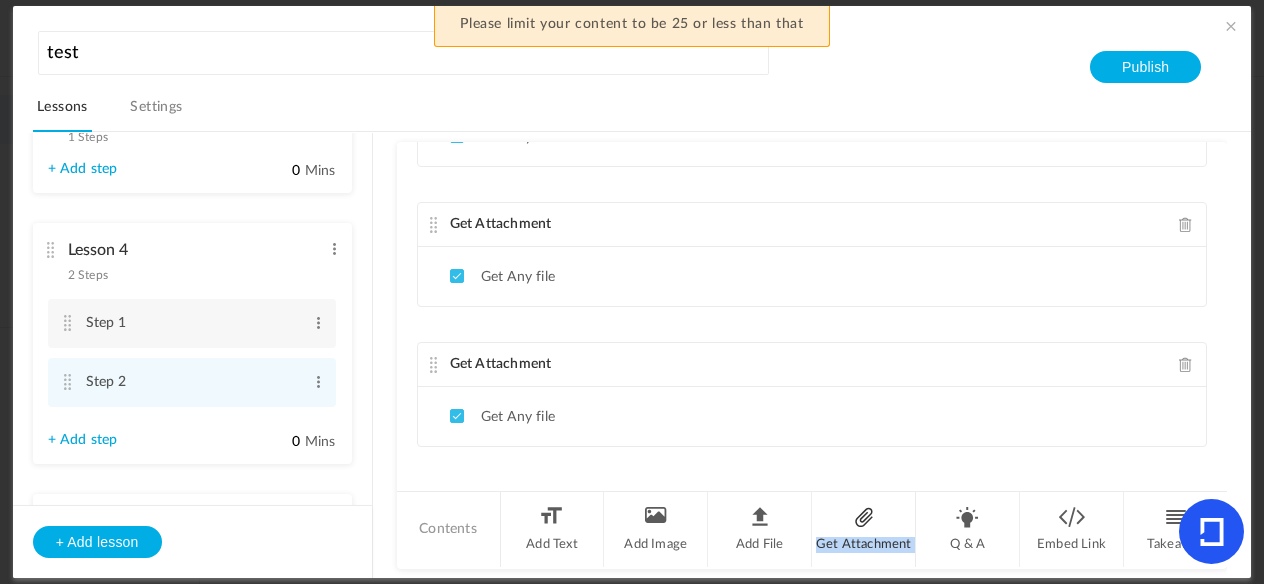 click on "Get Attachment" 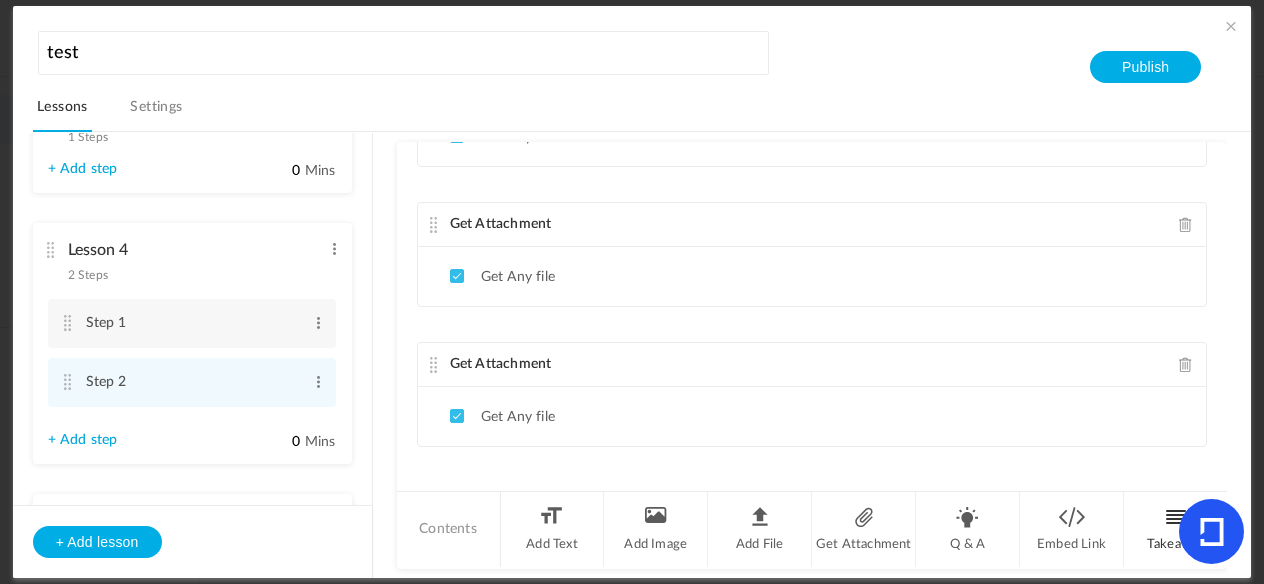 click on "Takeaway" 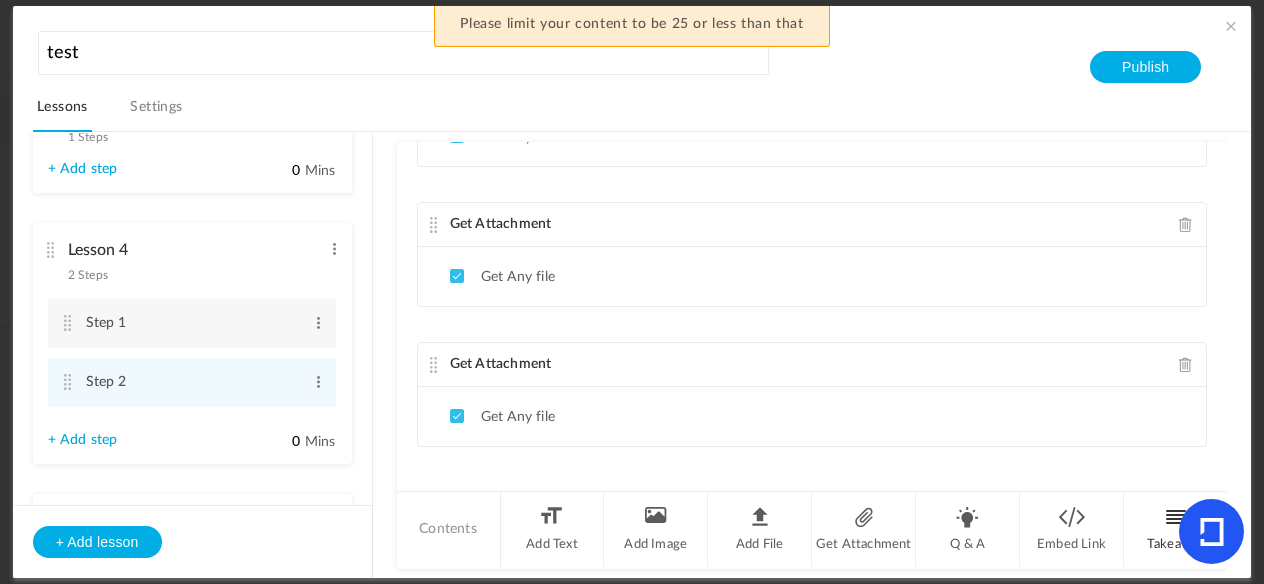 click on "Takeaway" 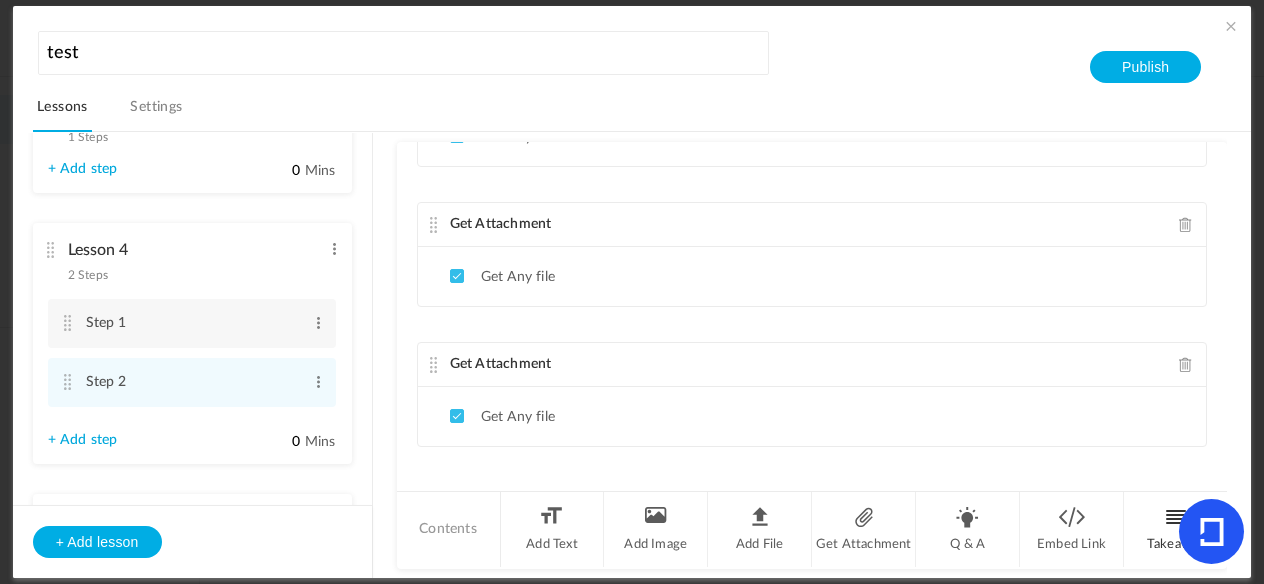 click on "Takeaway" 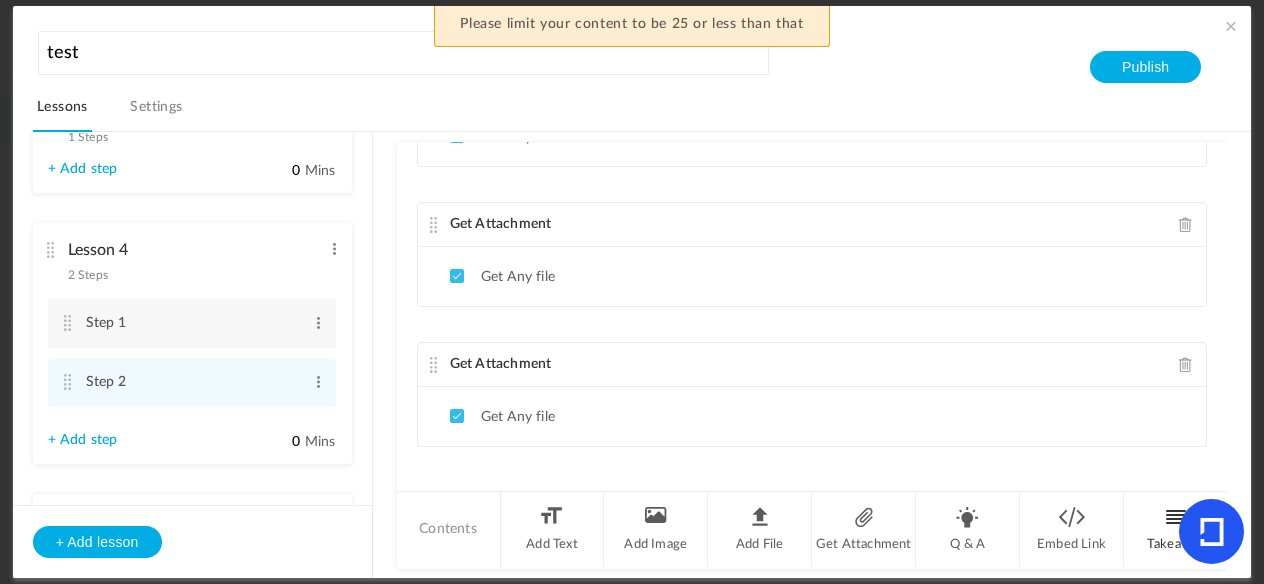 click on "Takeaway" 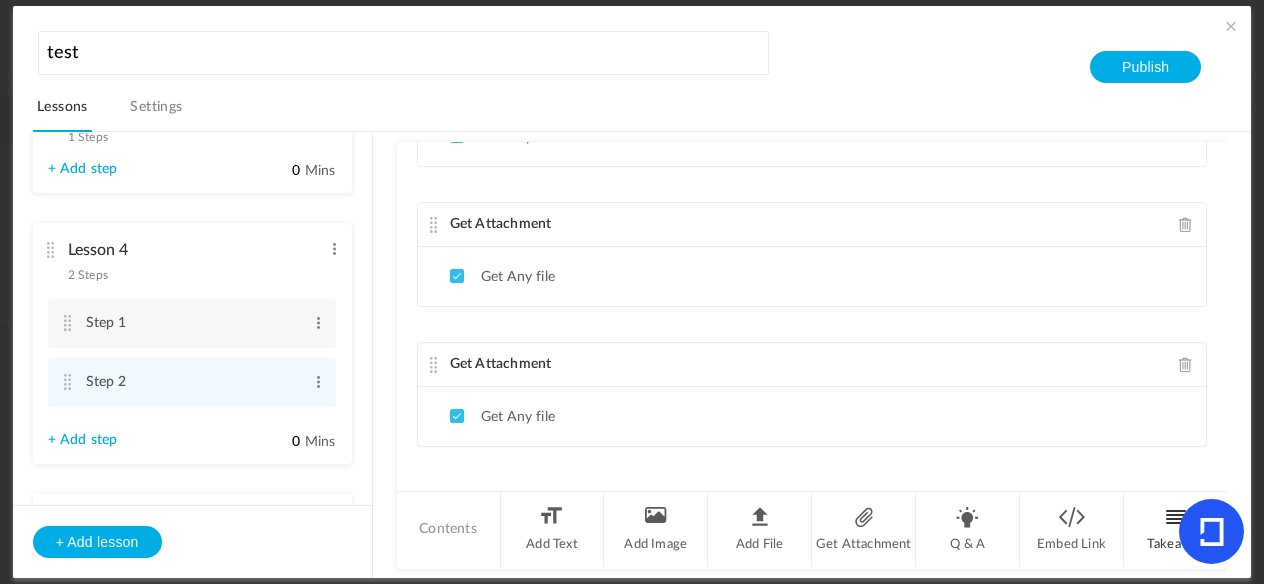 click on "Takeaway" 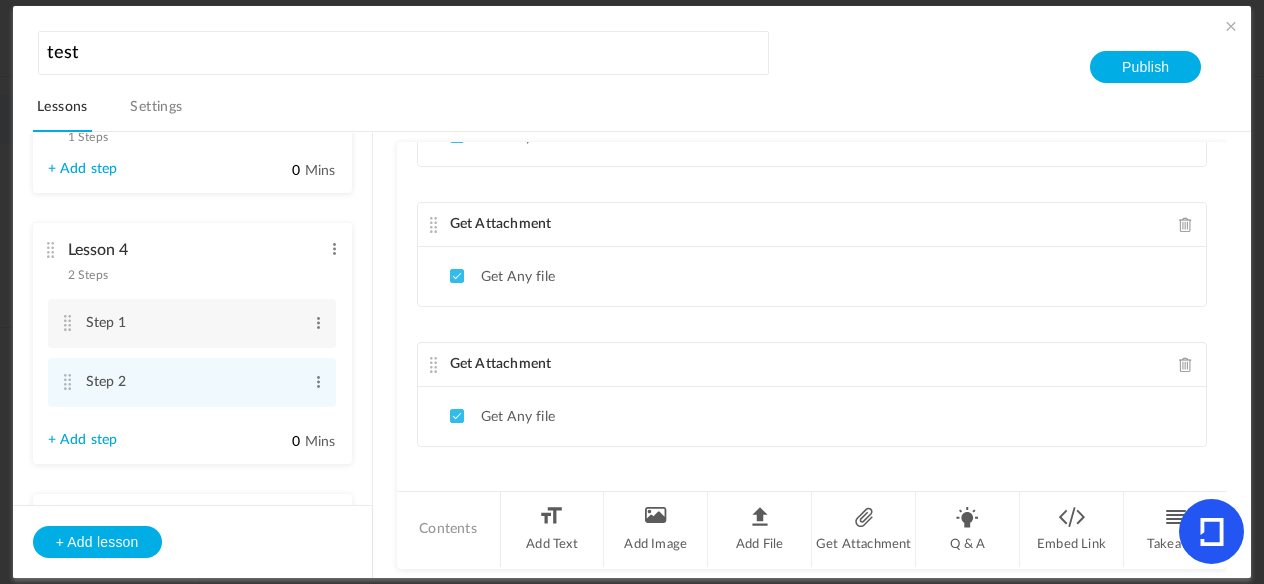 click on "Get Attachment" 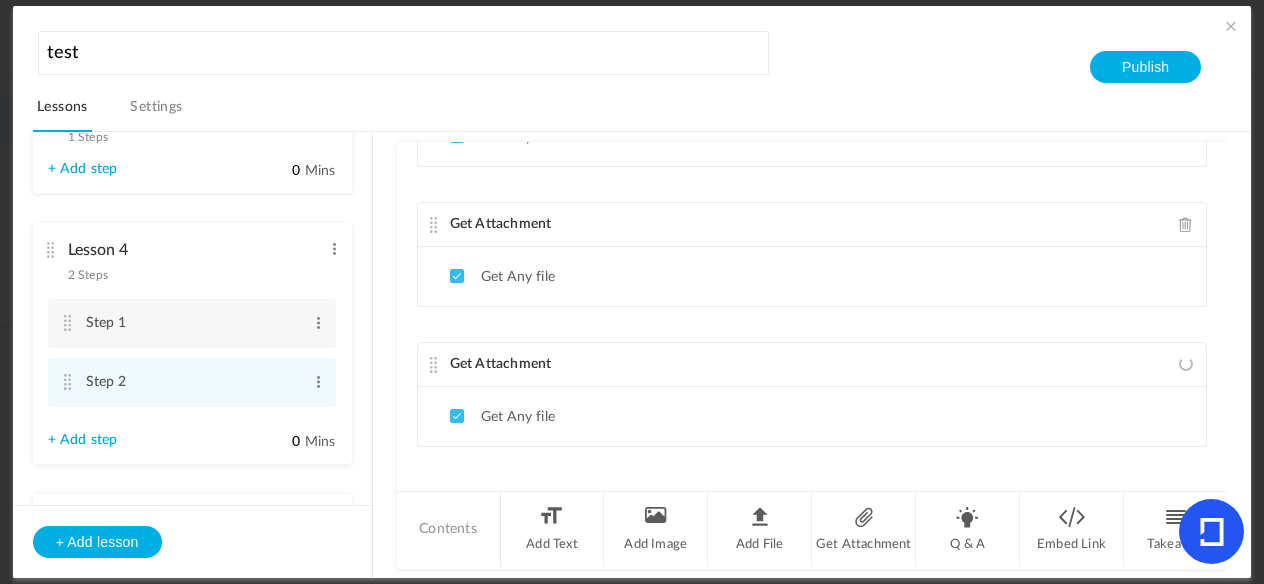 scroll, scrollTop: 4464, scrollLeft: 0, axis: vertical 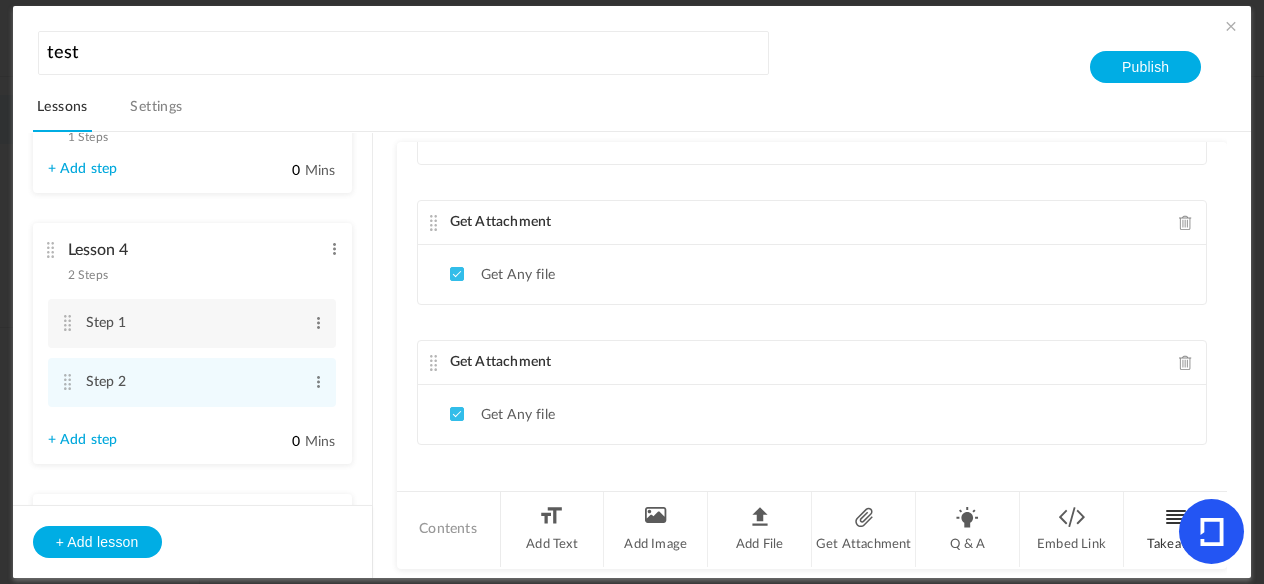click on "Takeaway" 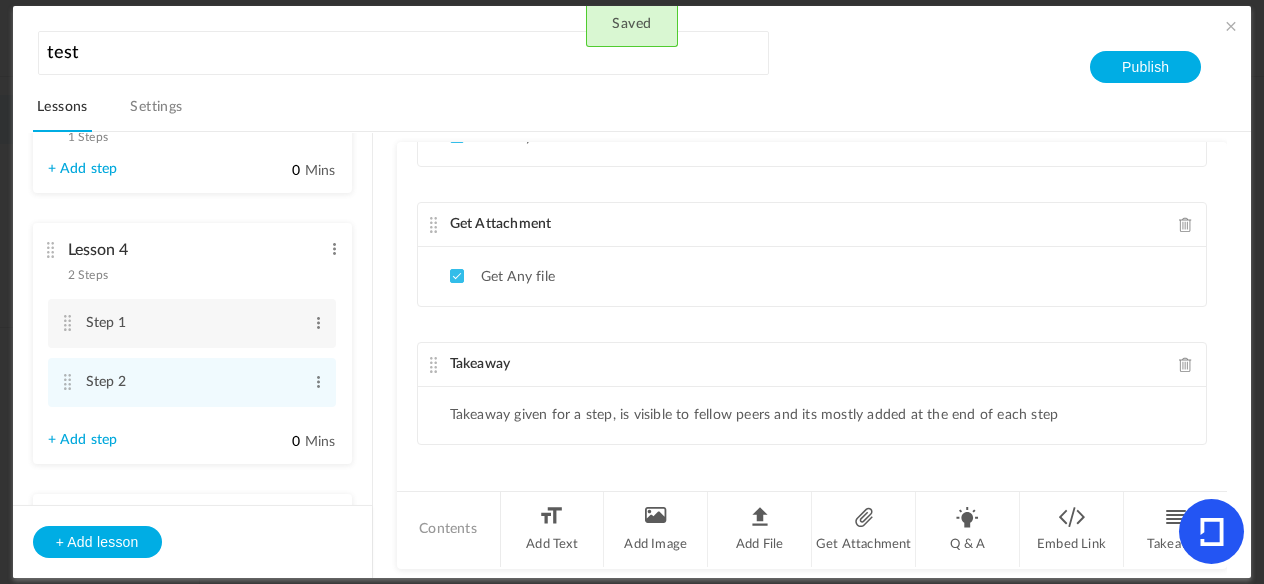 scroll, scrollTop: 4602, scrollLeft: 0, axis: vertical 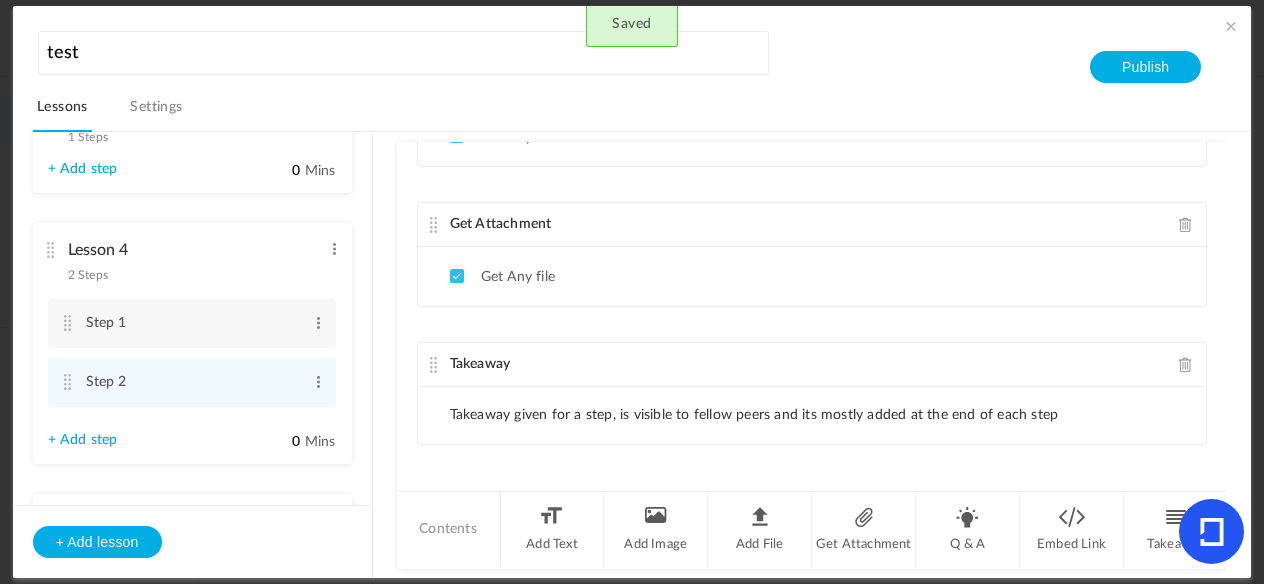 click on "Takeaway given for a step, is visible to fellow peers and its mostly added at the end of each step" 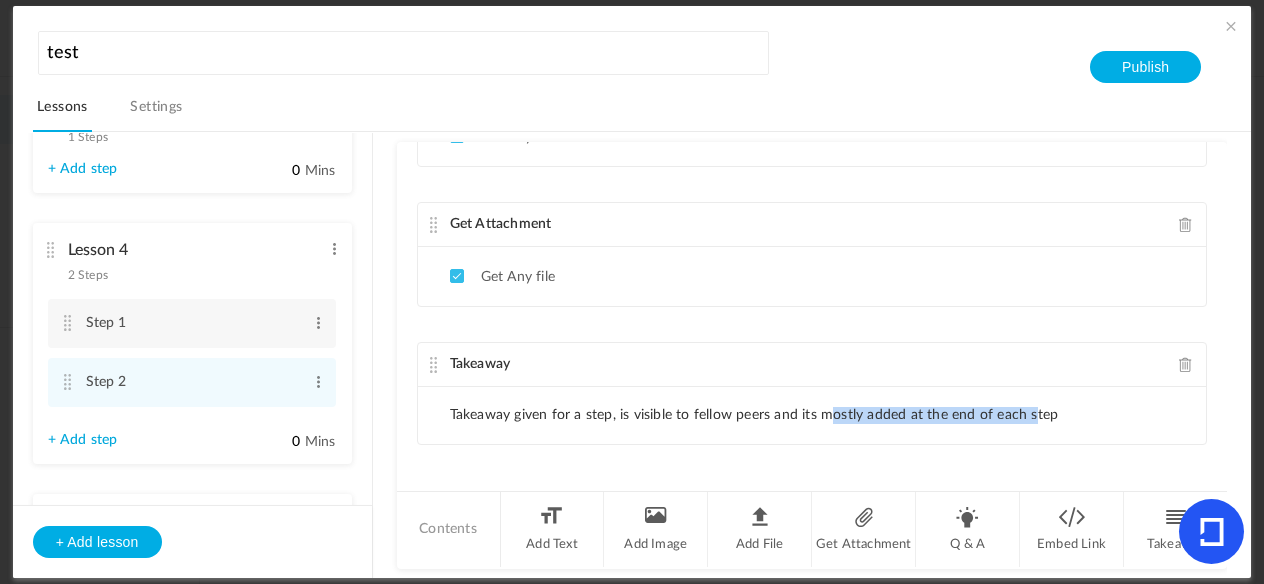 drag, startPoint x: 1029, startPoint y: 404, endPoint x: 829, endPoint y: 399, distance: 200.06248 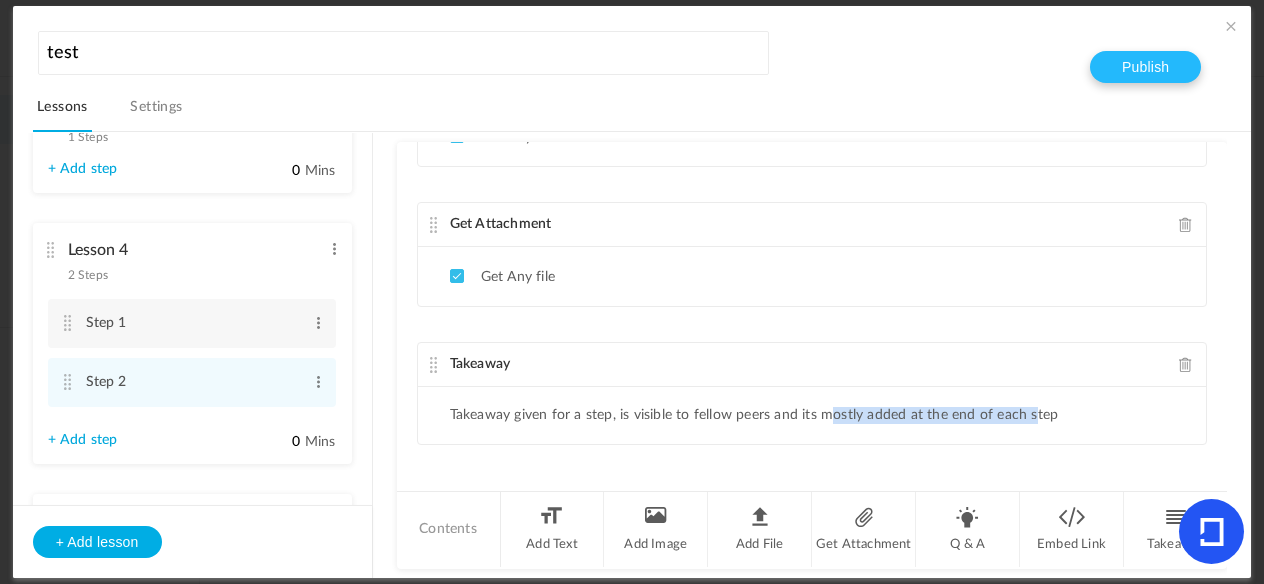 click on "Publish" at bounding box center (1145, 67) 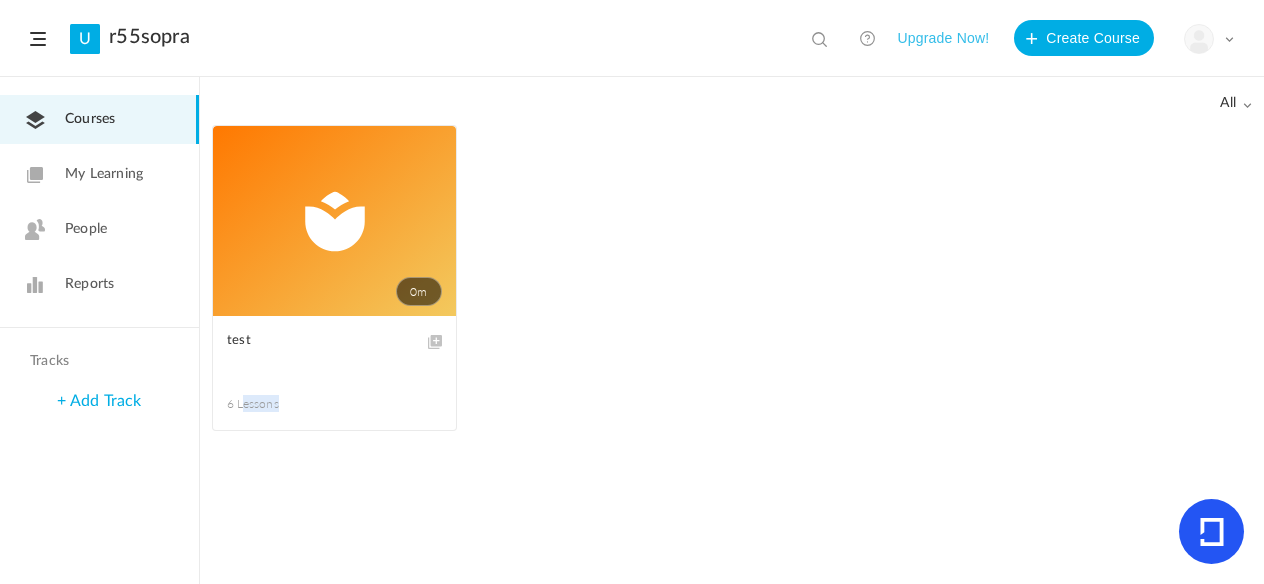 drag, startPoint x: 244, startPoint y: 399, endPoint x: 336, endPoint y: 401, distance: 92.021736 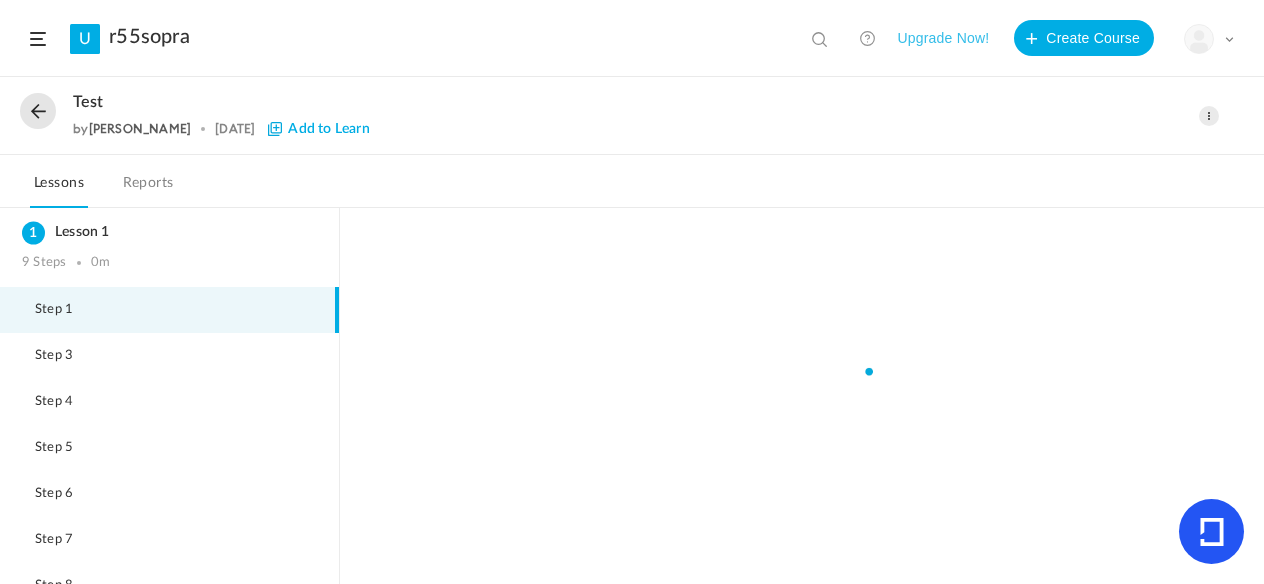 click 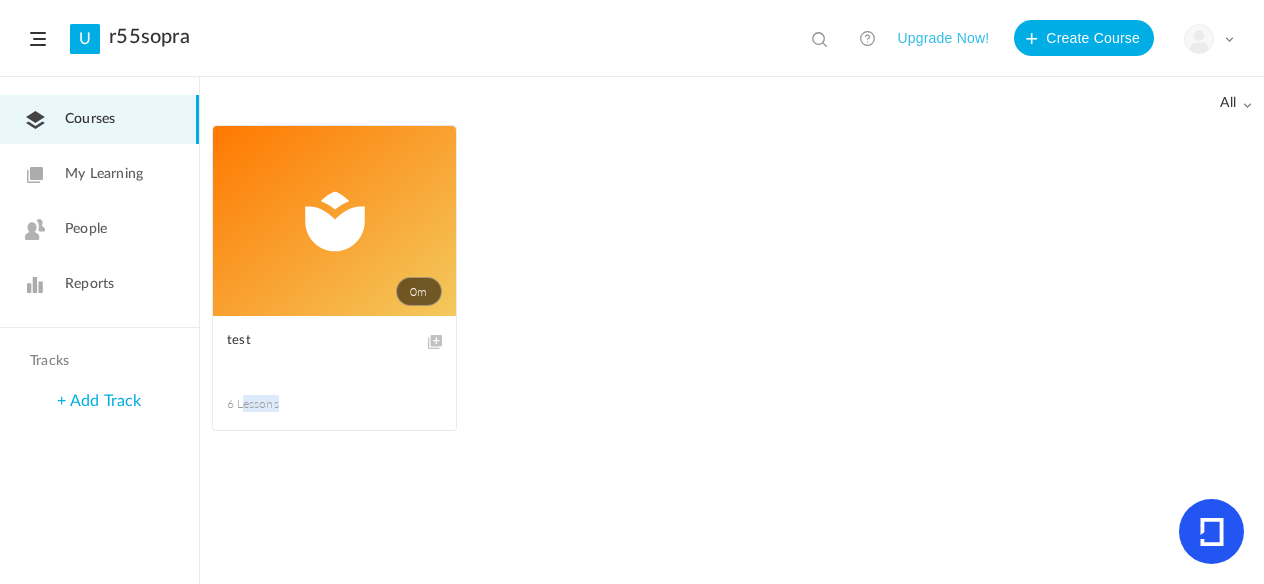 click 